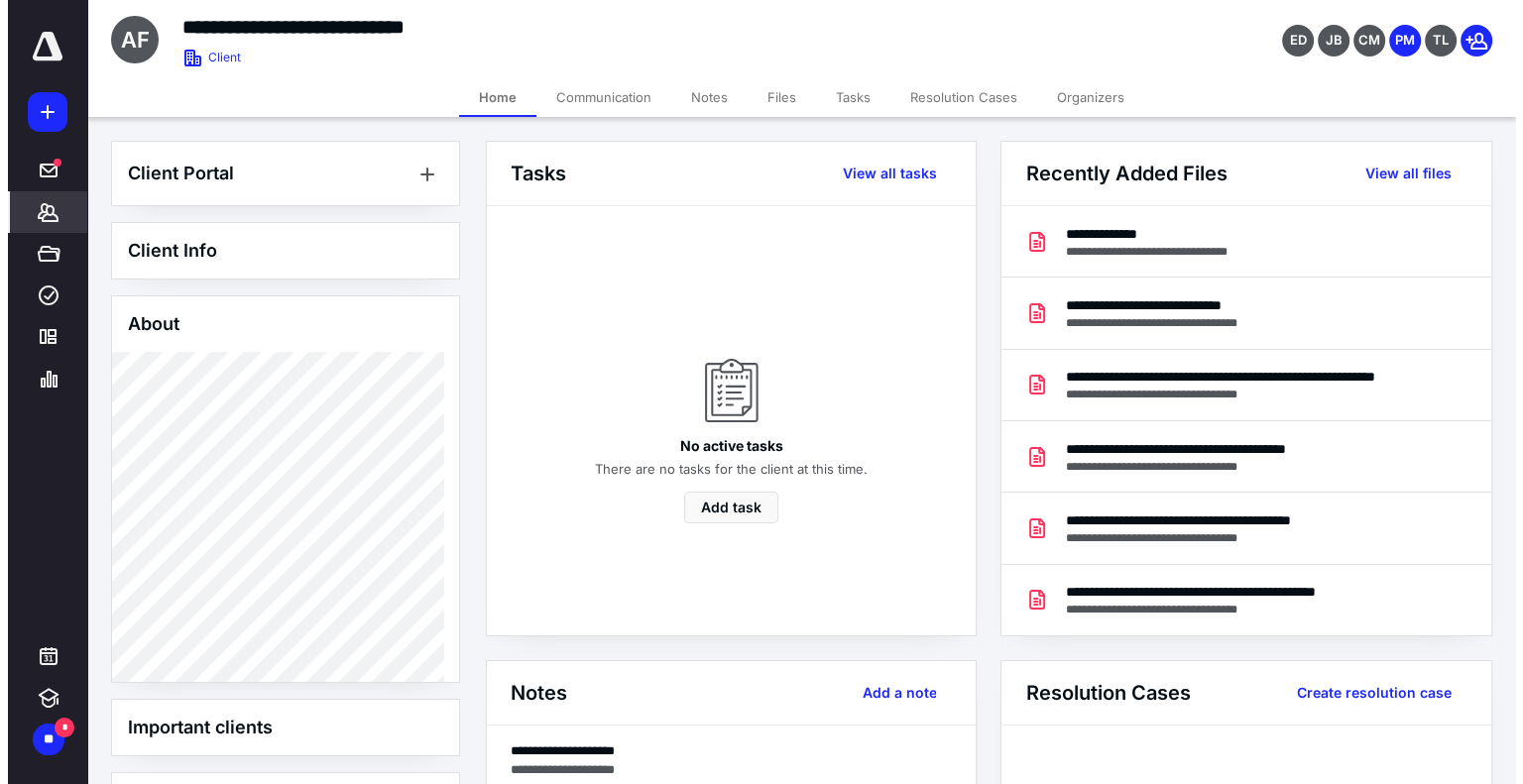 scroll, scrollTop: 0, scrollLeft: 0, axis: both 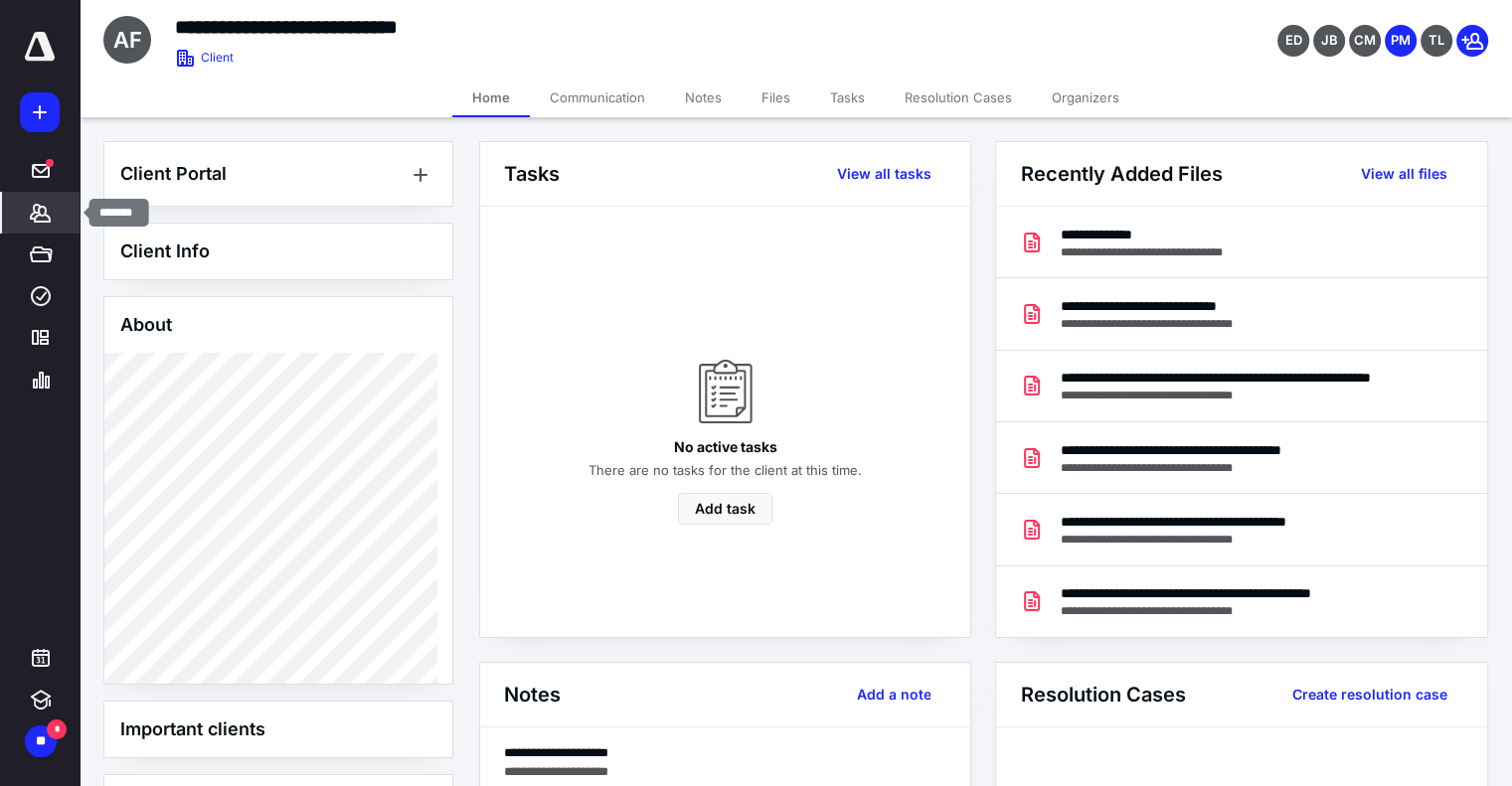 click on "*******" at bounding box center [41, 213] 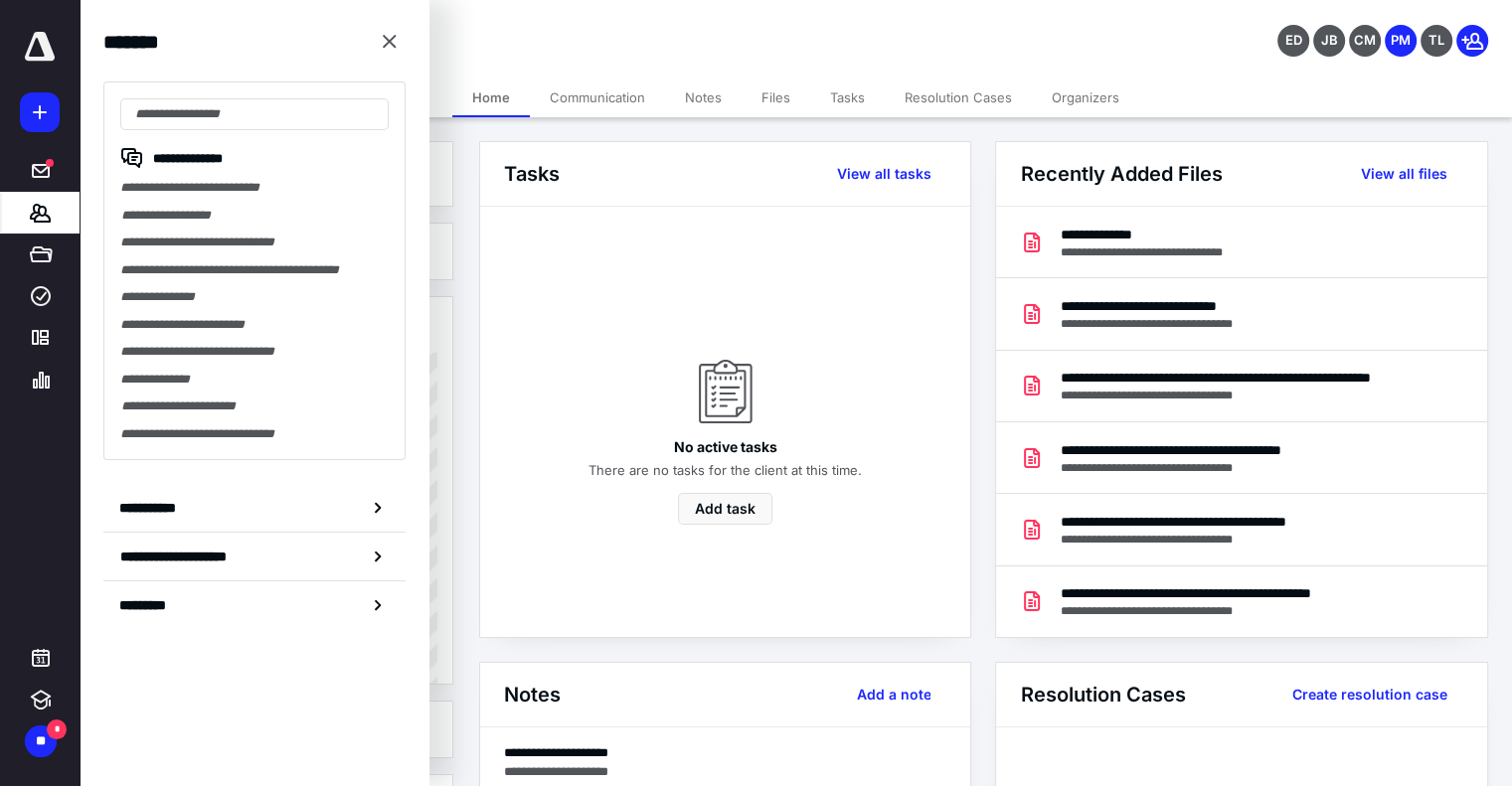 click on "**********" at bounding box center (254, 297) 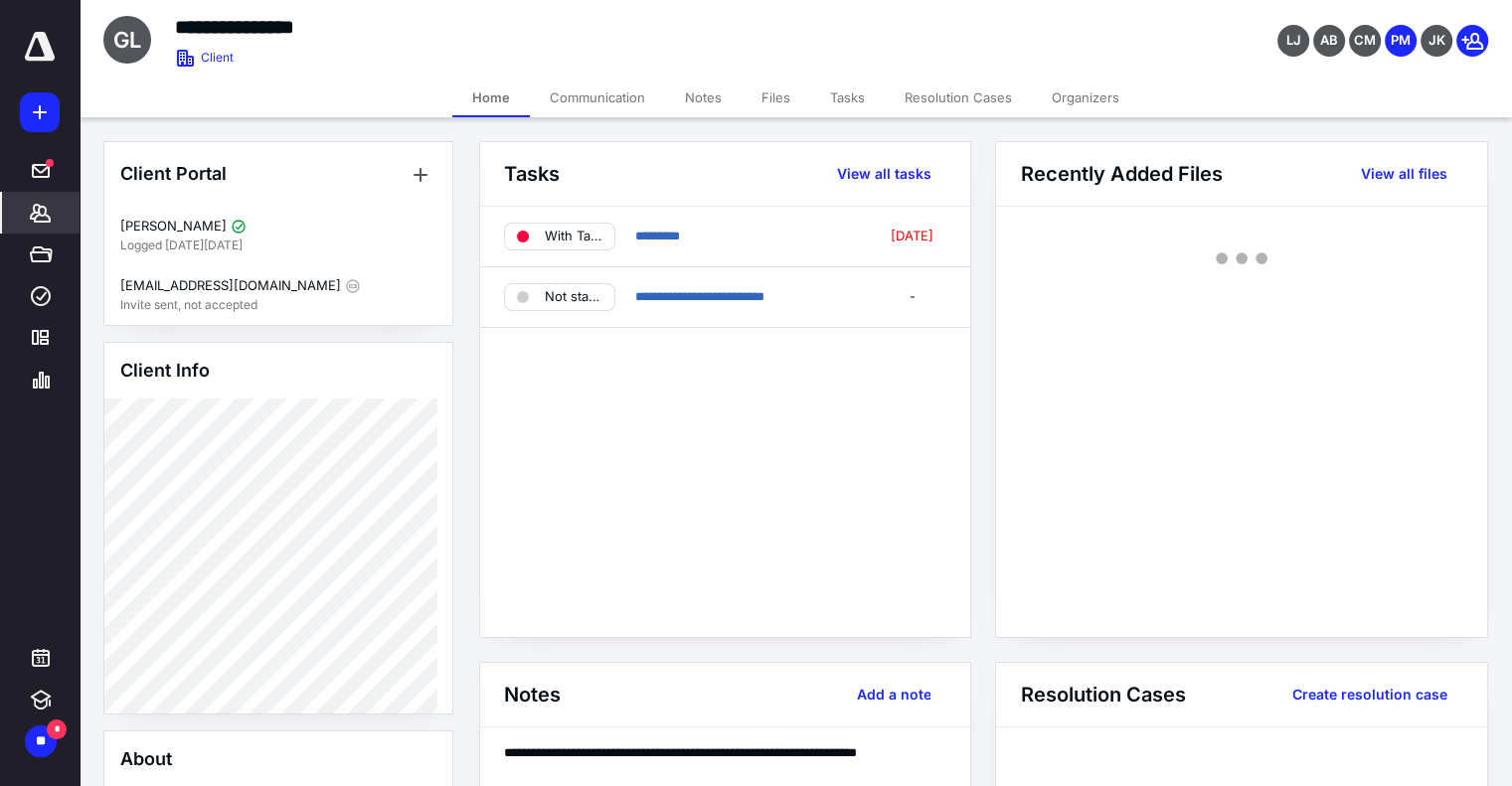 click on "Files" at bounding box center (775, 97) 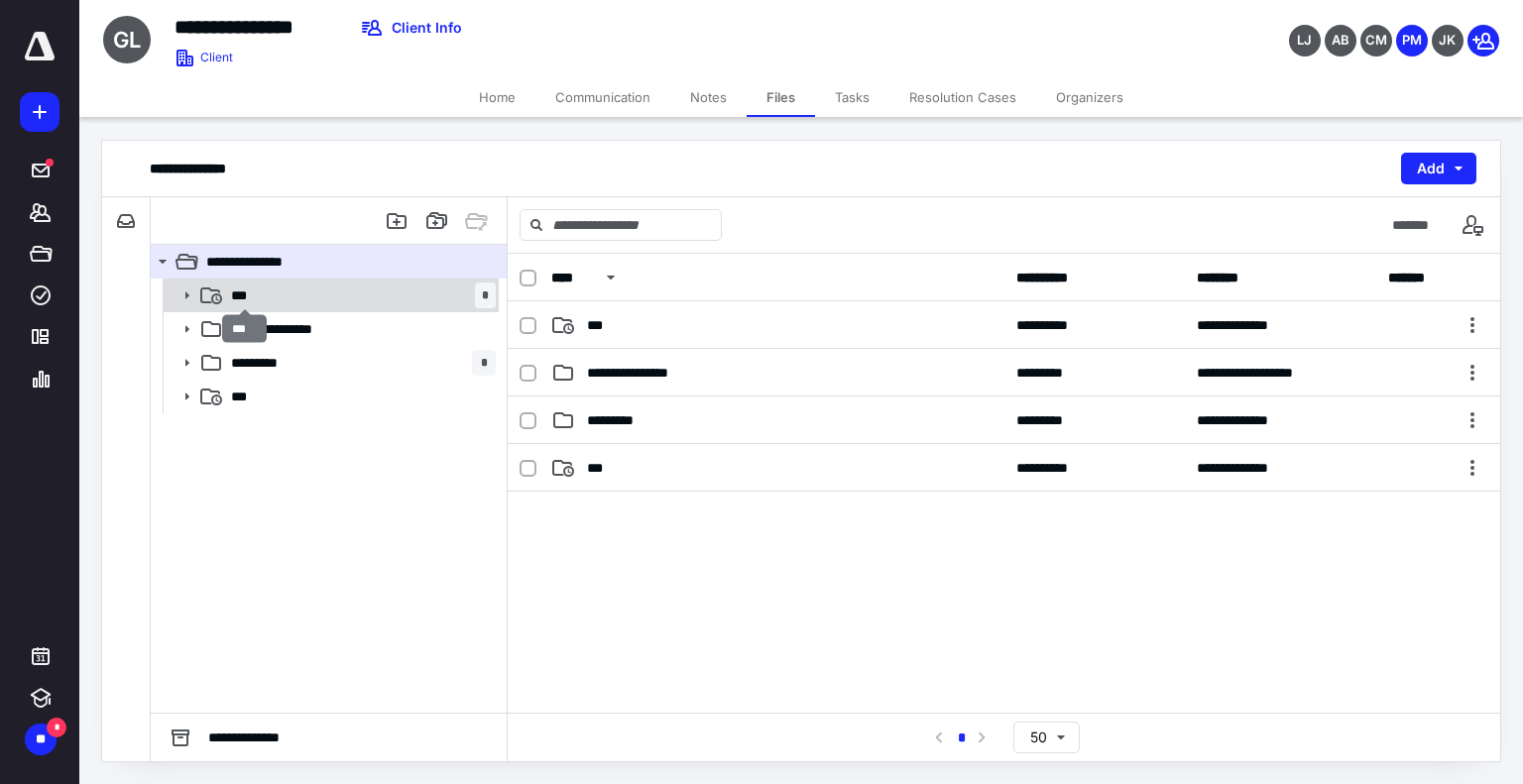 click on "***" at bounding box center (245, 295) 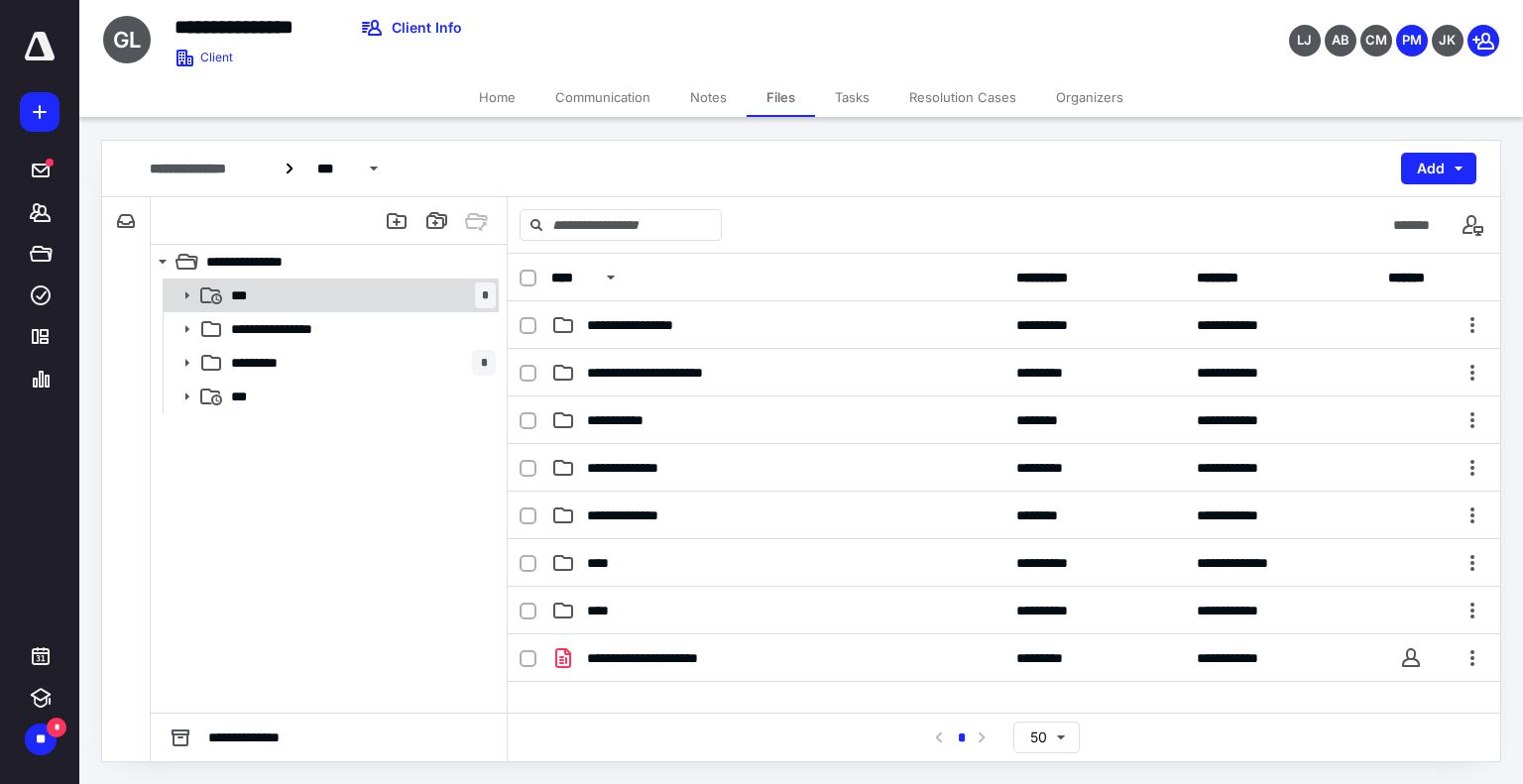click at bounding box center (180, 295) 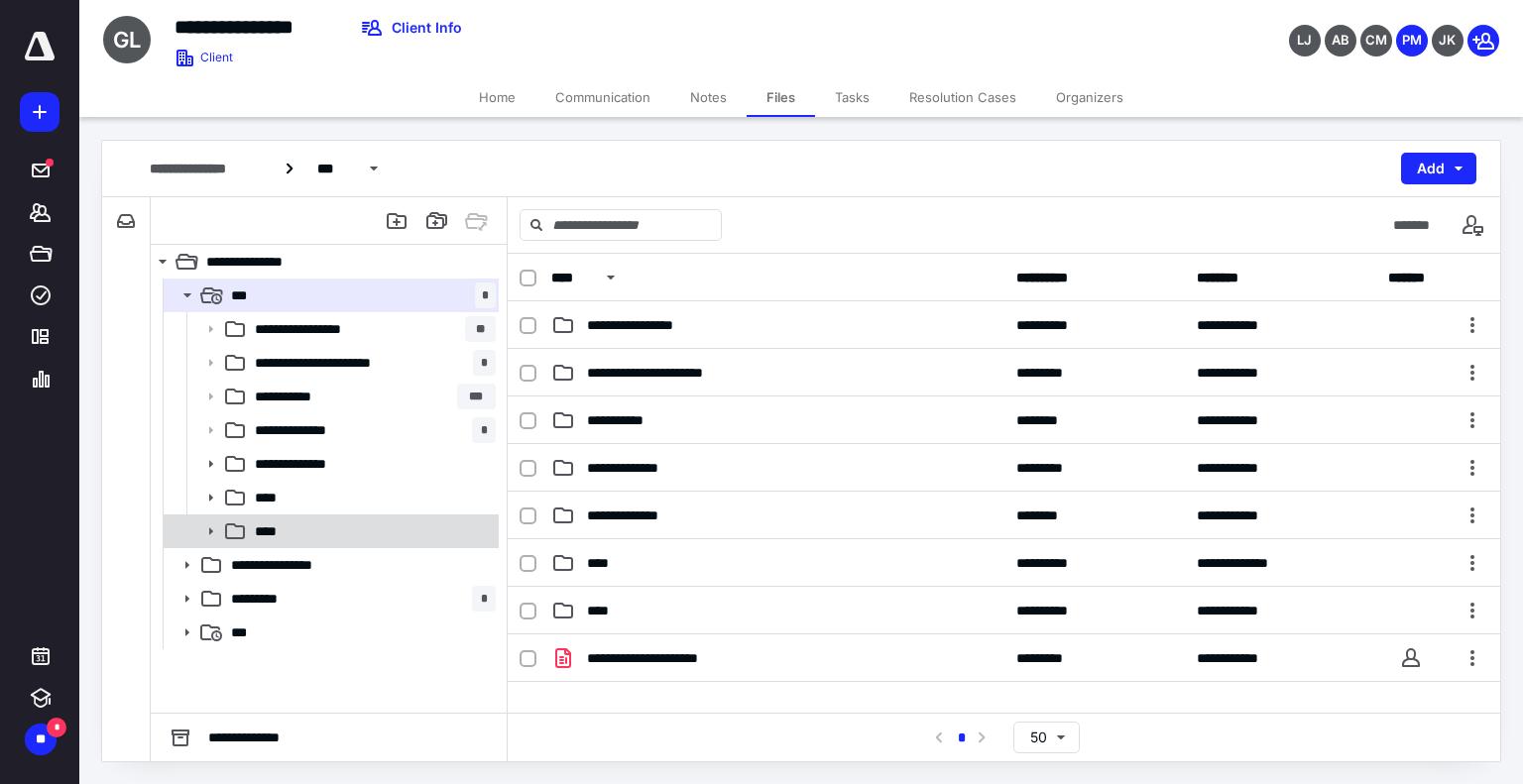 click 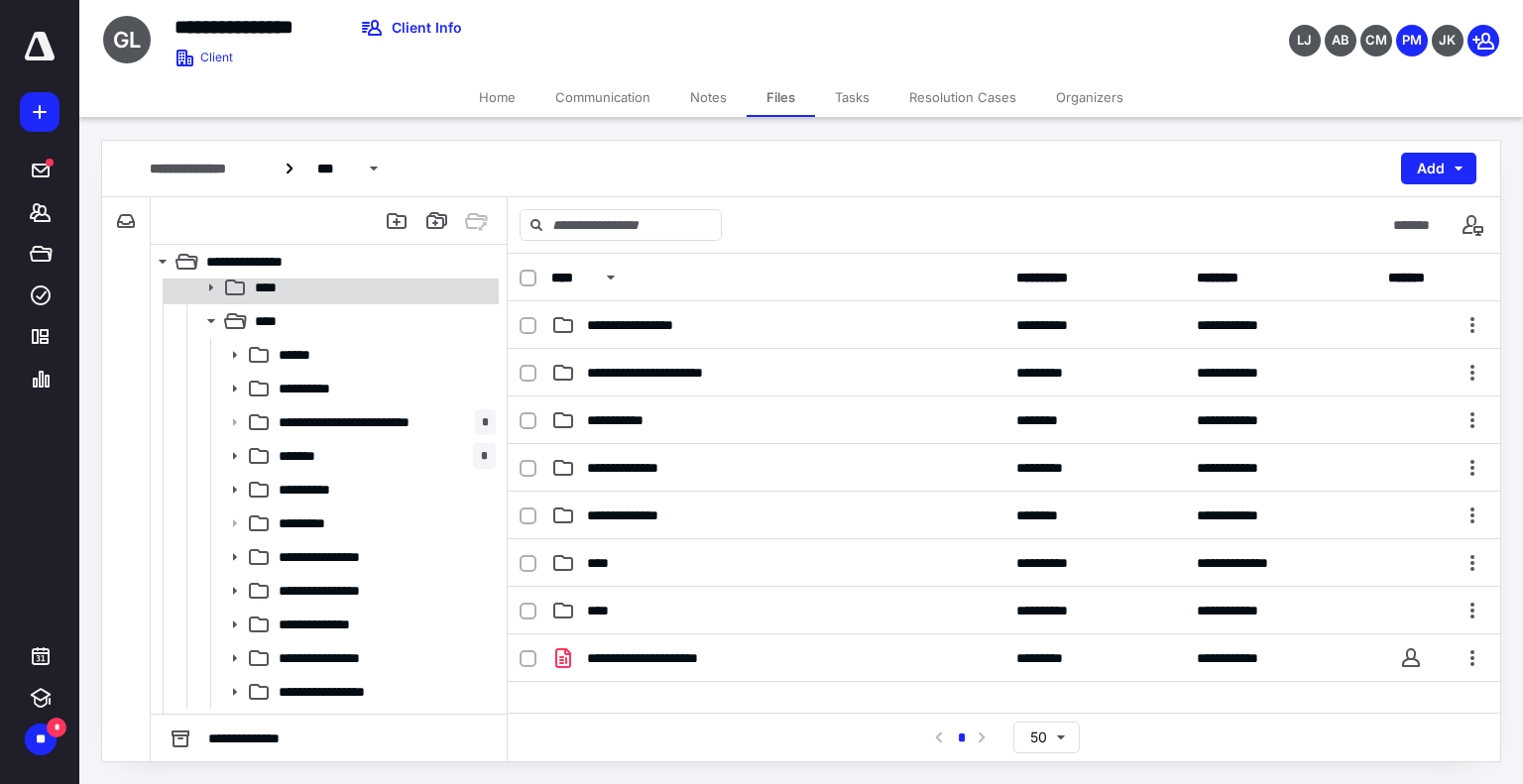 scroll, scrollTop: 305, scrollLeft: 0, axis: vertical 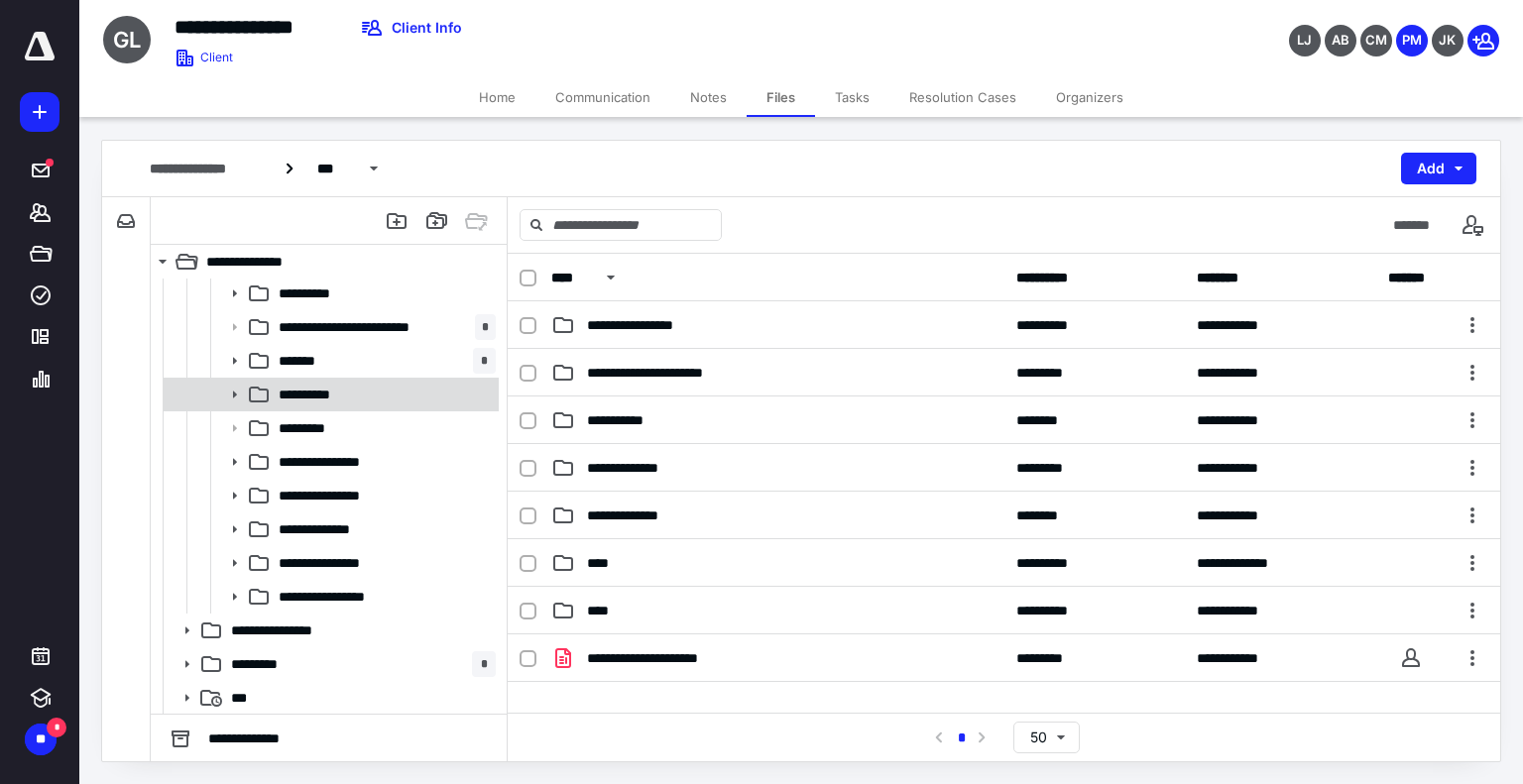 click 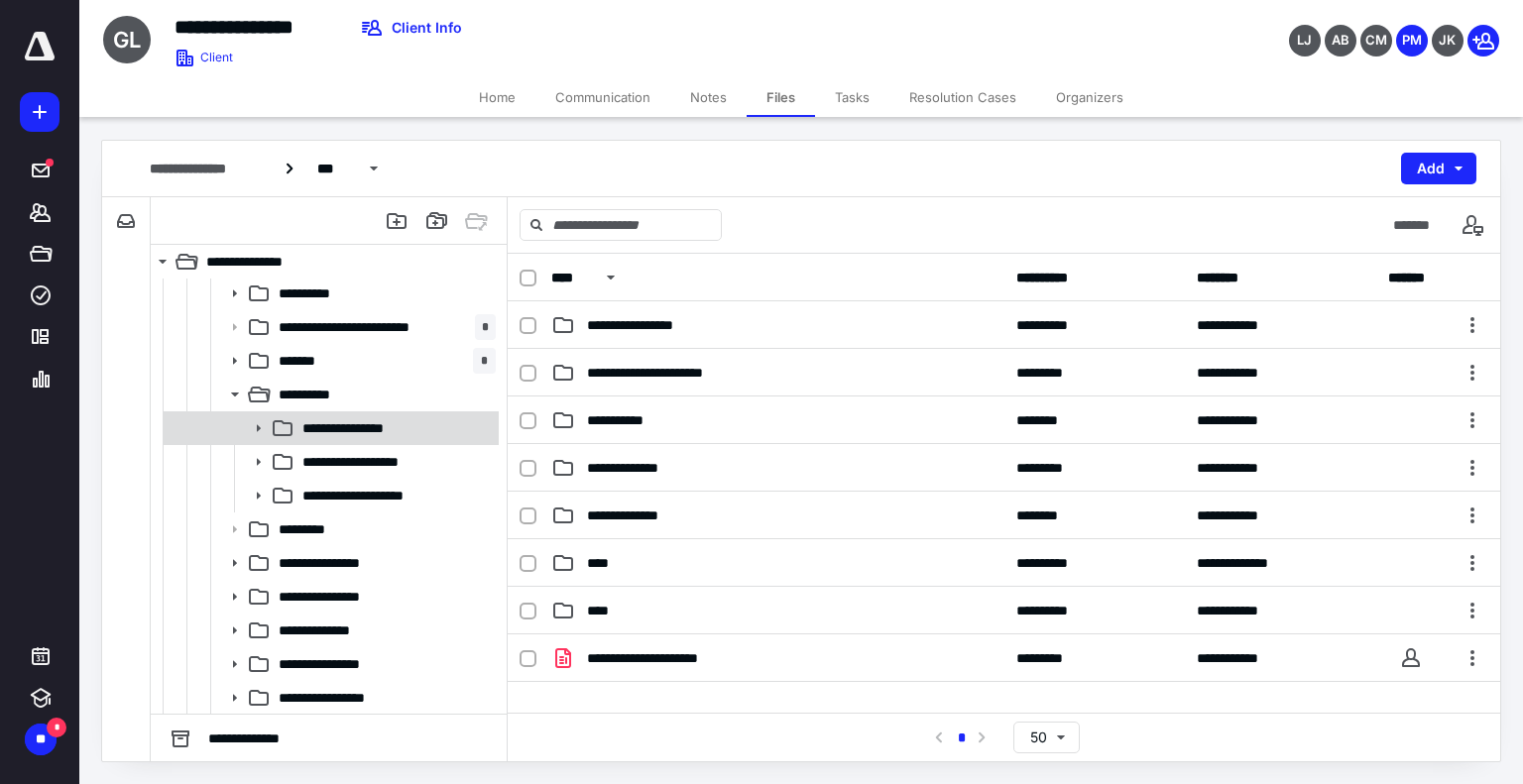 click 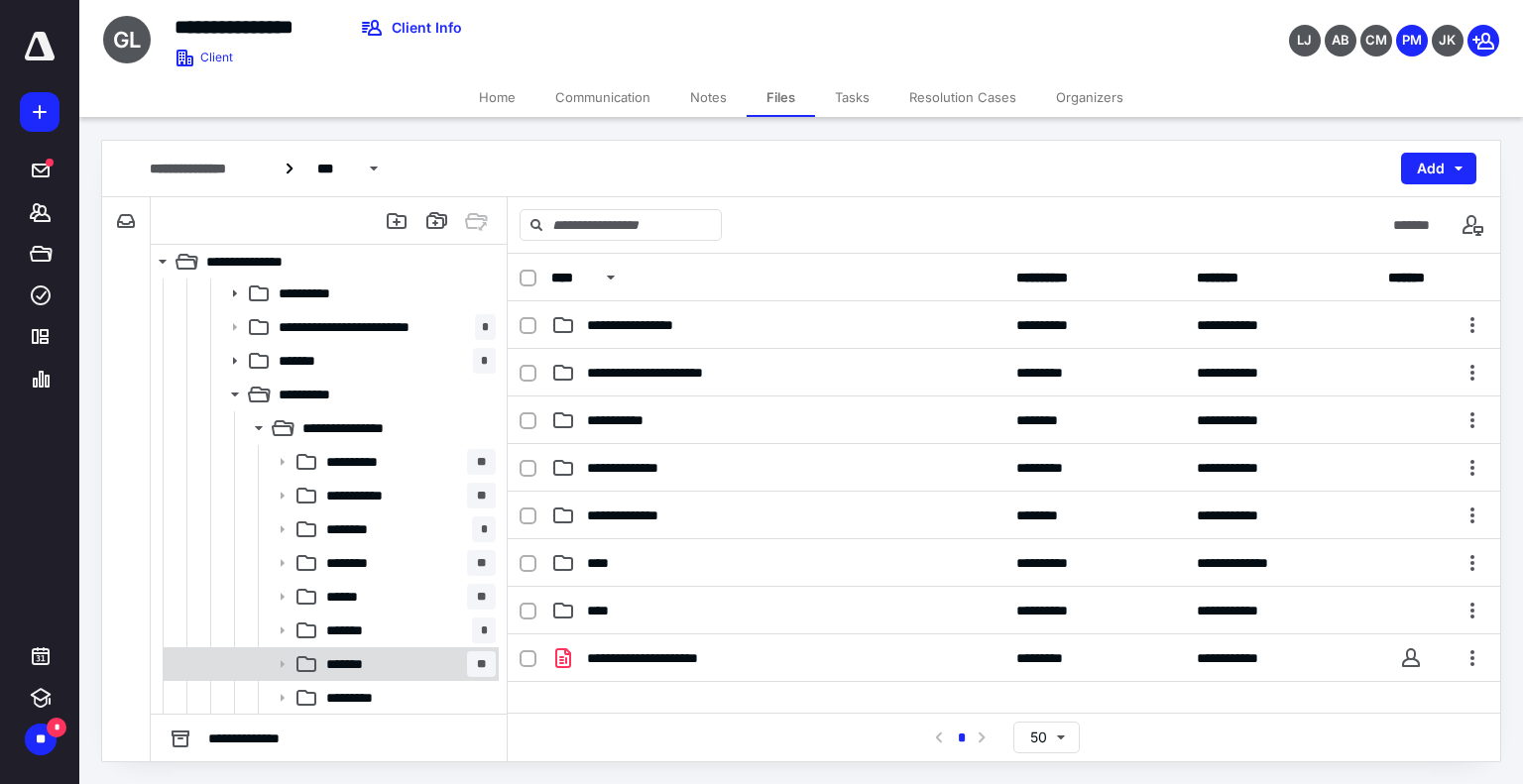 click on "******* **" at bounding box center [329, 664] 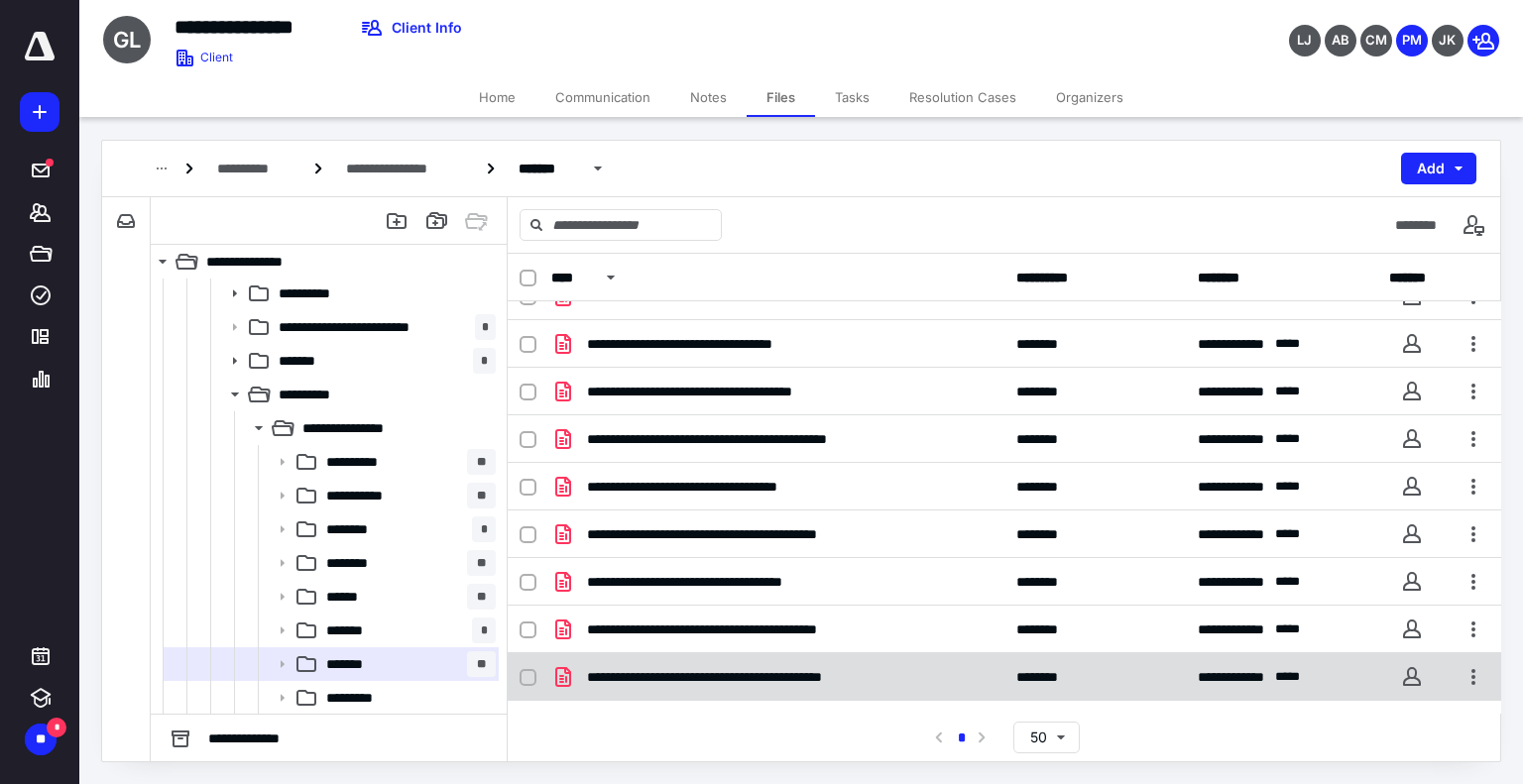 scroll, scrollTop: 251, scrollLeft: 0, axis: vertical 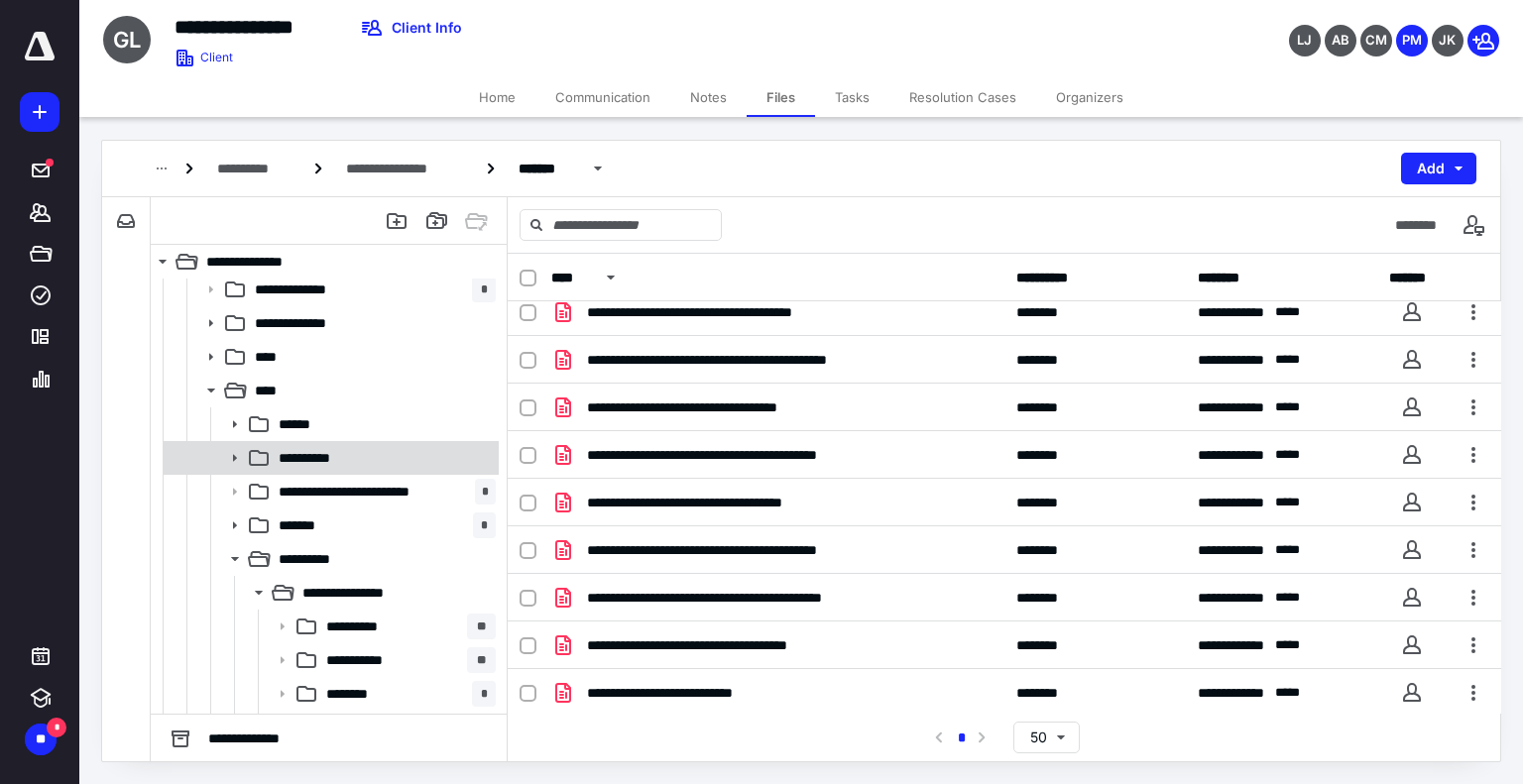 click 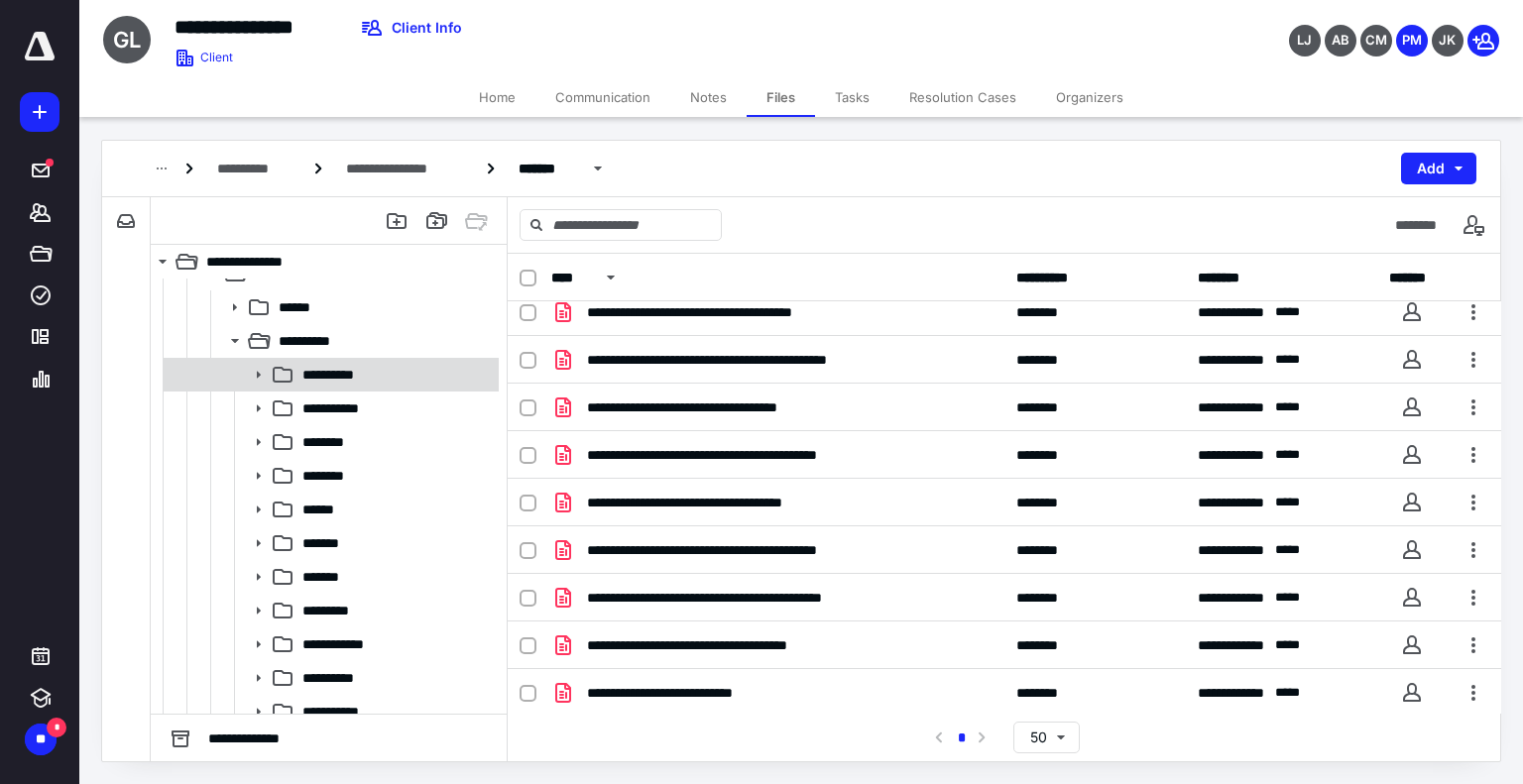scroll, scrollTop: 305, scrollLeft: 0, axis: vertical 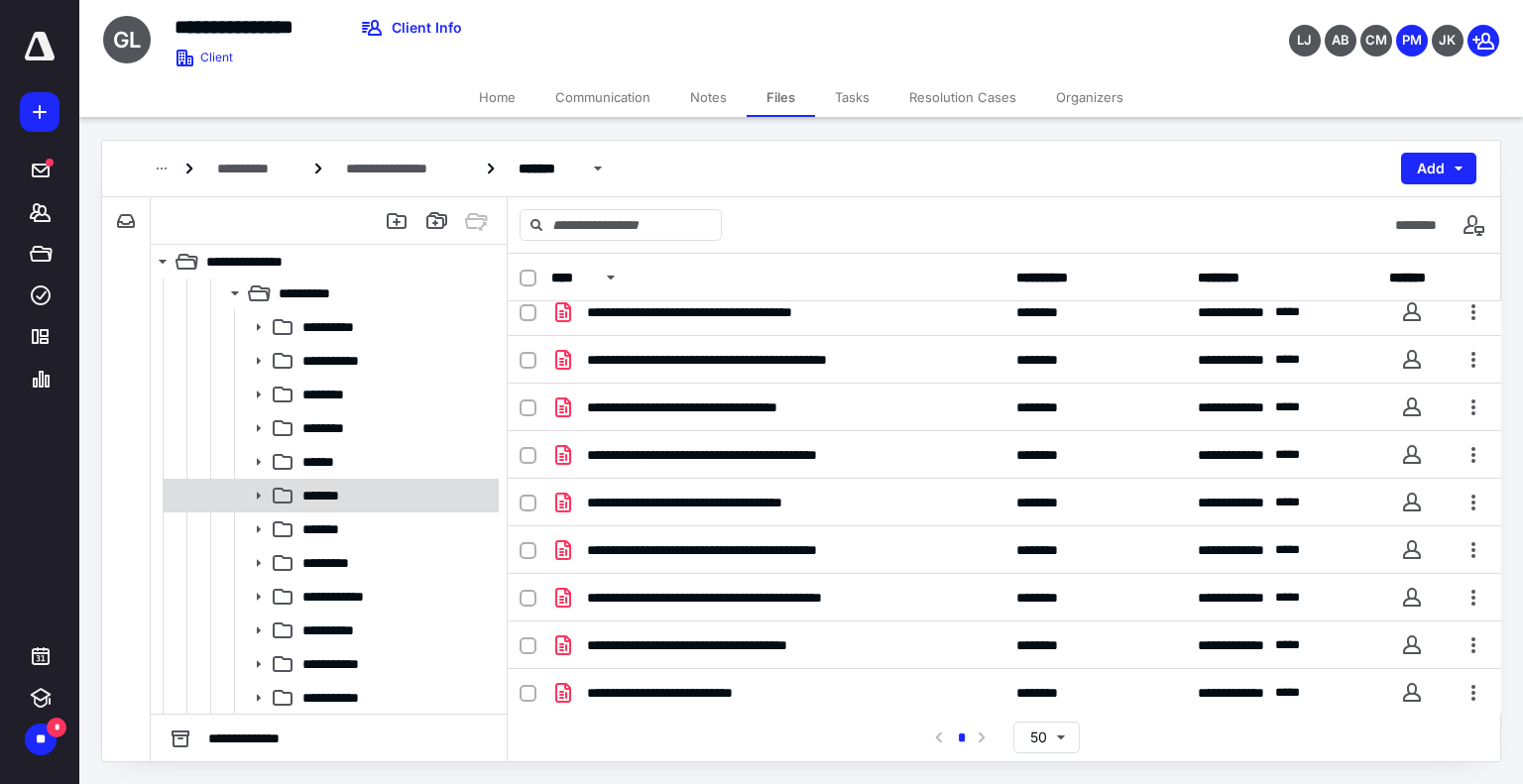 click 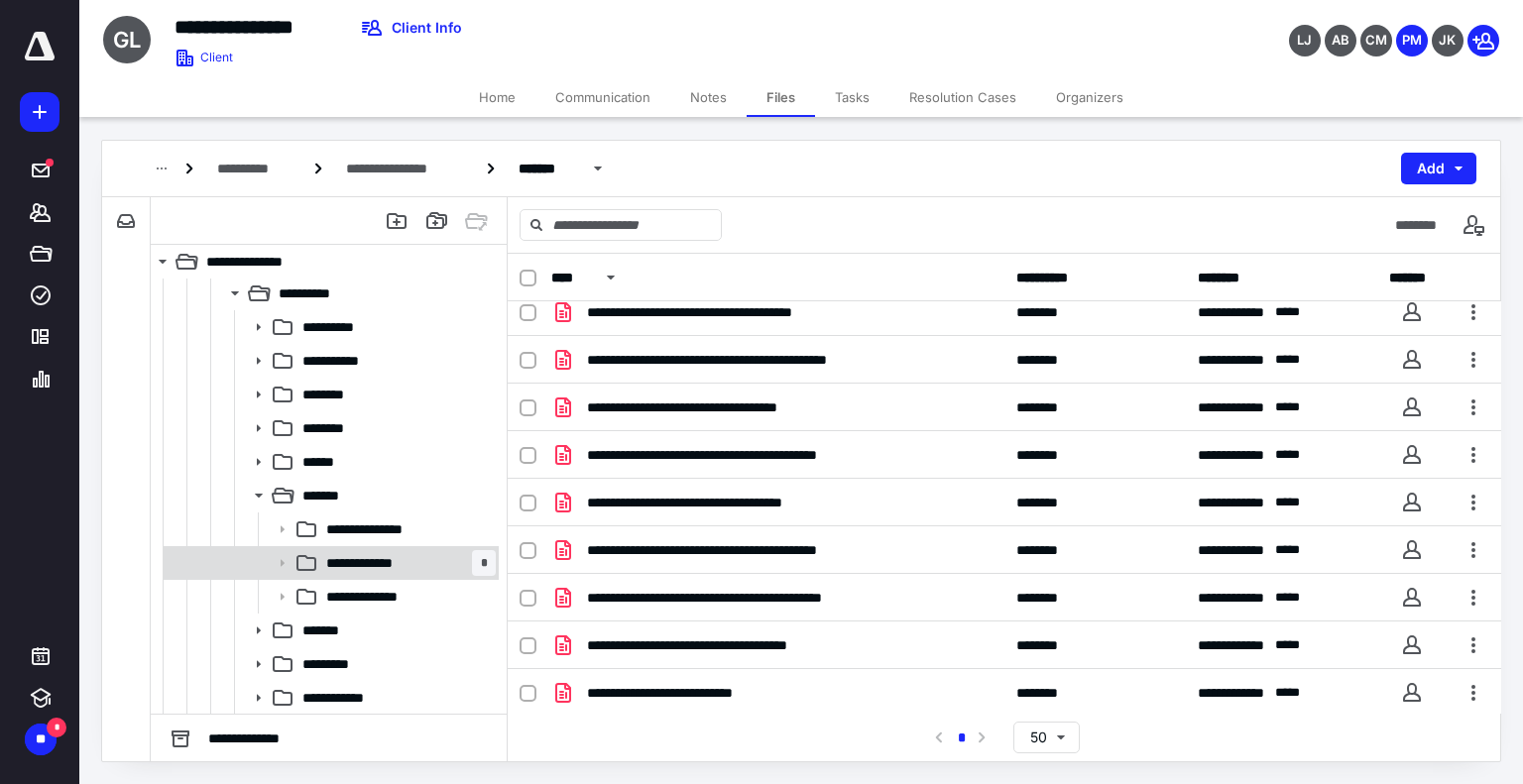 click on "**********" at bounding box center (329, 563) 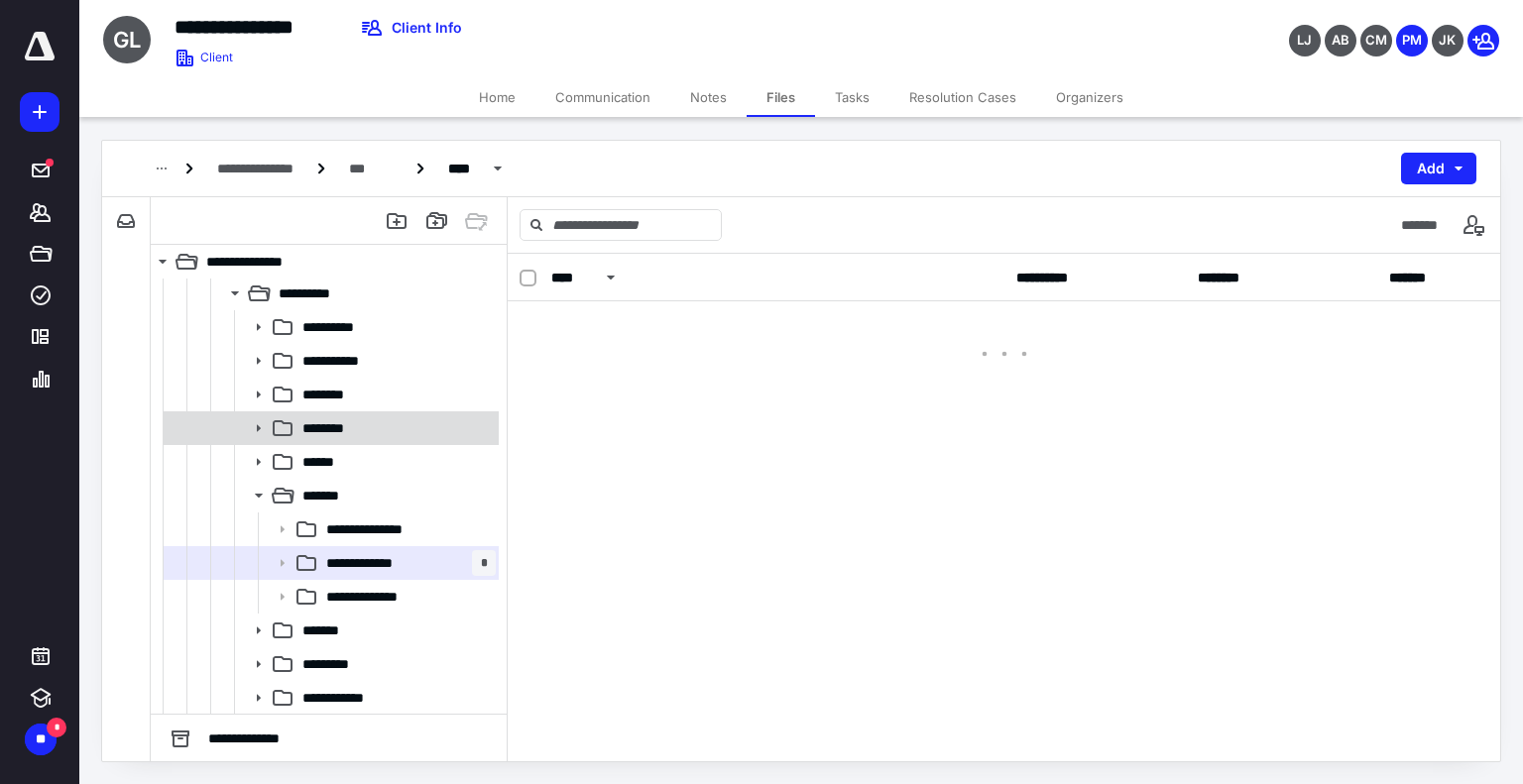 scroll, scrollTop: 0, scrollLeft: 0, axis: both 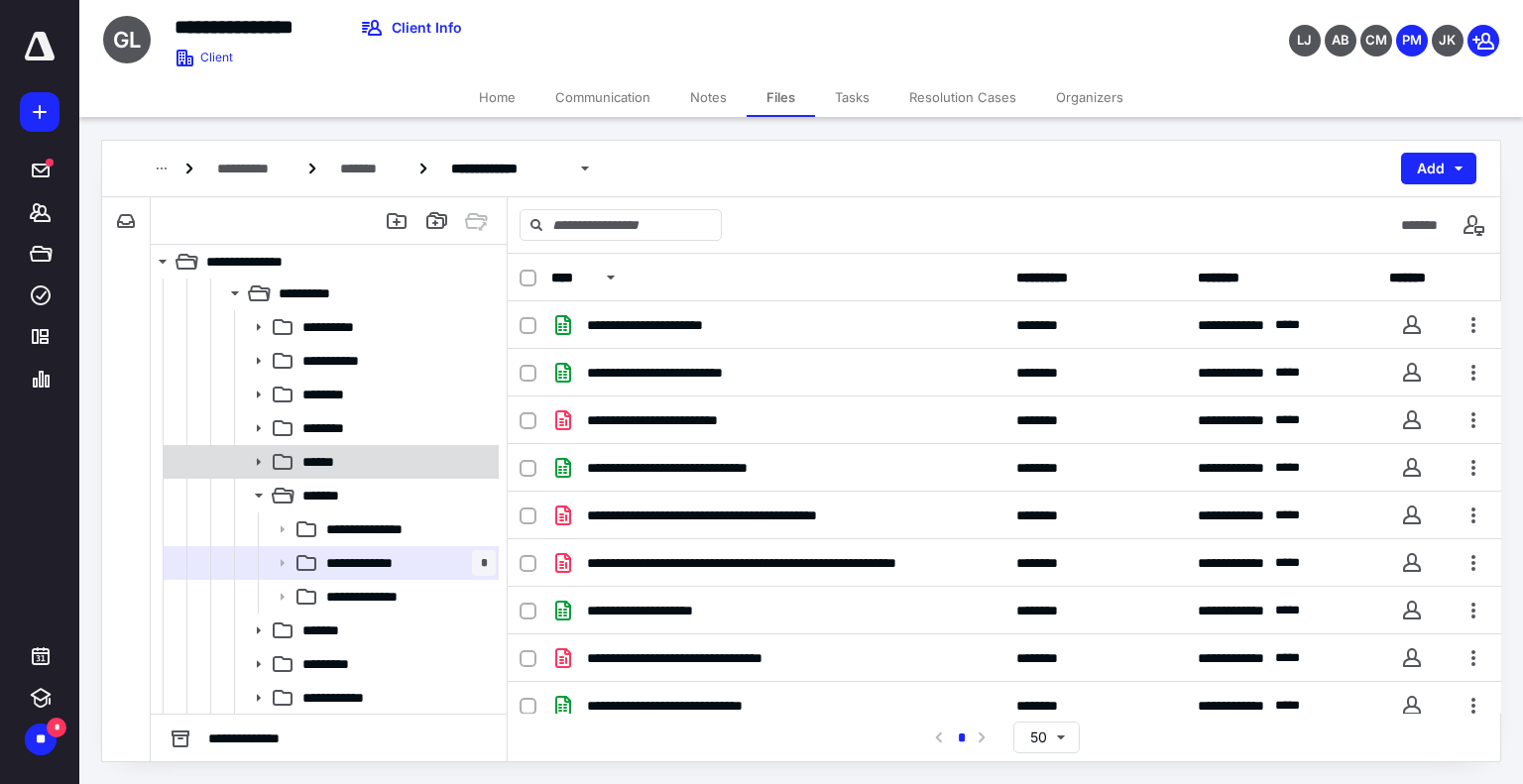 click 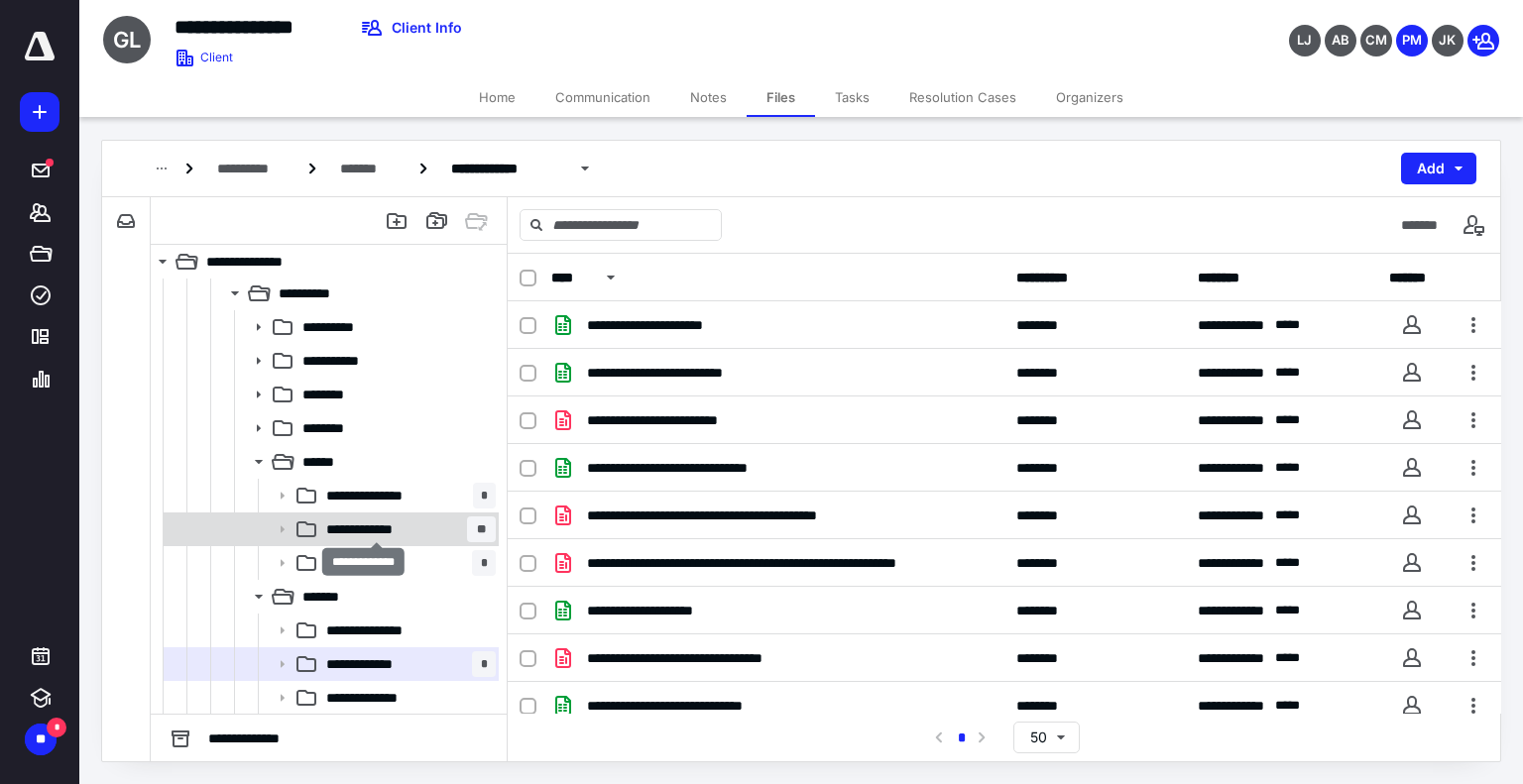 click on "**********" at bounding box center (378, 529) 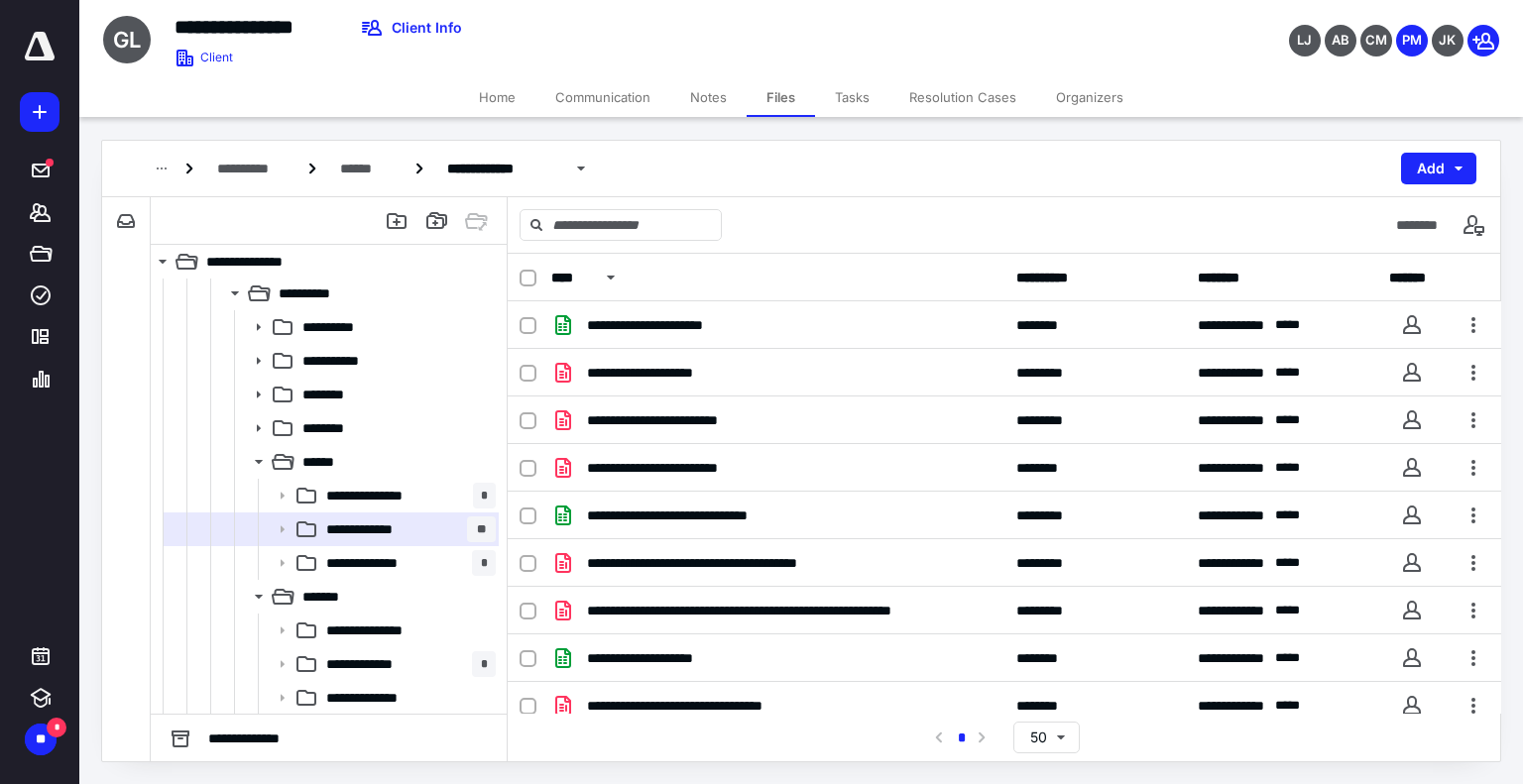 scroll, scrollTop: 330, scrollLeft: 0, axis: vertical 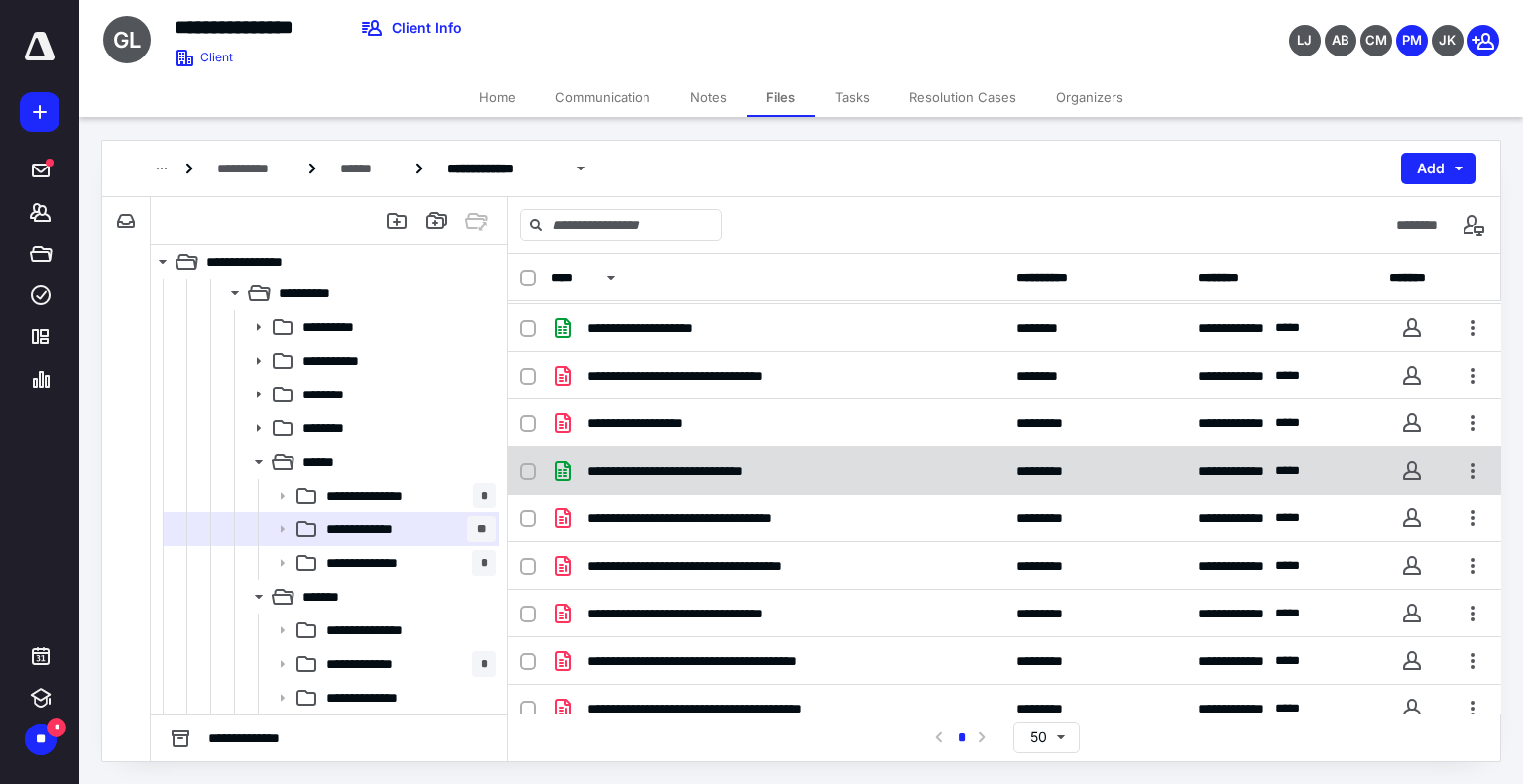 click on "**********" at bounding box center (777, 471) 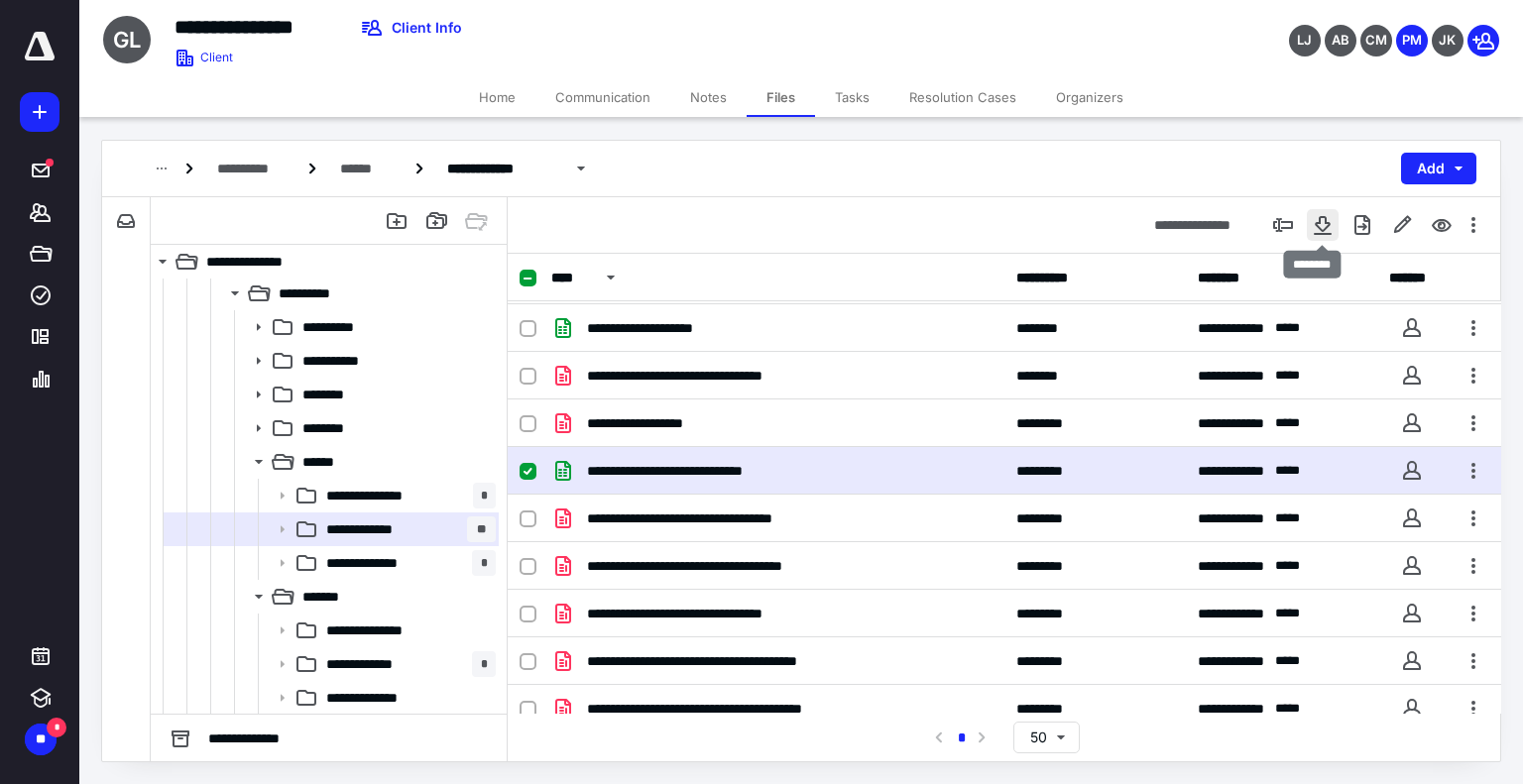 click at bounding box center (1323, 225) 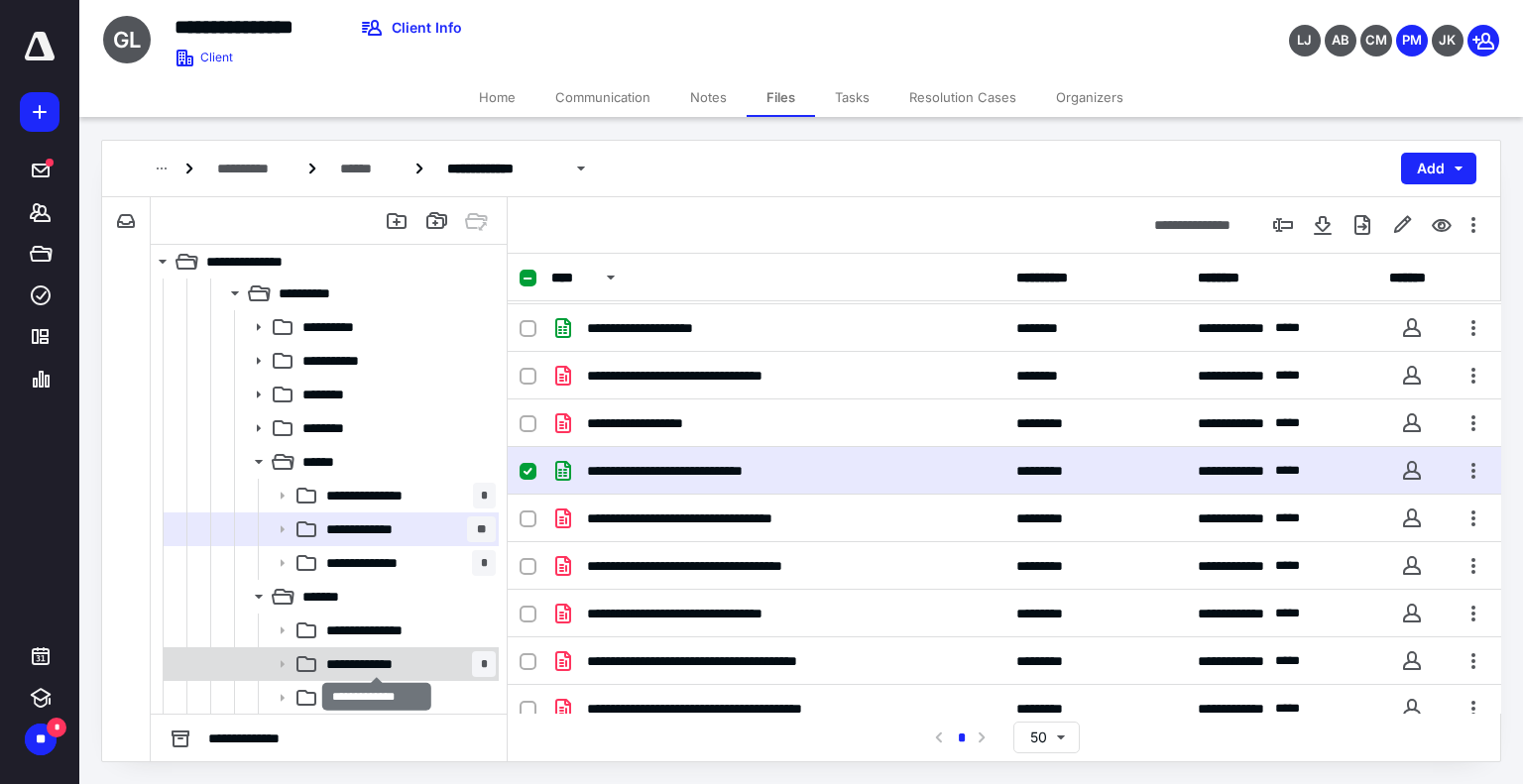 click on "**********" at bounding box center (378, 664) 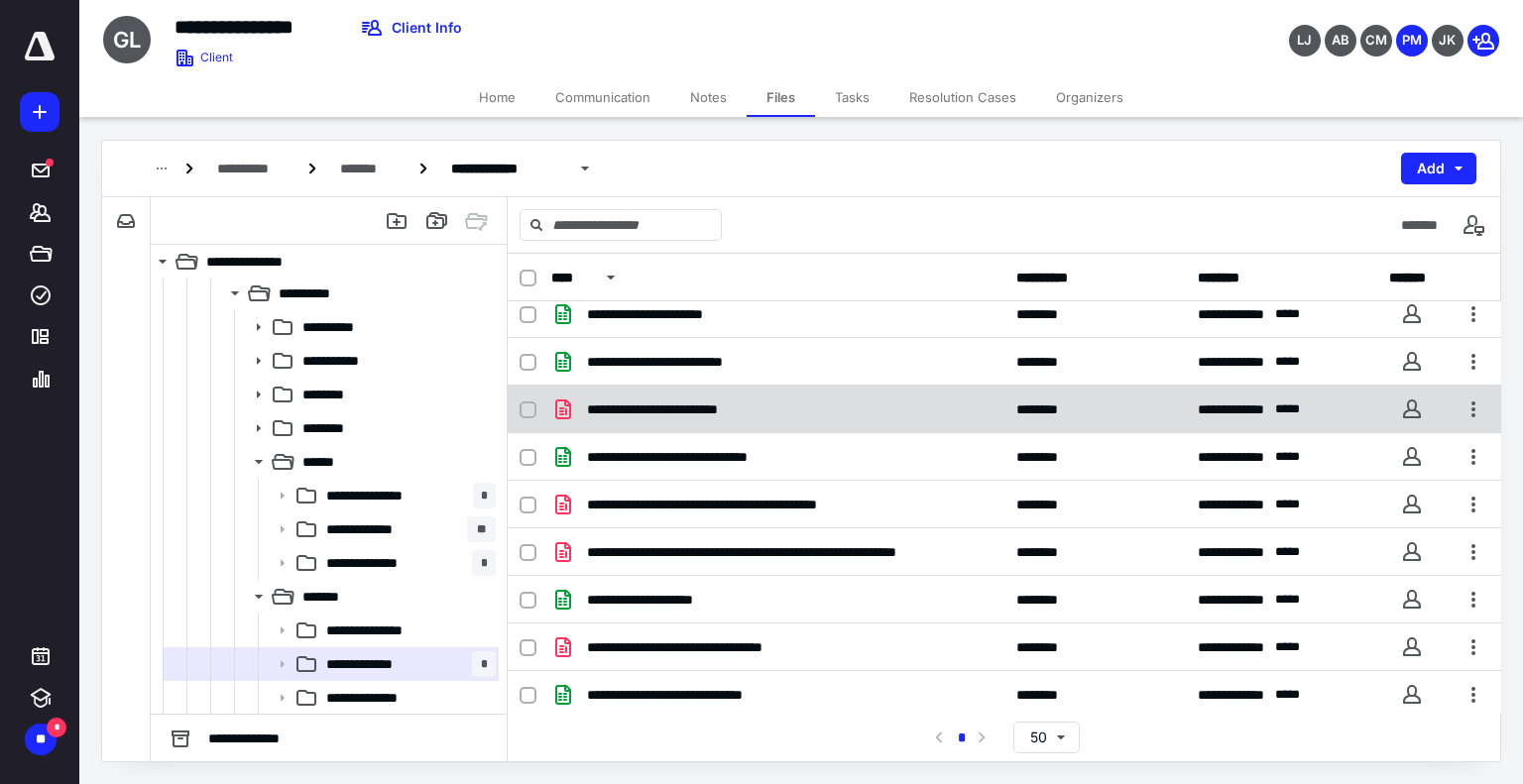 scroll, scrollTop: 14, scrollLeft: 0, axis: vertical 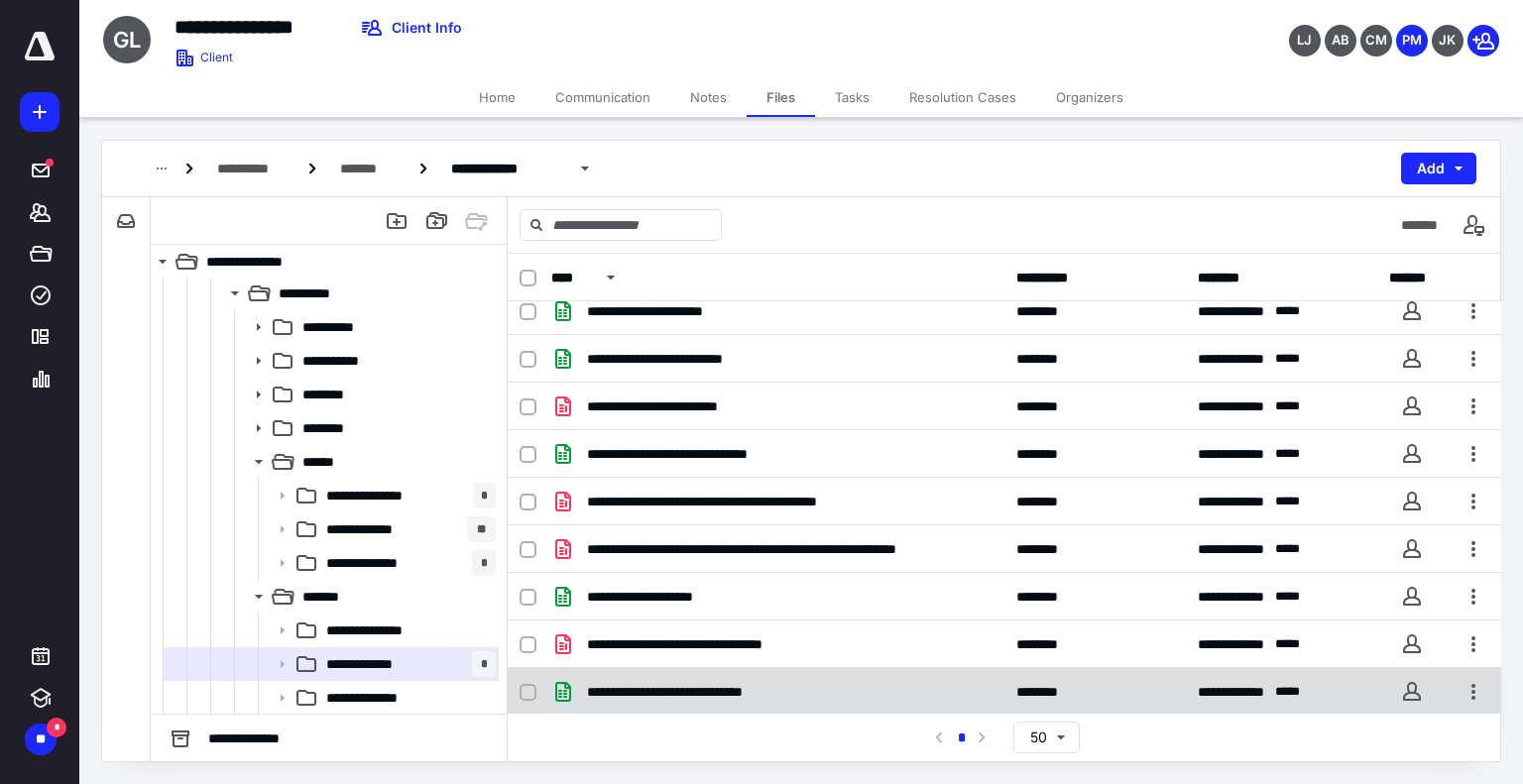 click on "**********" at bounding box center (777, 692) 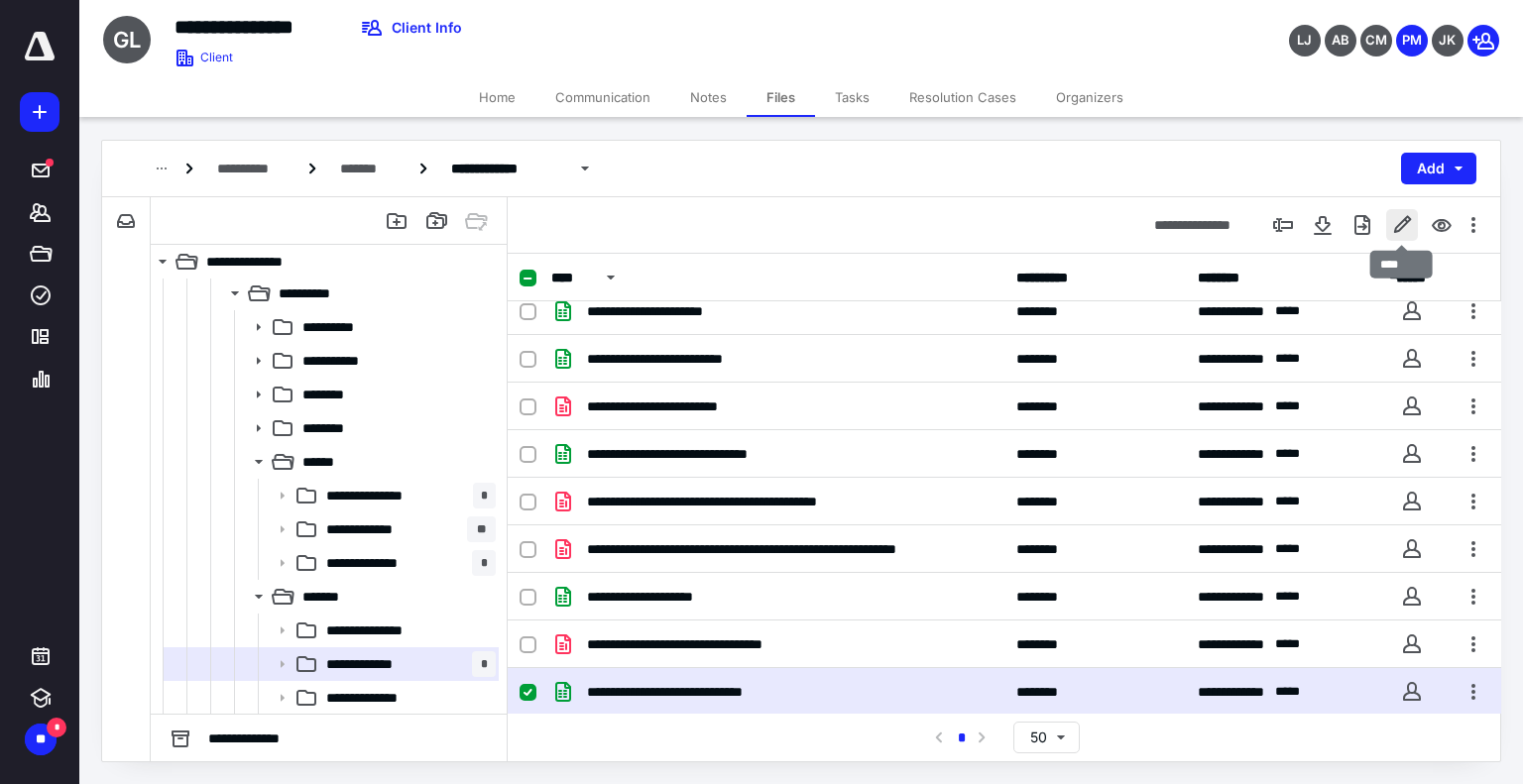 click at bounding box center (1402, 225) 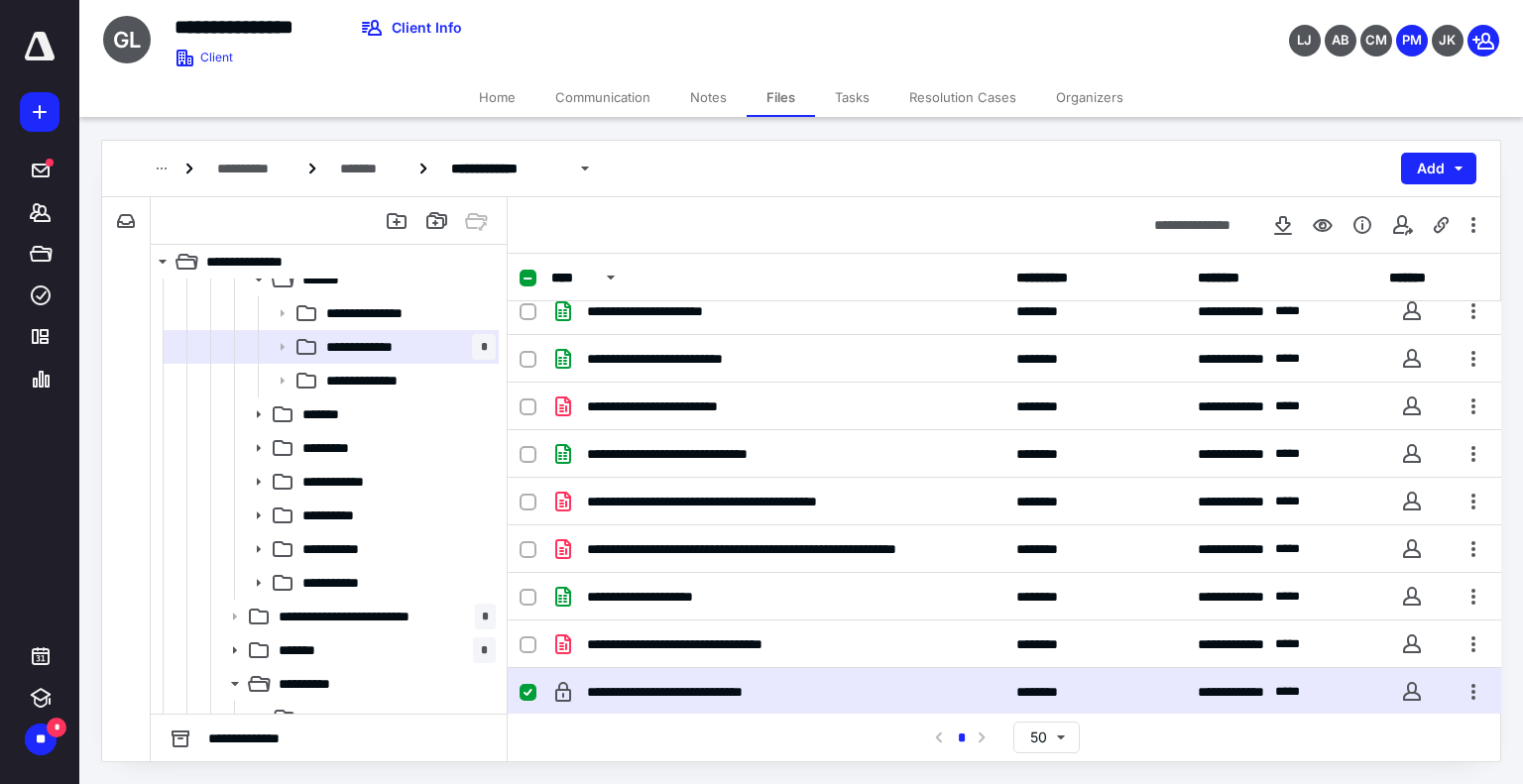 scroll, scrollTop: 591, scrollLeft: 0, axis: vertical 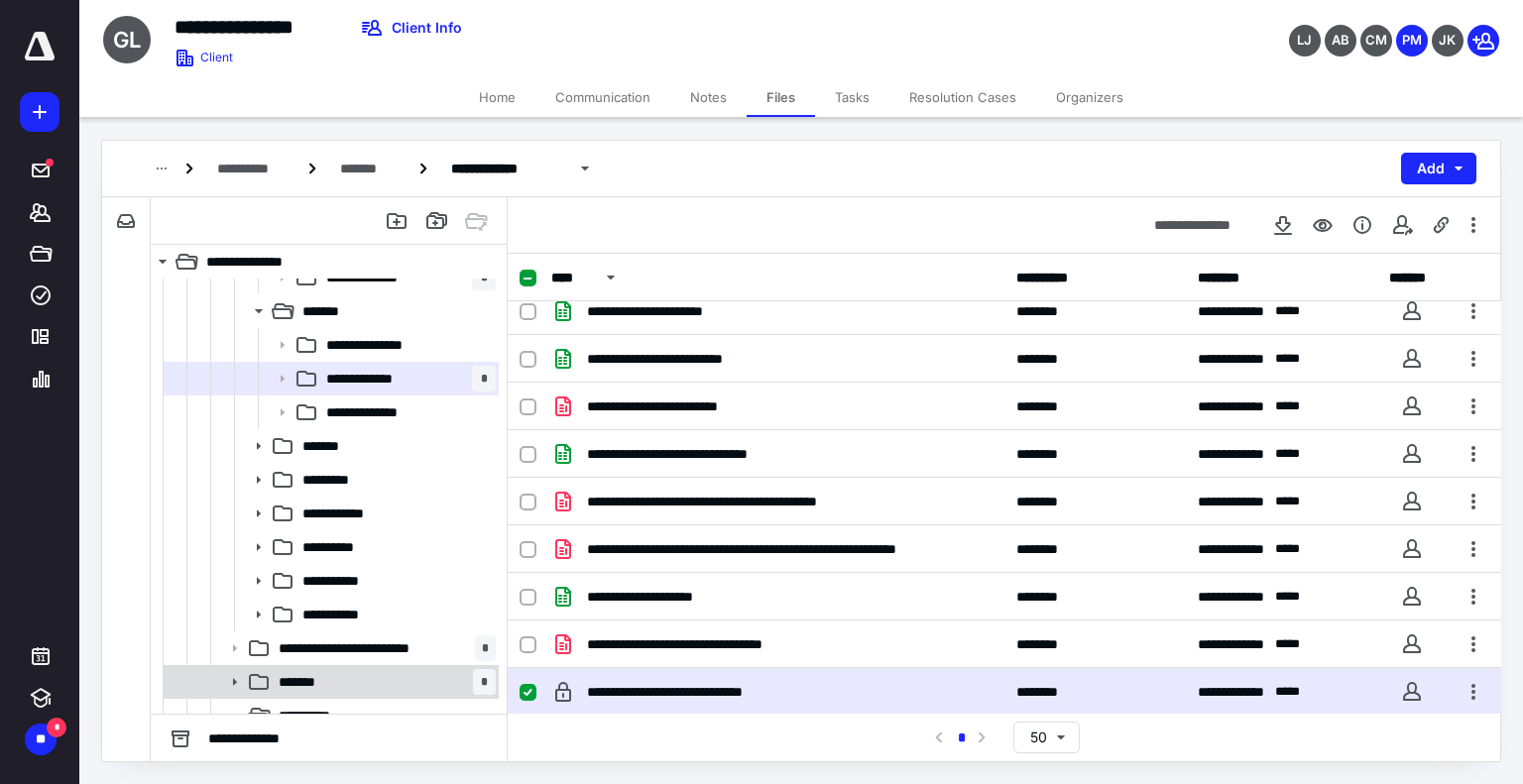 click on "*******" at bounding box center (300, 682) 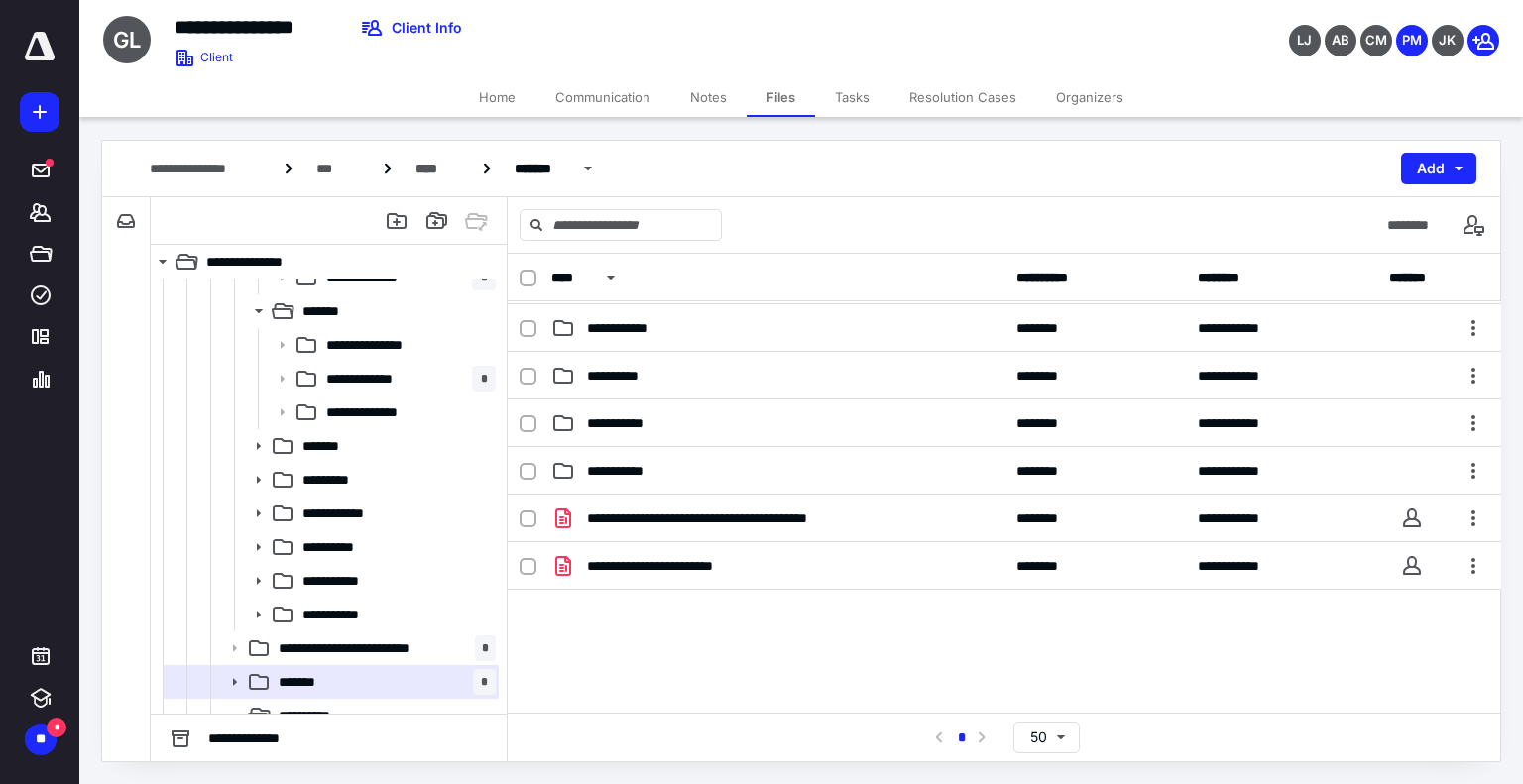 scroll, scrollTop: 453, scrollLeft: 0, axis: vertical 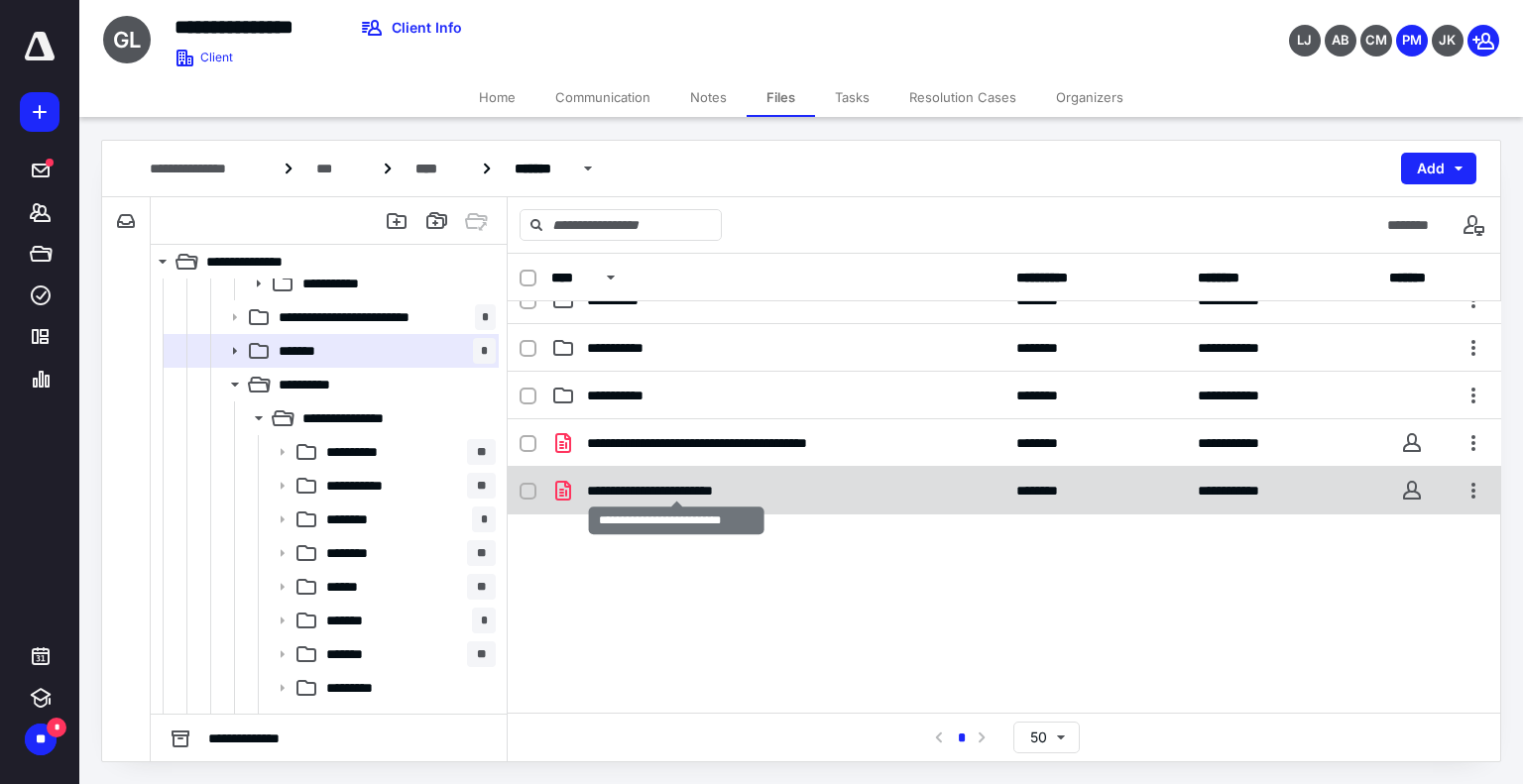 click on "**********" at bounding box center [677, 491] 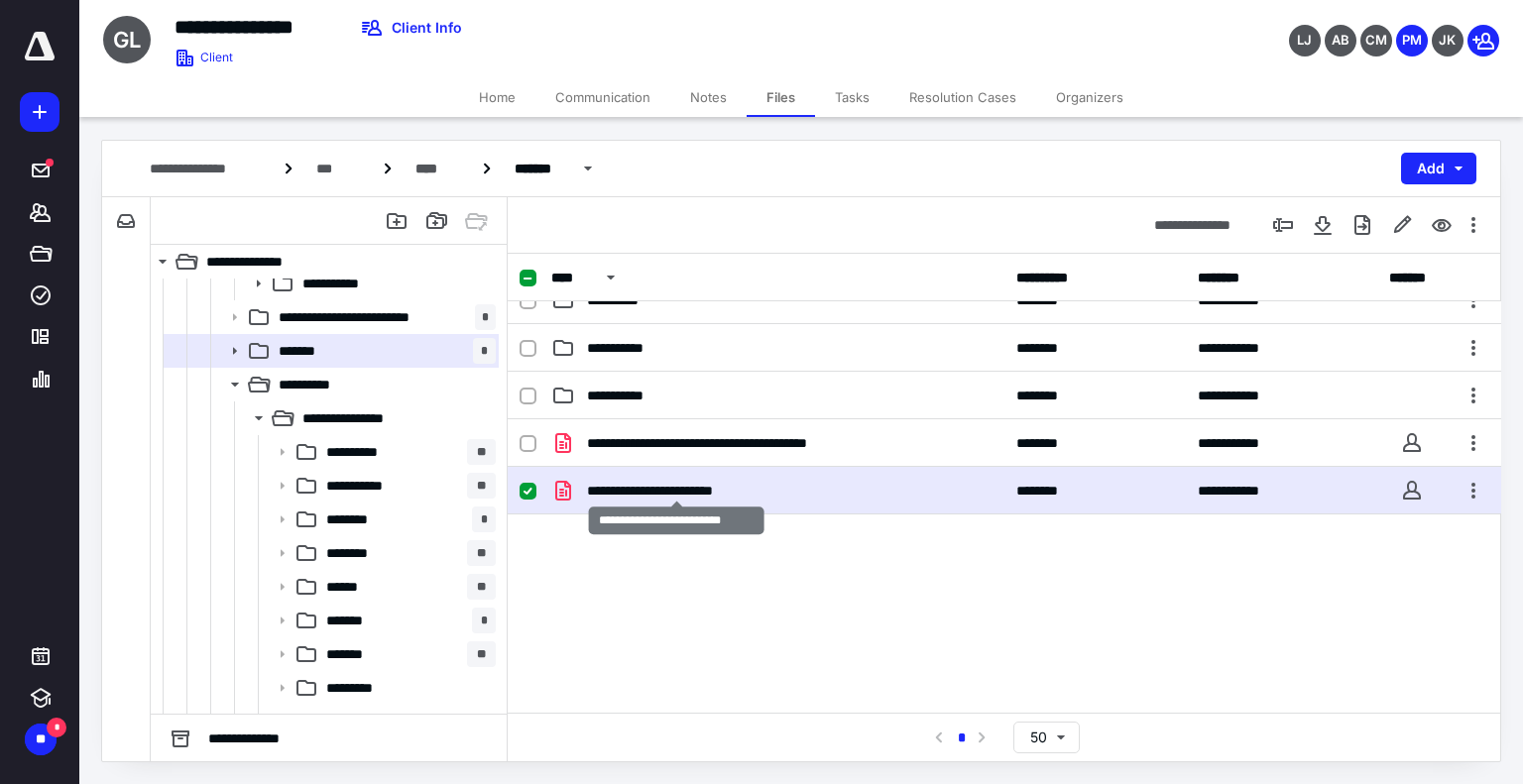 click on "**********" at bounding box center (677, 491) 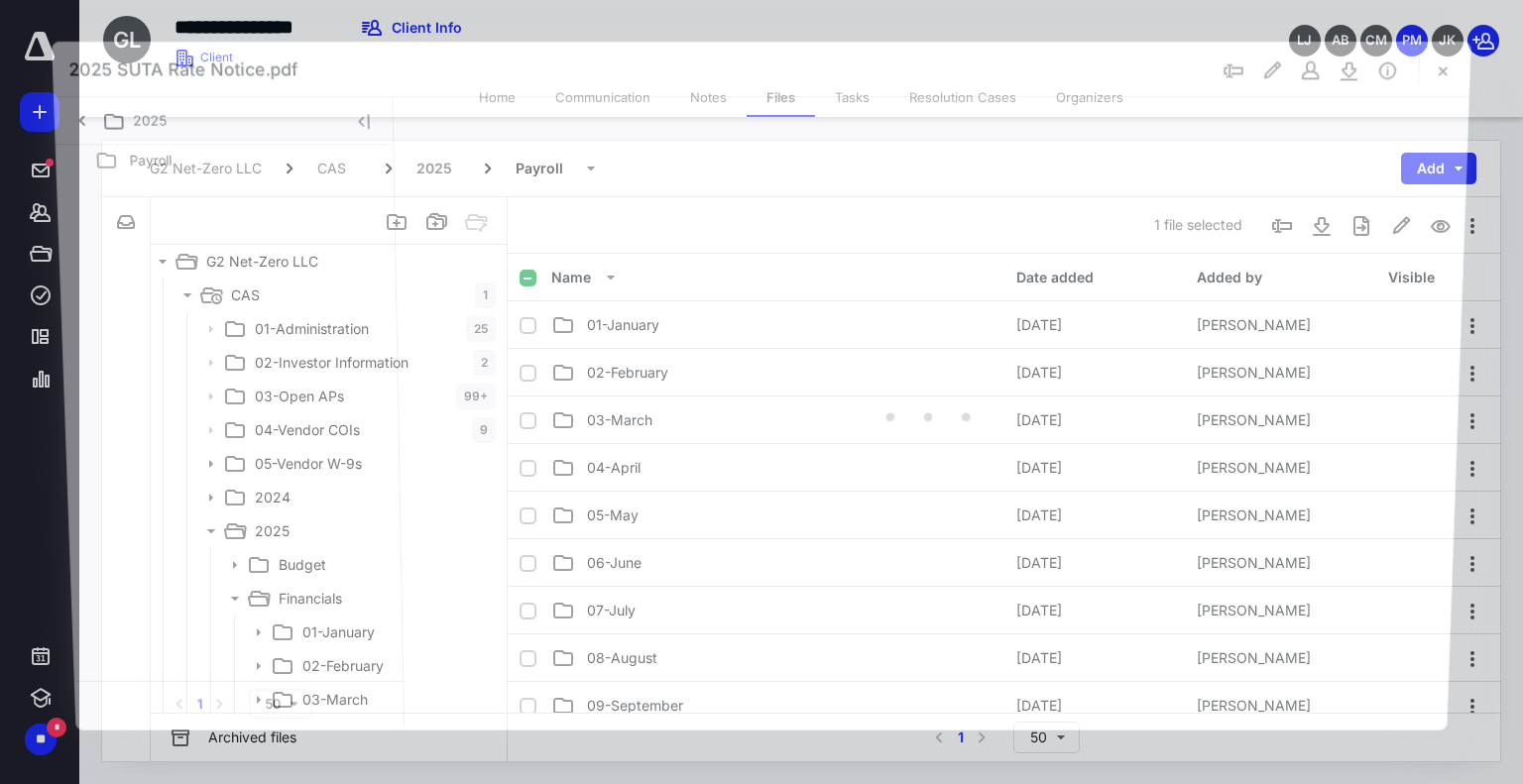 scroll, scrollTop: 922, scrollLeft: 0, axis: vertical 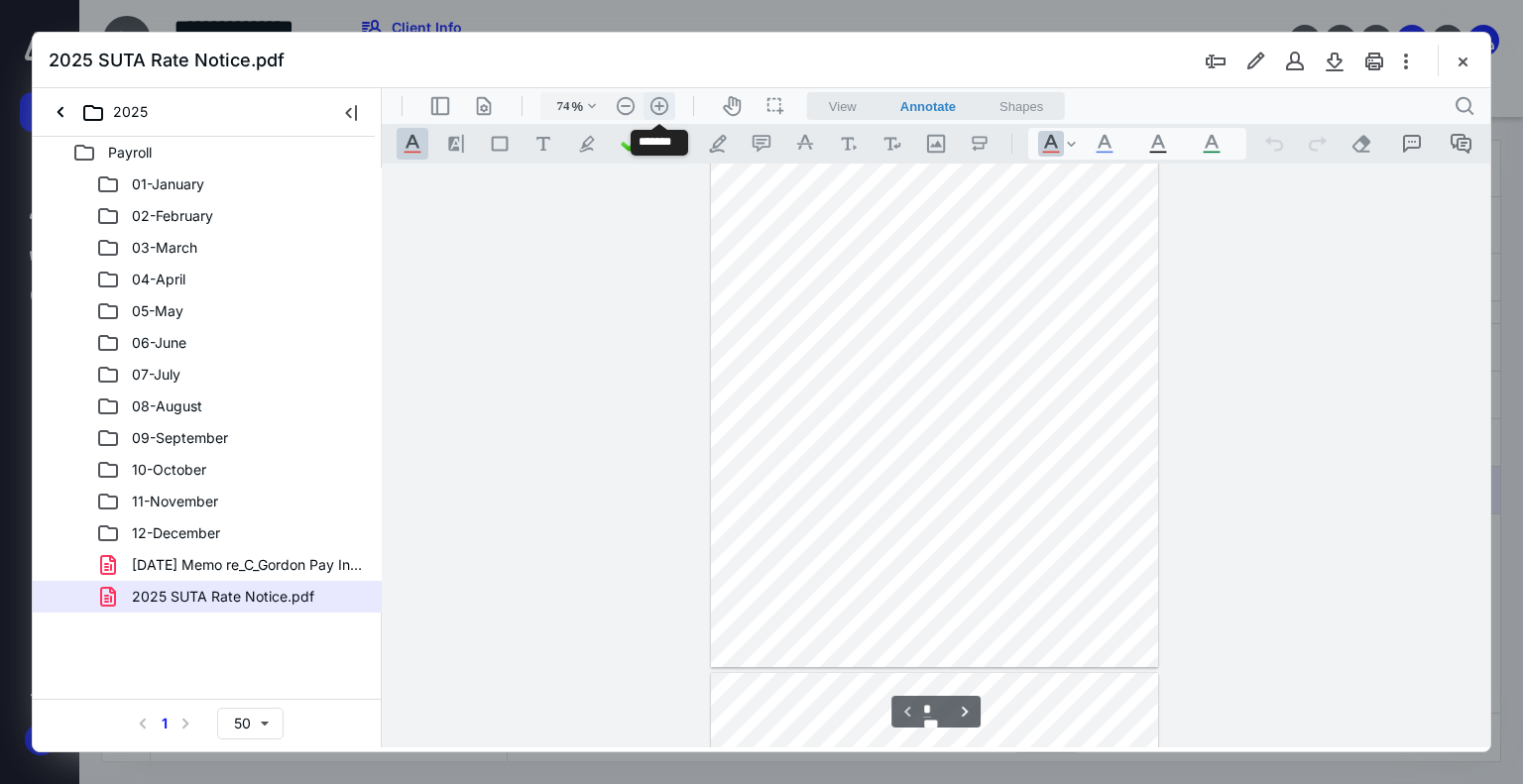click on ".cls-1{fill:#abb0c4;} icon - header - zoom - in - line" at bounding box center (659, 106) 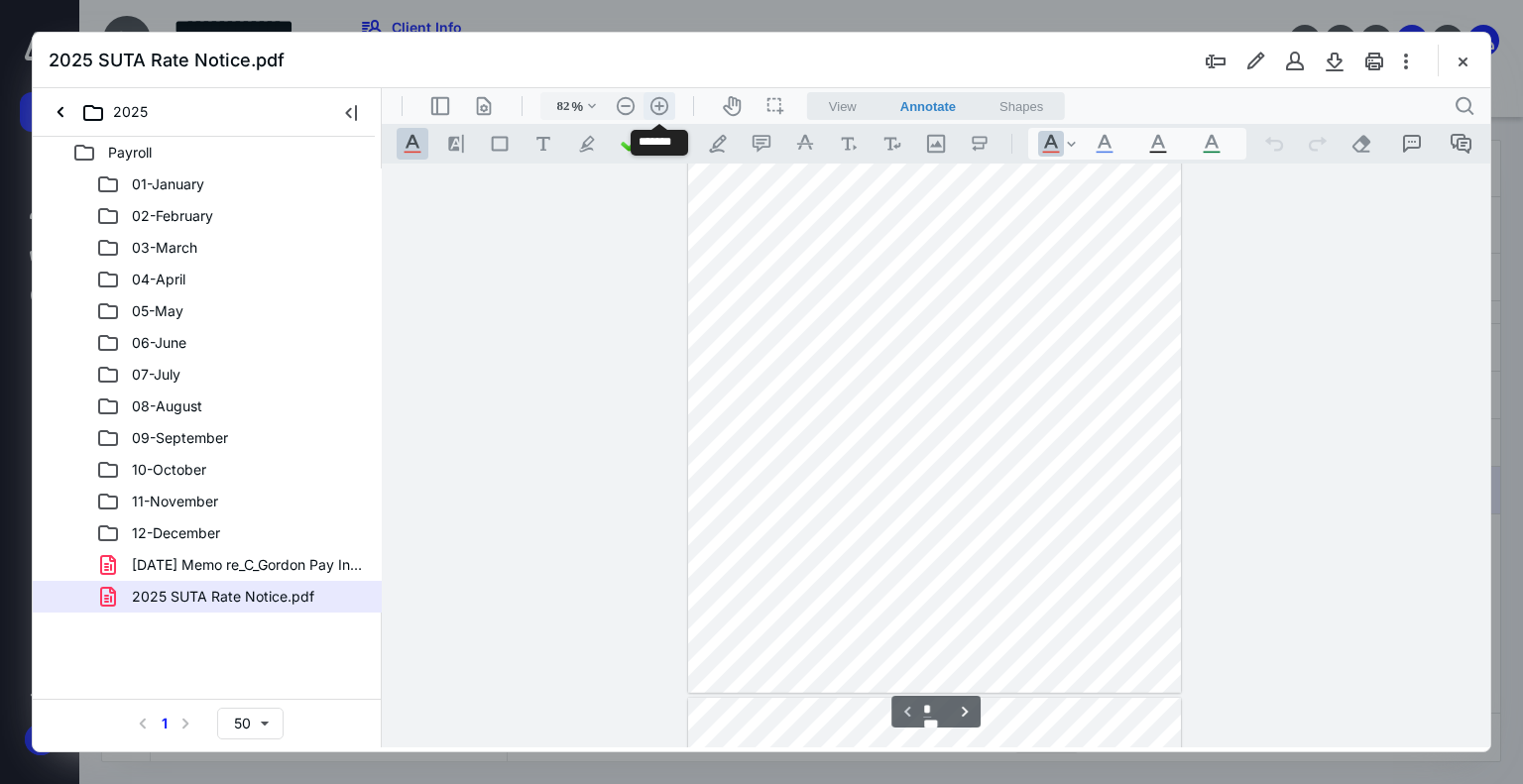 click on ".cls-1{fill:#abb0c4;} icon - header - zoom - in - line" at bounding box center [659, 106] 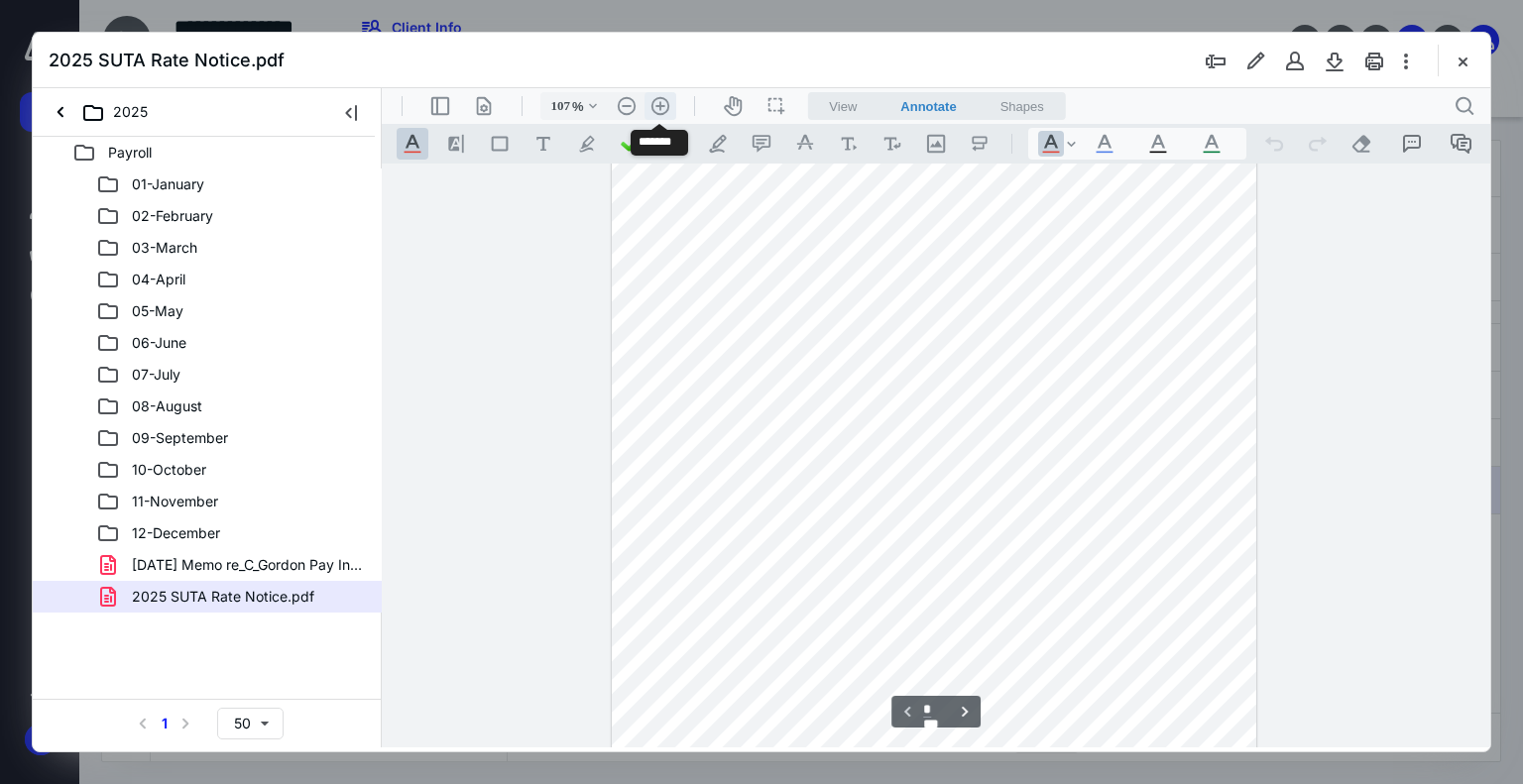 click on ".cls-1{fill:#abb0c4;} icon - header - zoom - in - line" at bounding box center [660, 106] 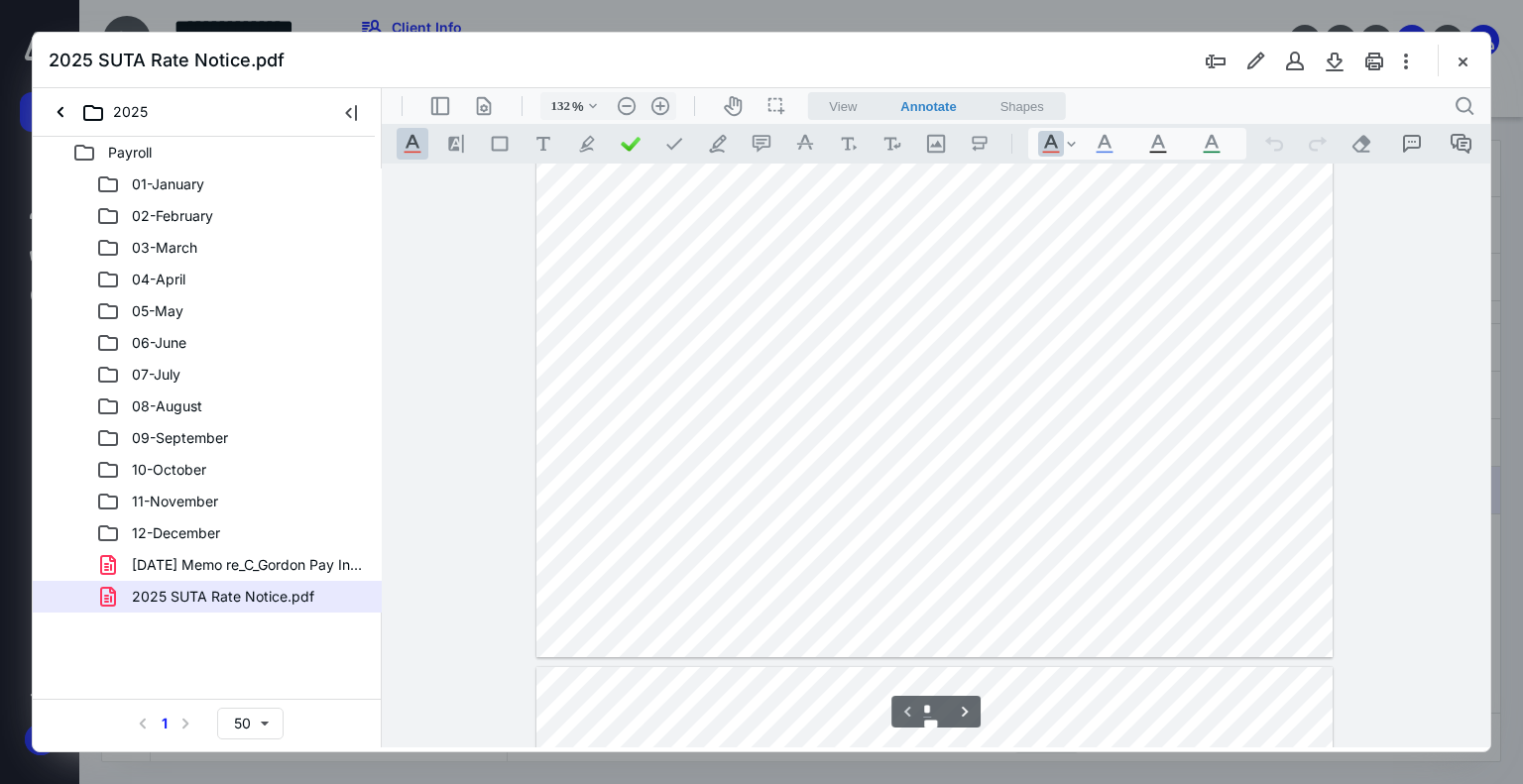 scroll, scrollTop: 504, scrollLeft: 0, axis: vertical 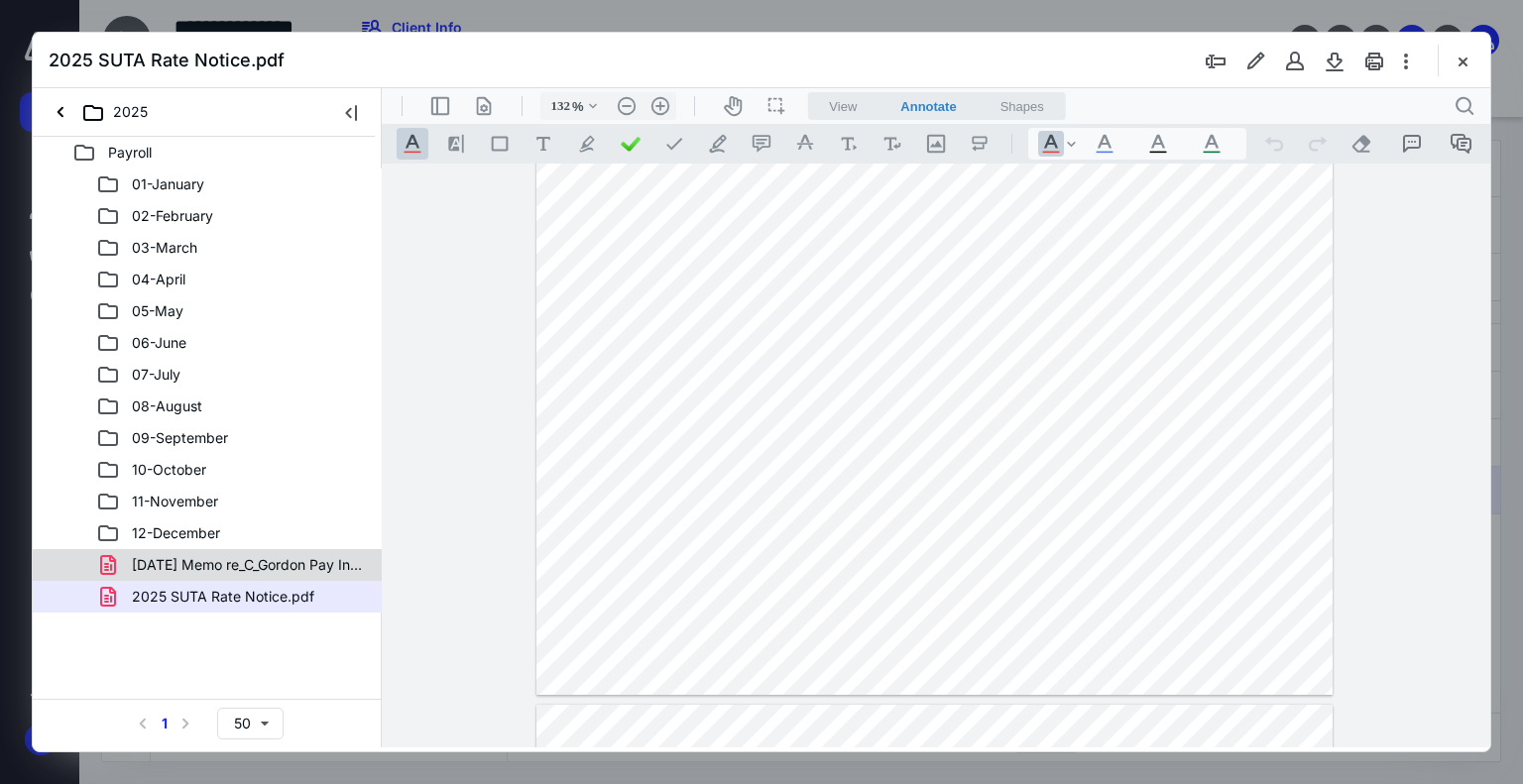 click on "[DATE] Memo re_C_Gordon Pay Increase.pdf" at bounding box center (247, 565) 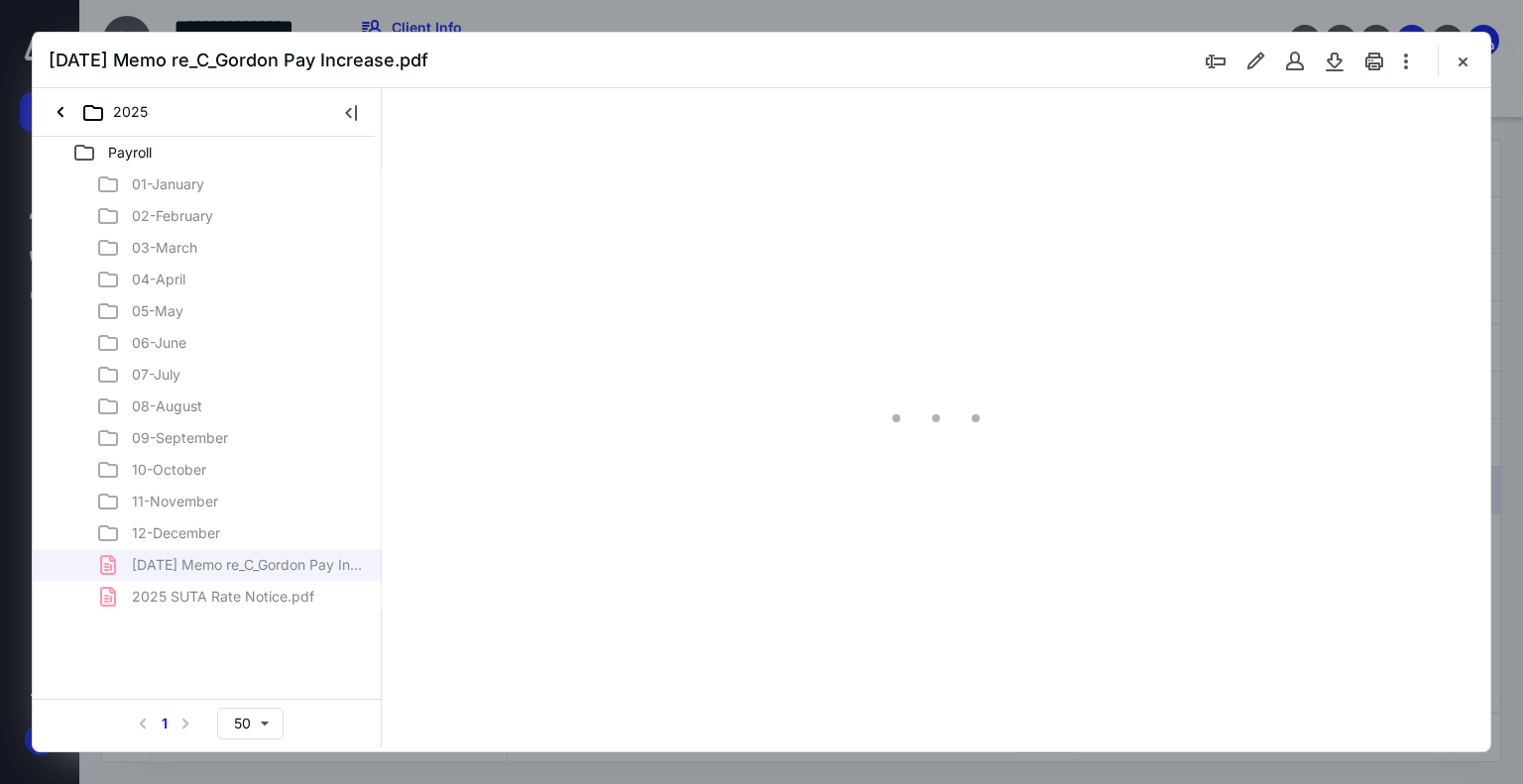 type on "74" 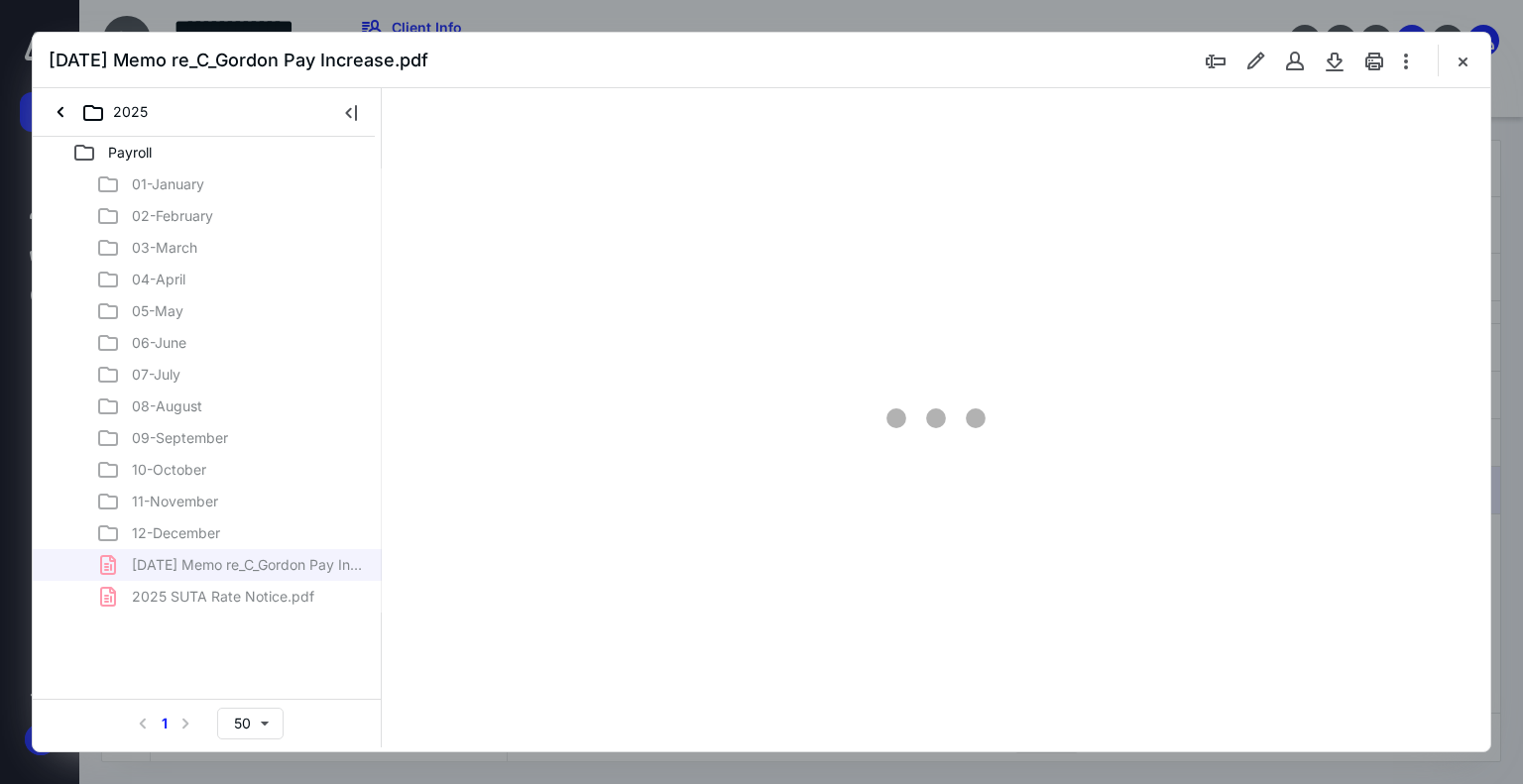 scroll, scrollTop: 0, scrollLeft: 0, axis: both 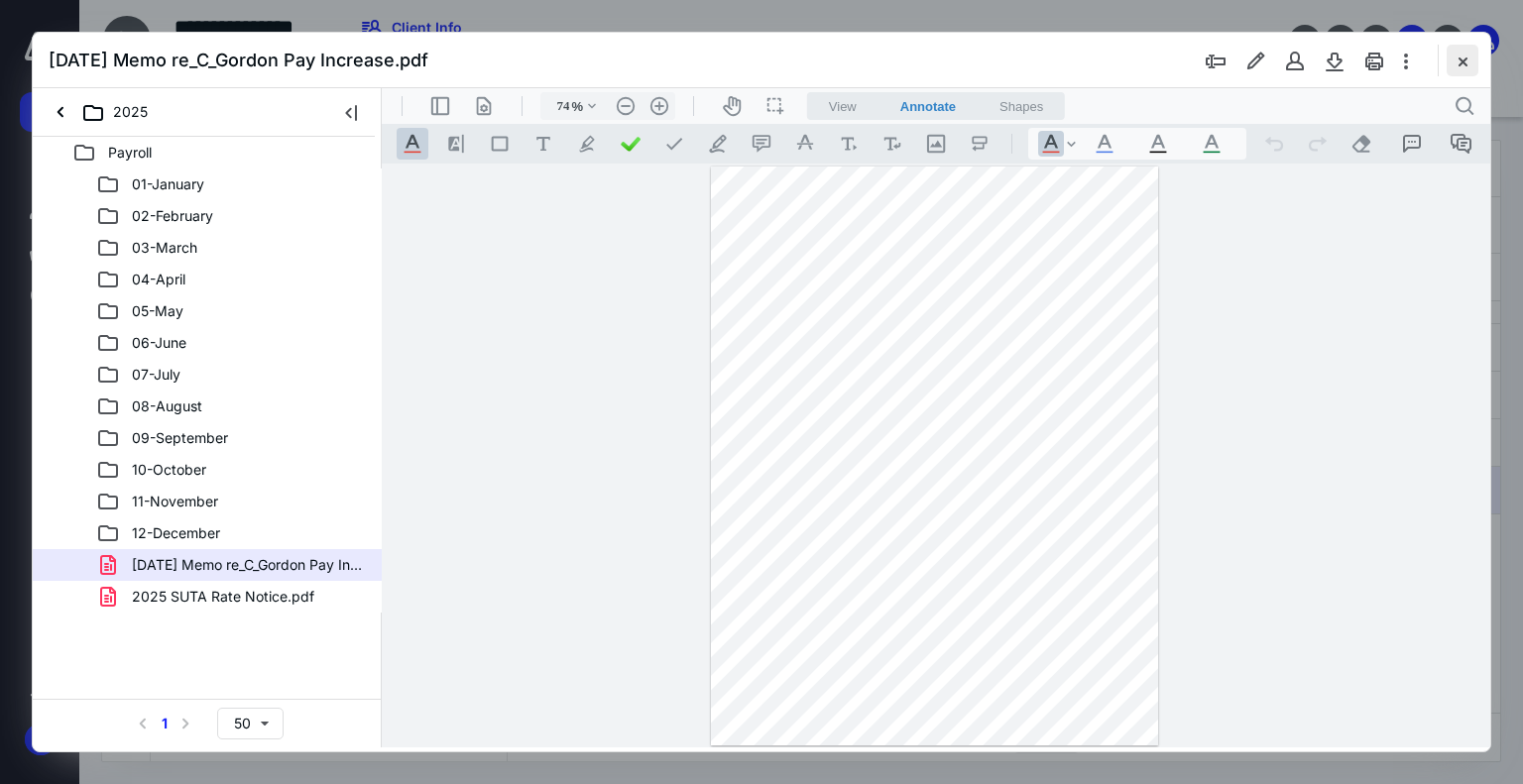 click at bounding box center (1463, 60) 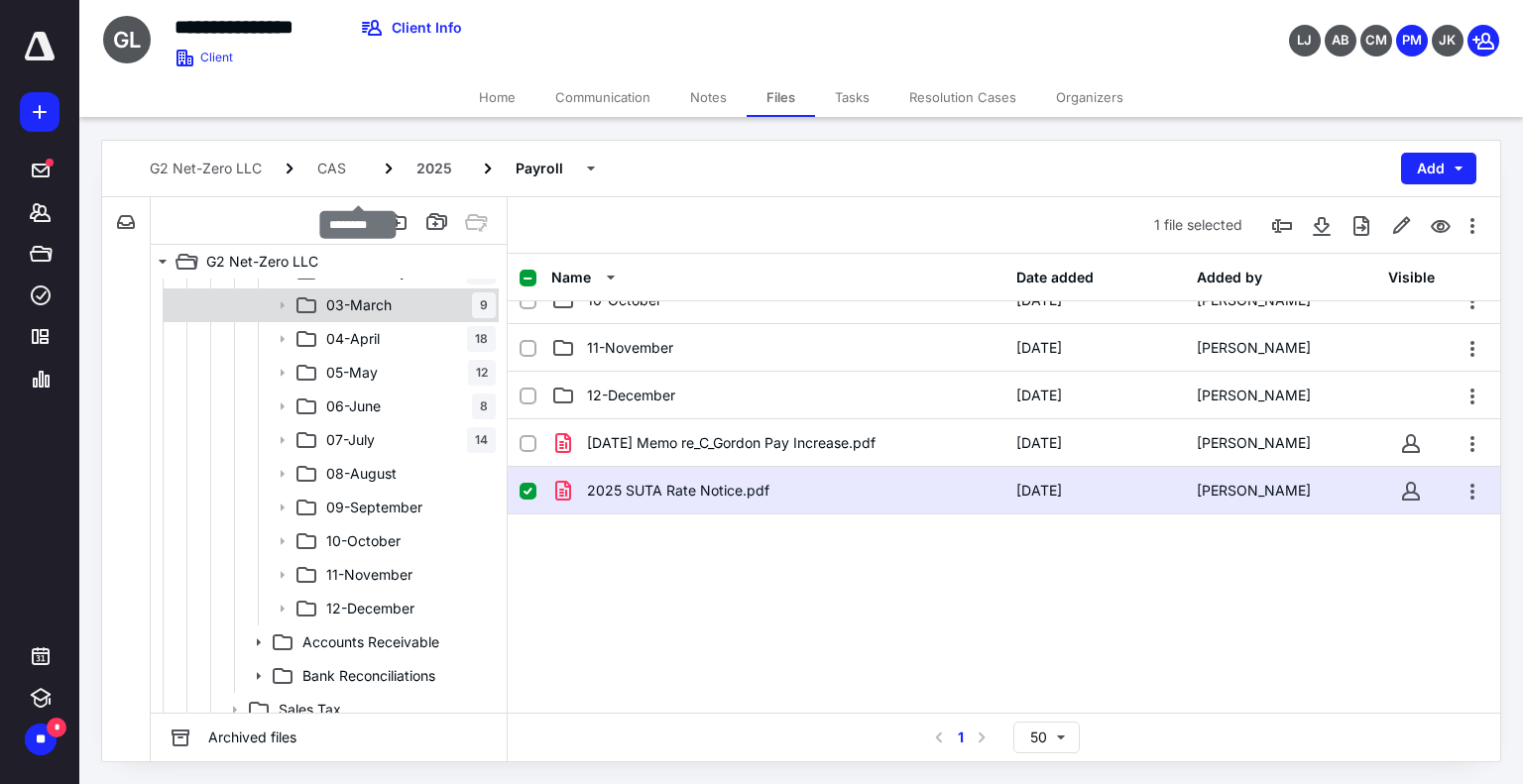scroll, scrollTop: 1253, scrollLeft: 0, axis: vertical 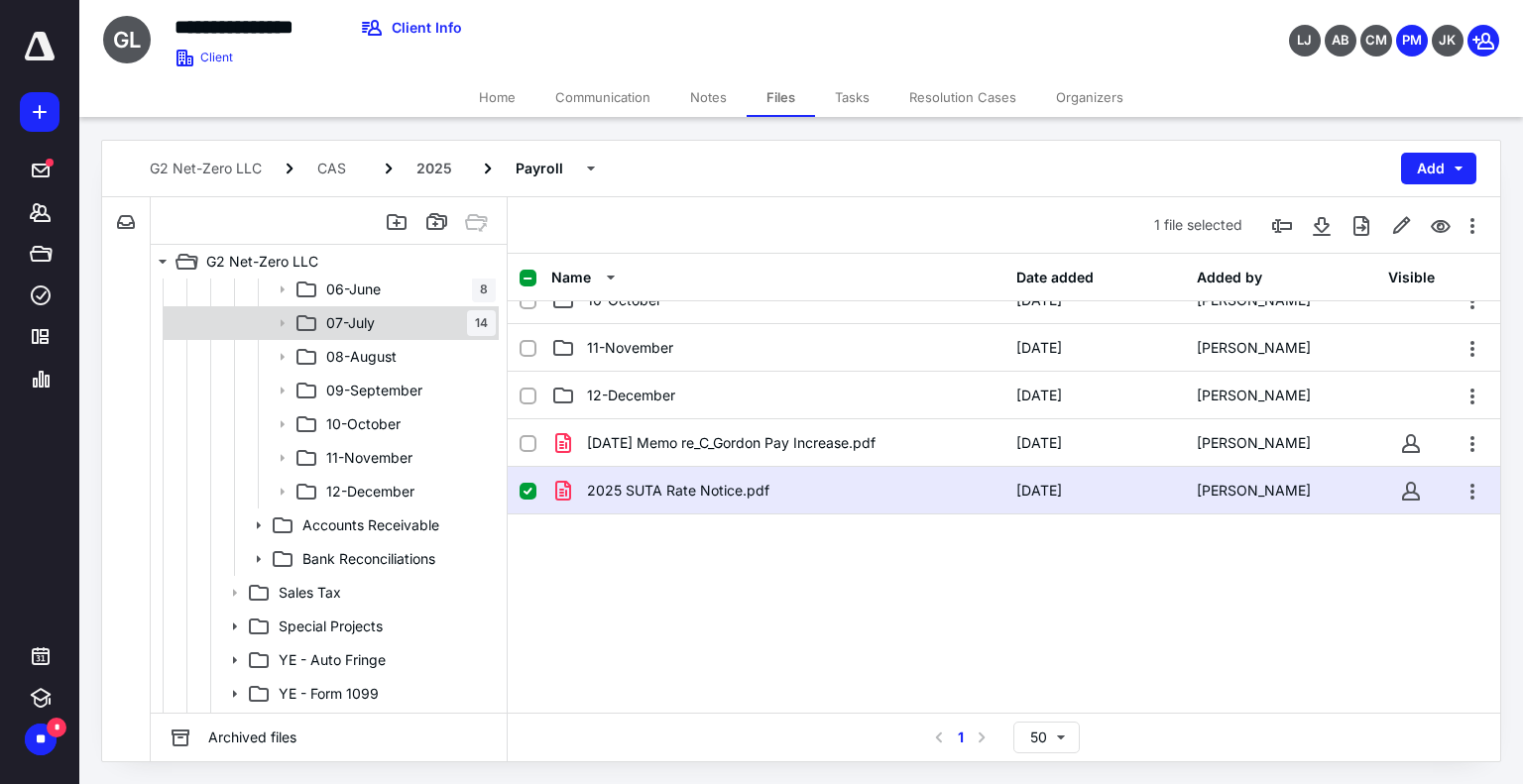 click on "[DATE]" at bounding box center (329, 323) 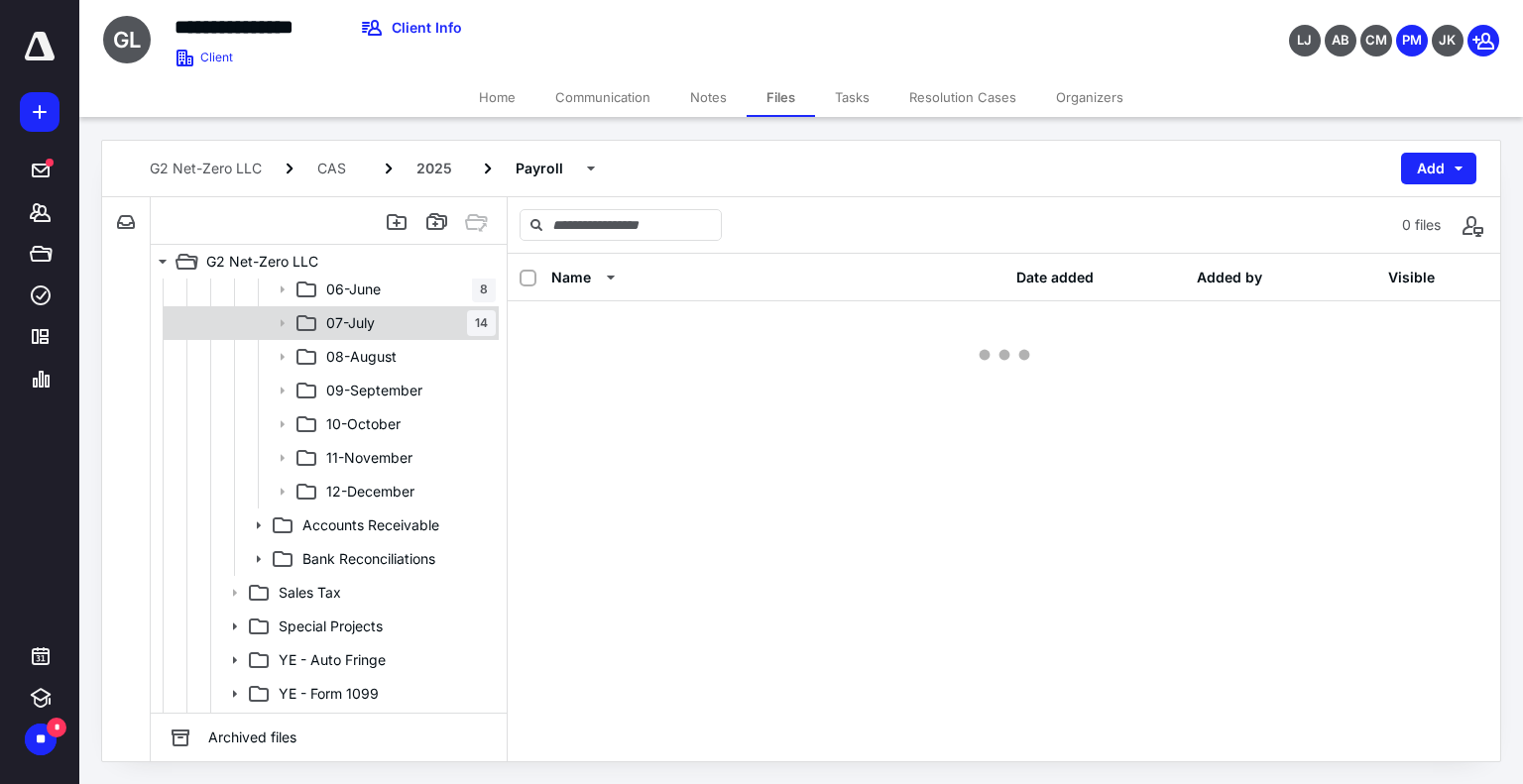 scroll, scrollTop: 0, scrollLeft: 0, axis: both 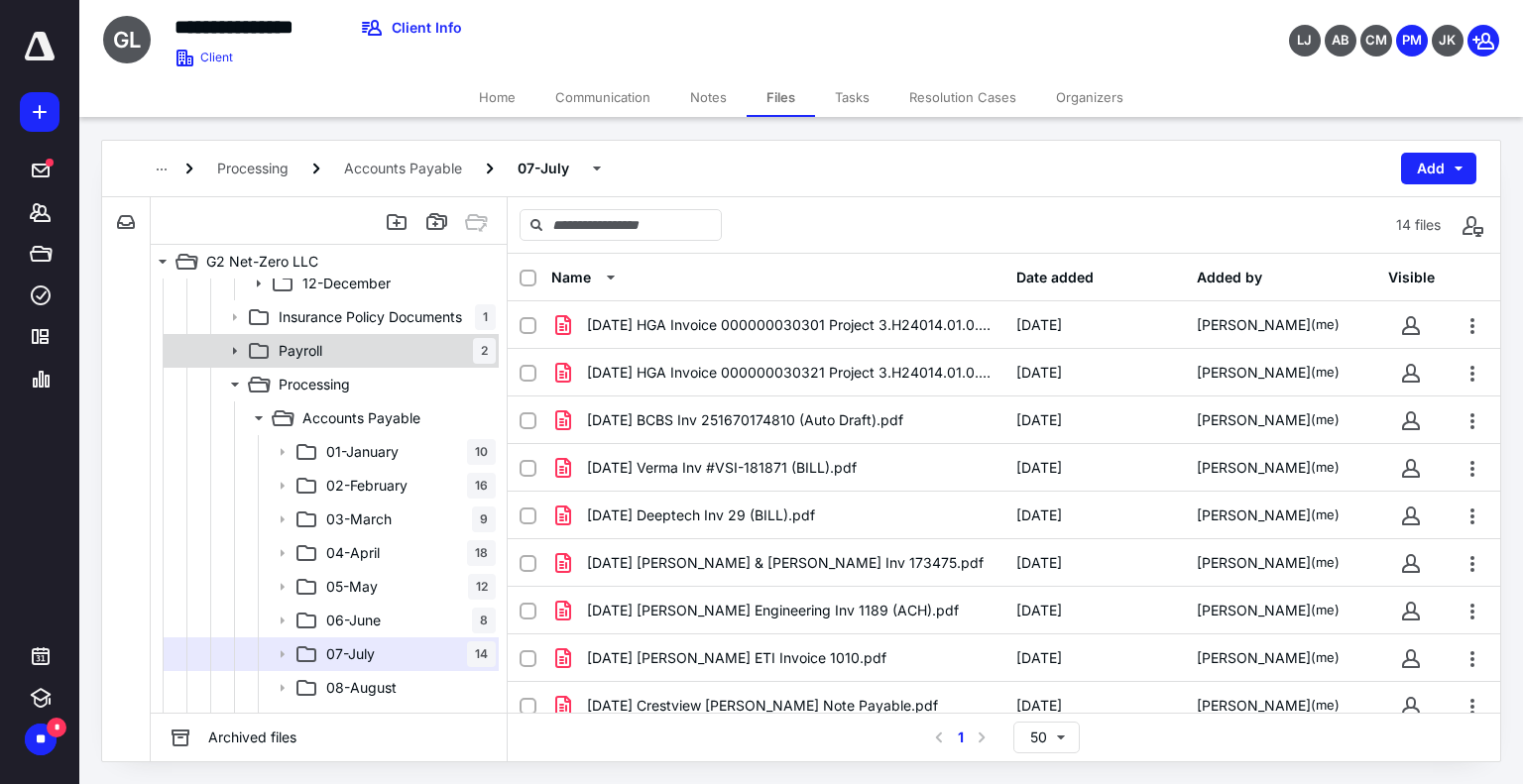 click 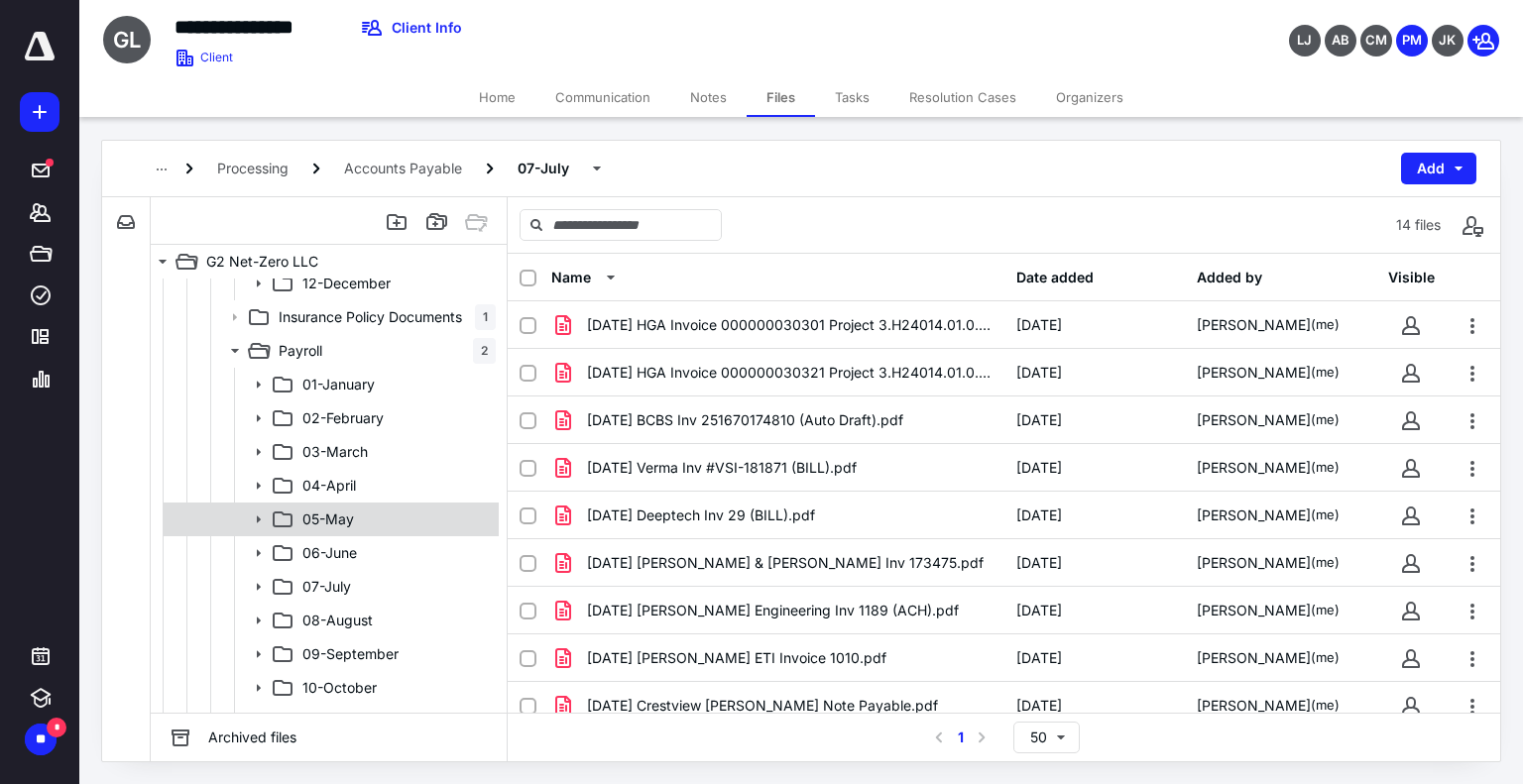 click 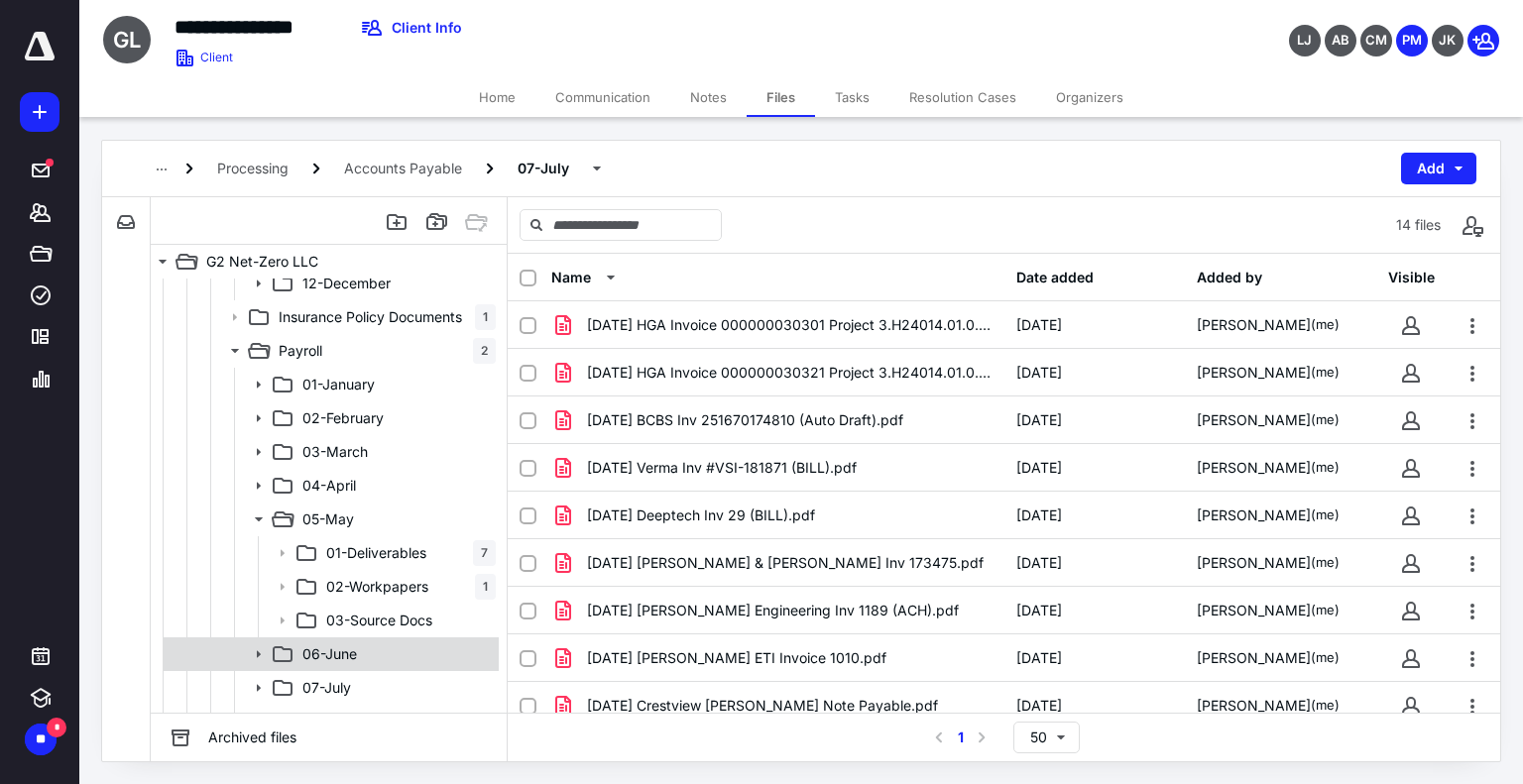 click 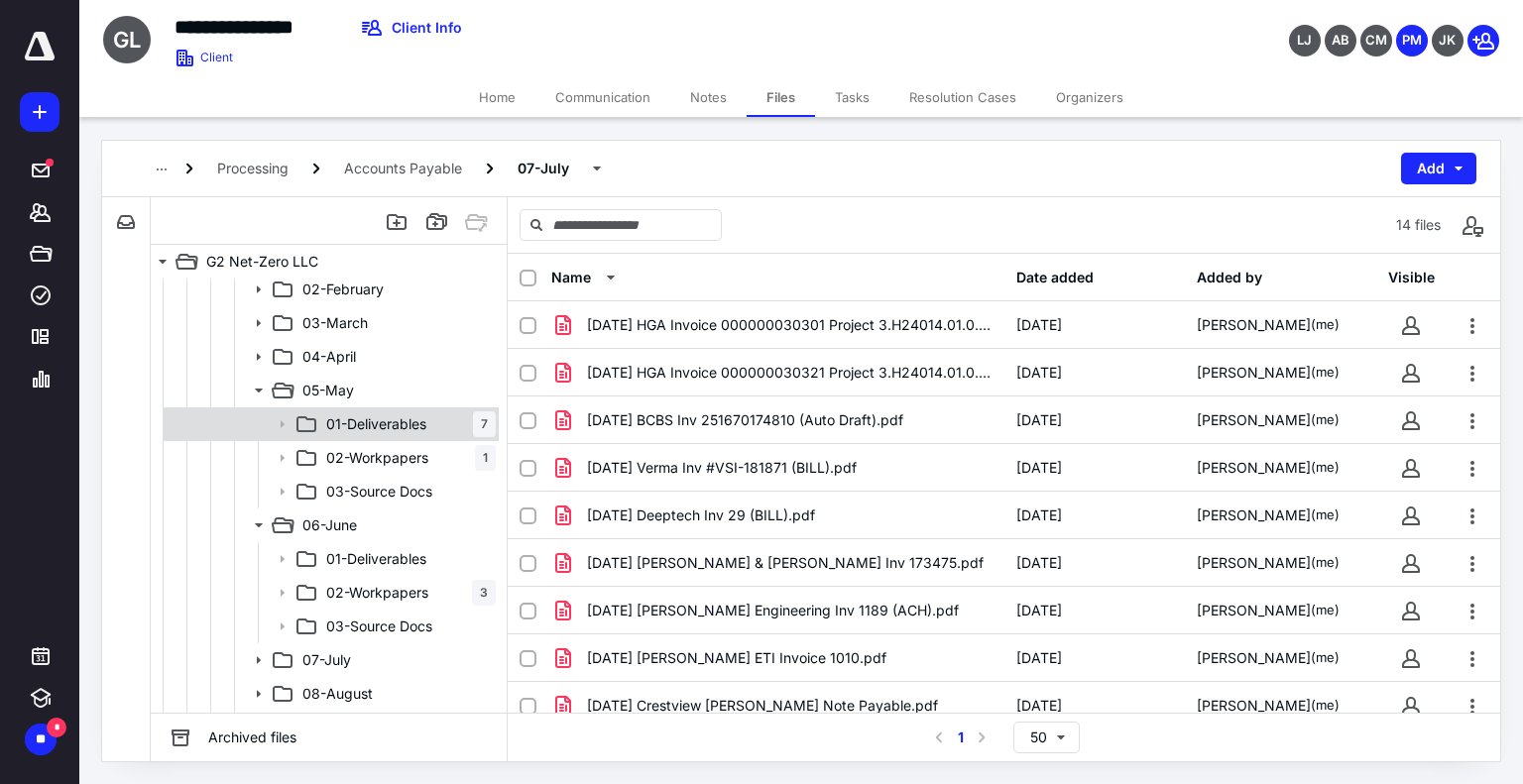 scroll, scrollTop: 1086, scrollLeft: 0, axis: vertical 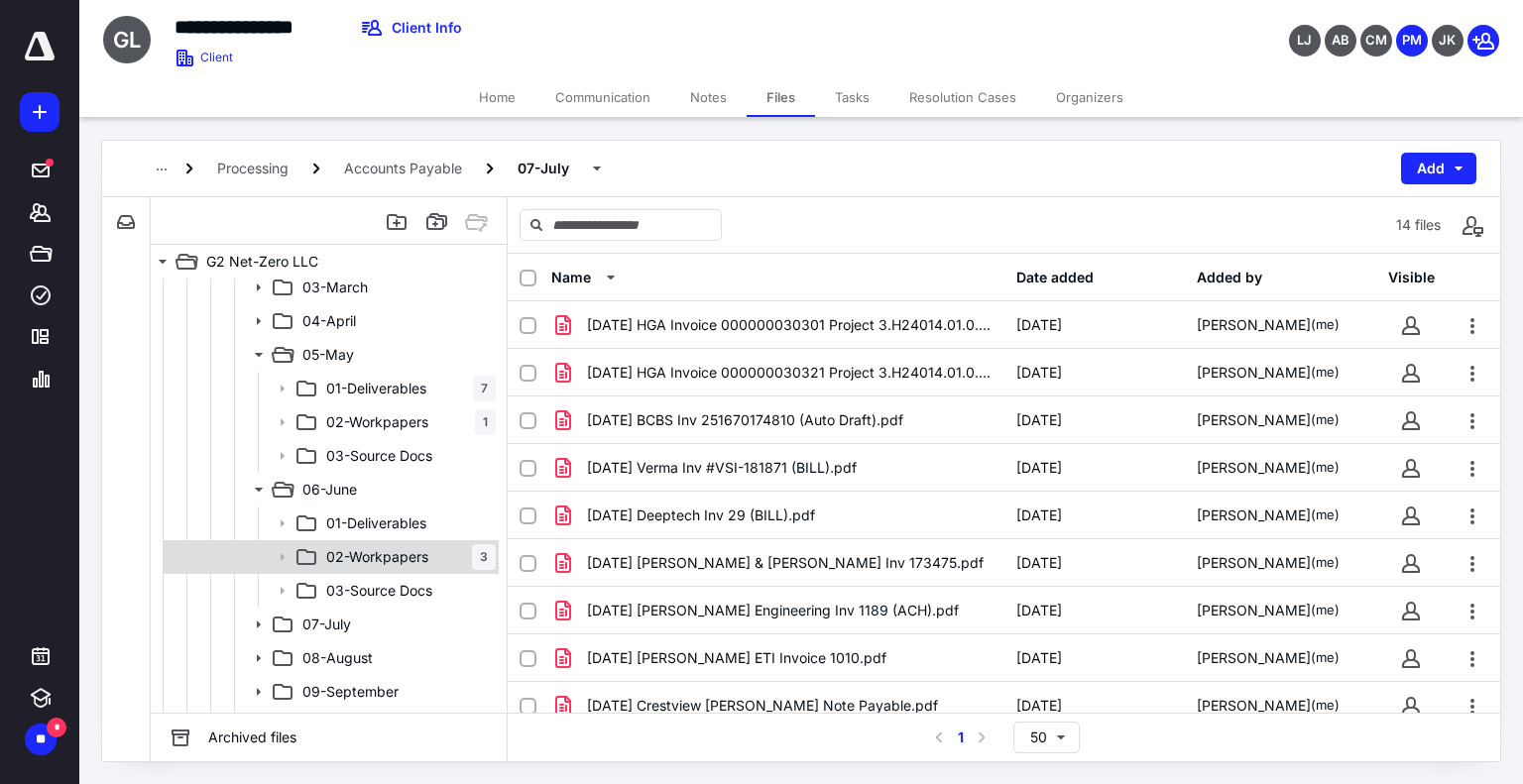 click on "02-Workpapers 3" at bounding box center (407, 557) 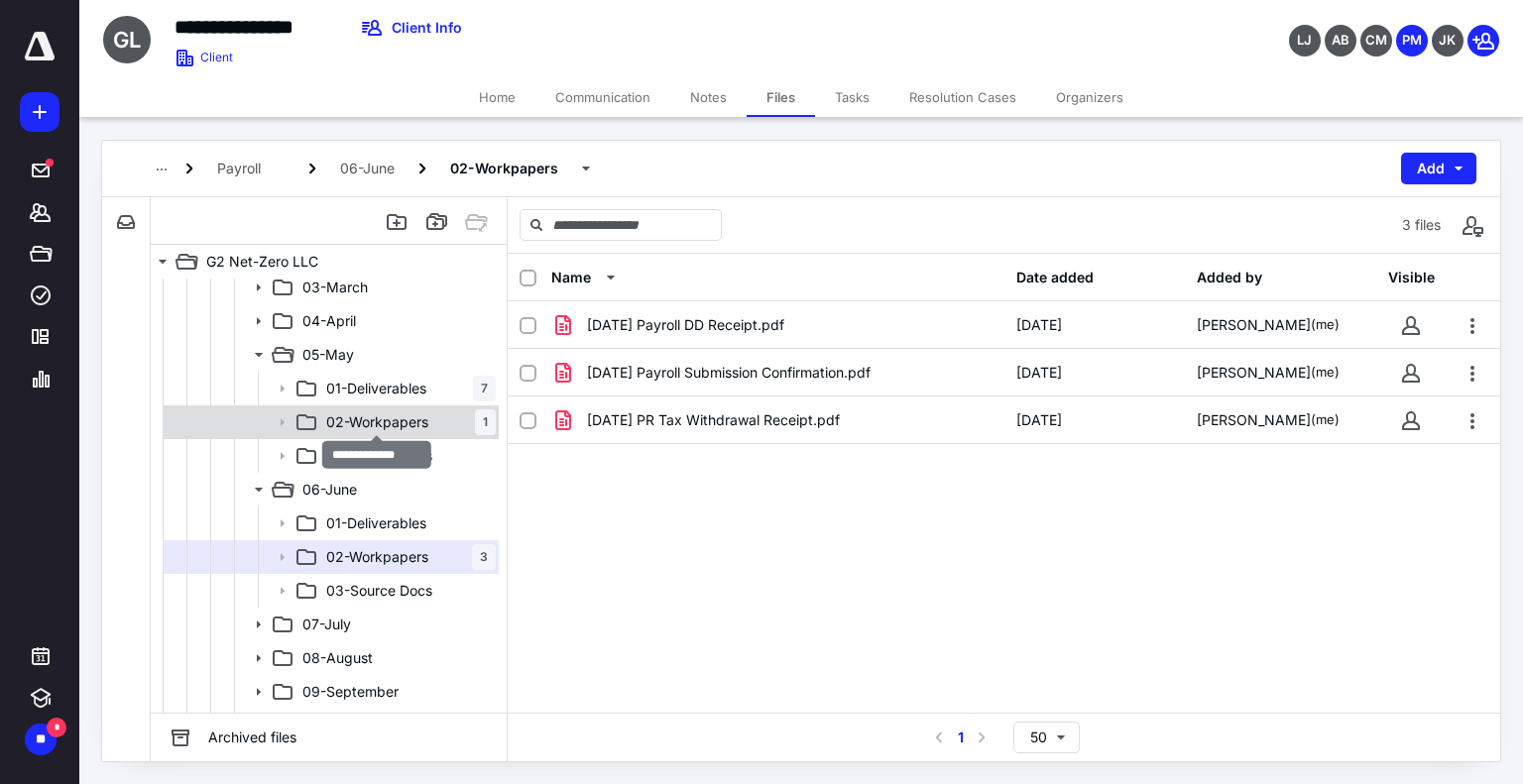 click on "02-Workpapers" at bounding box center (377, 422) 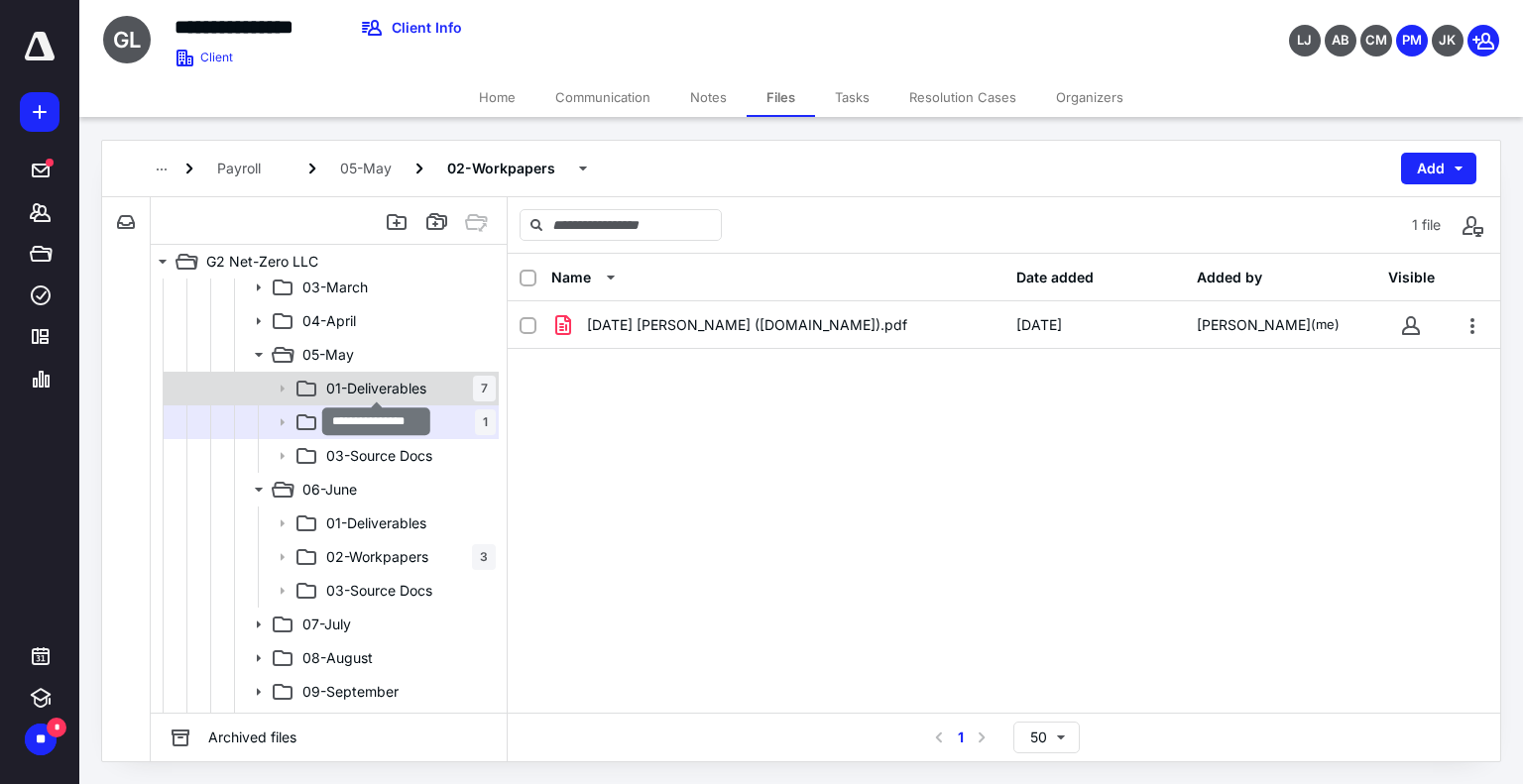 click on "01-Deliverables" at bounding box center (376, 389) 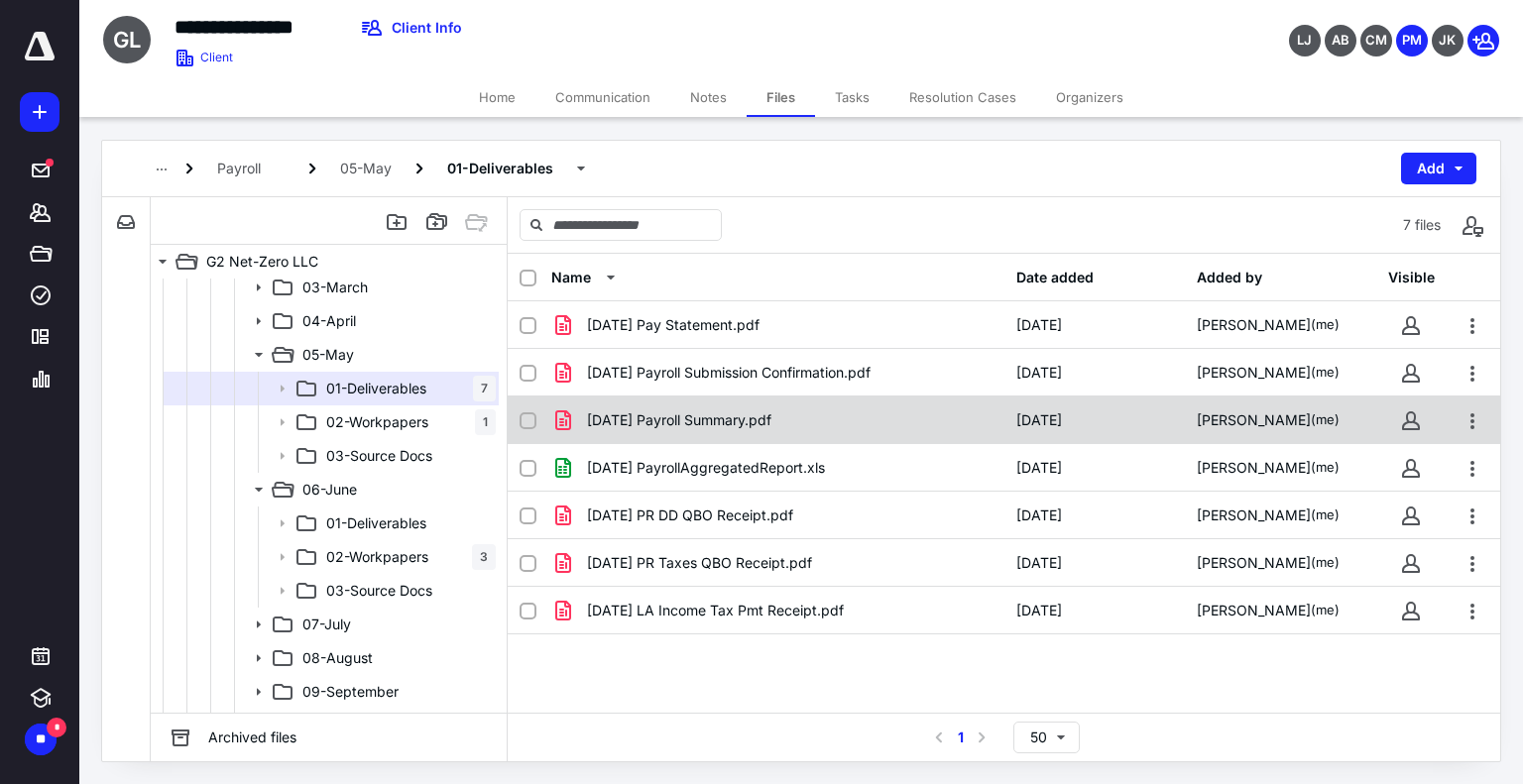 click on "[DATE] Payroll Summary.pdf" at bounding box center [777, 420] 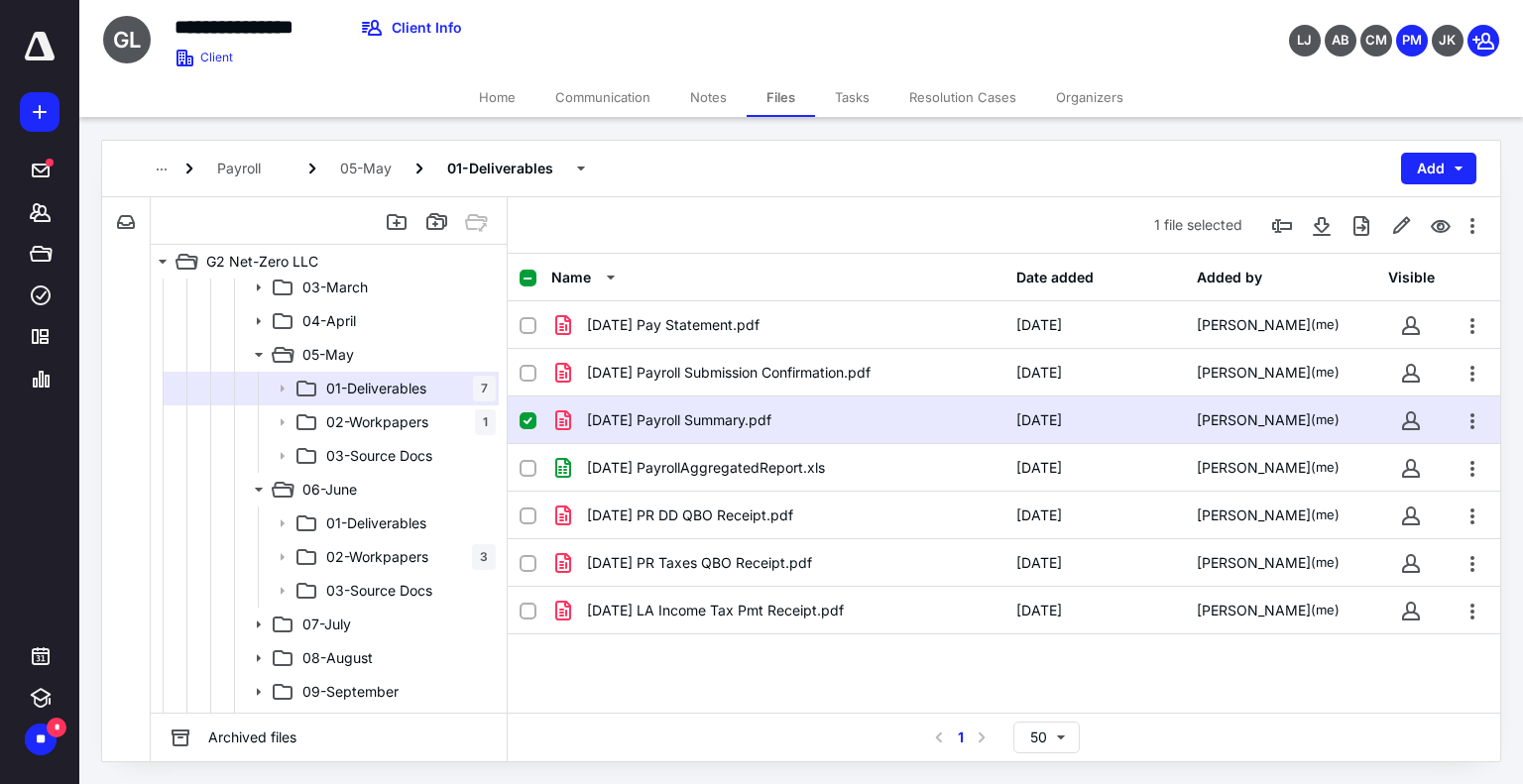 click on "[DATE] Payroll Summary.pdf" at bounding box center (777, 420) 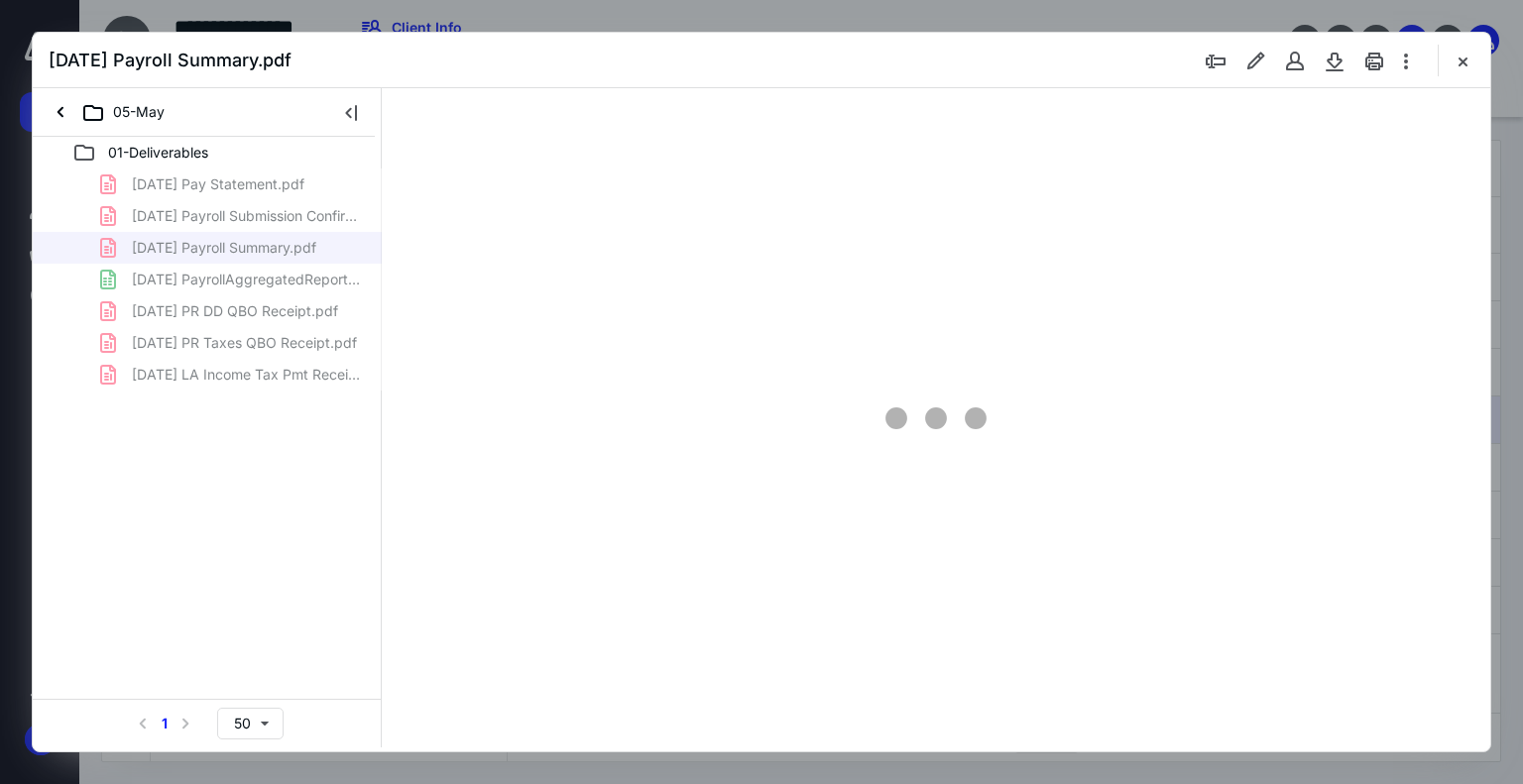 scroll, scrollTop: 0, scrollLeft: 0, axis: both 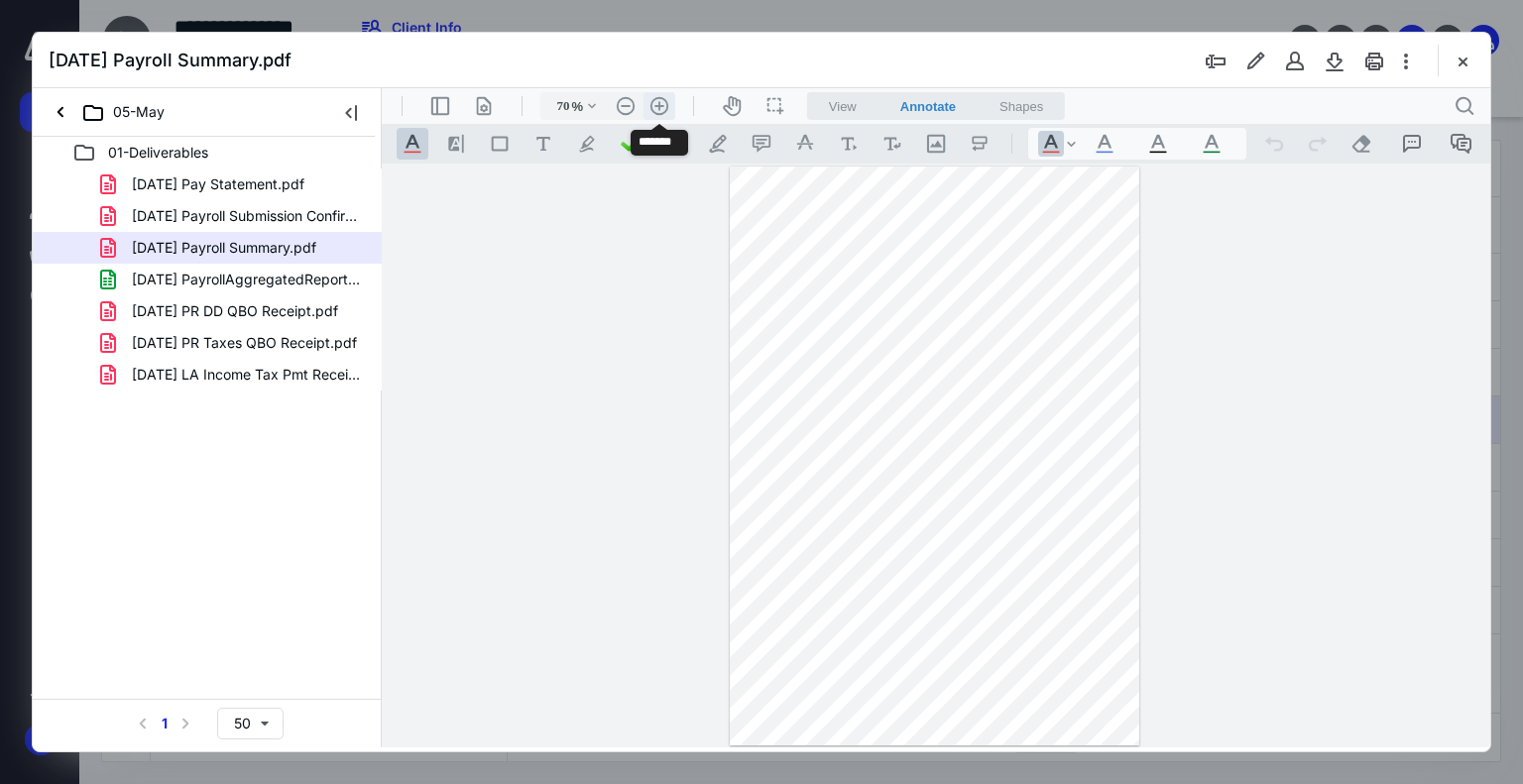 click on ".cls-1{fill:#abb0c4;} icon - header - zoom - in - line" at bounding box center [659, 106] 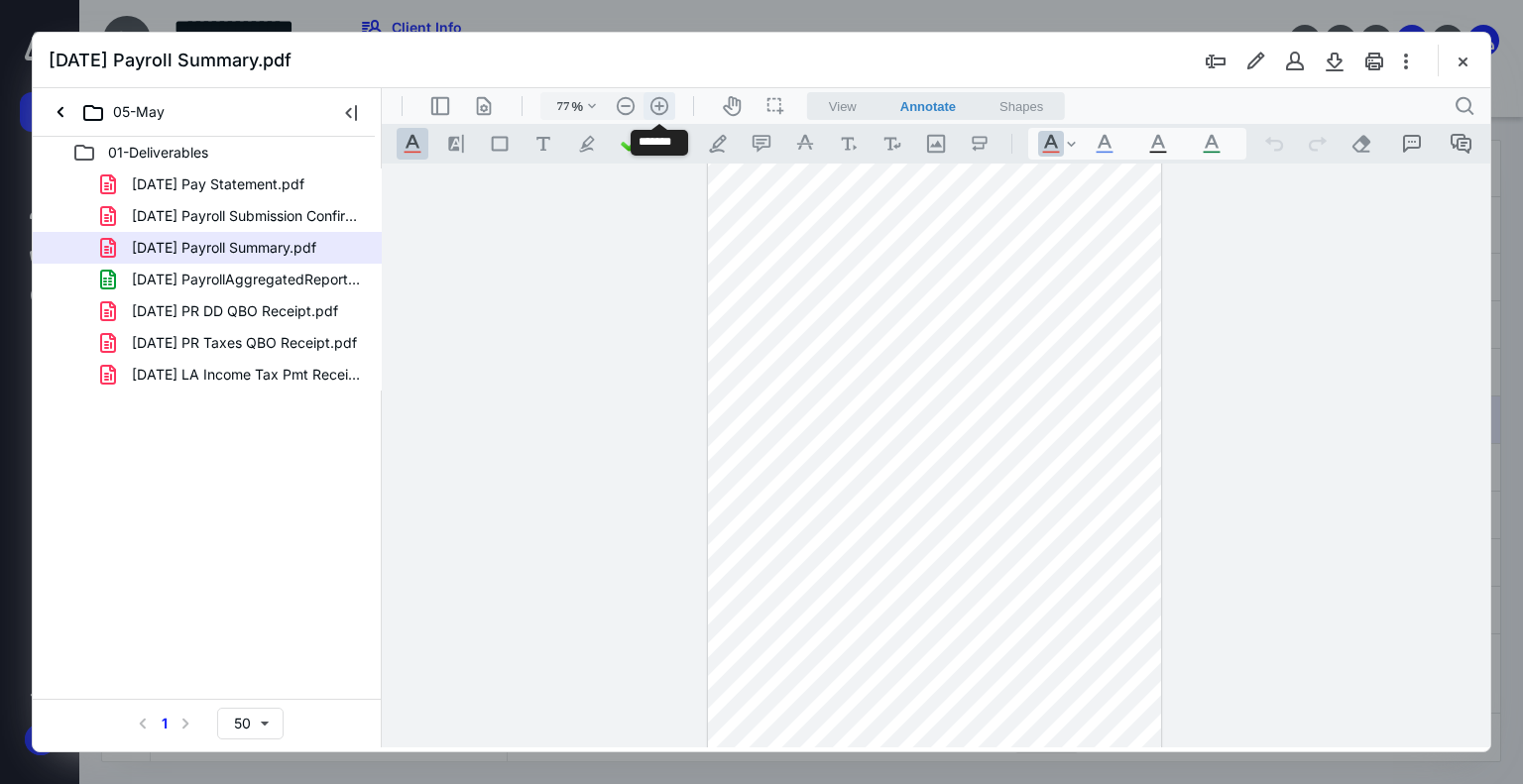 click on ".cls-1{fill:#abb0c4;} icon - header - zoom - in - line" at bounding box center [659, 106] 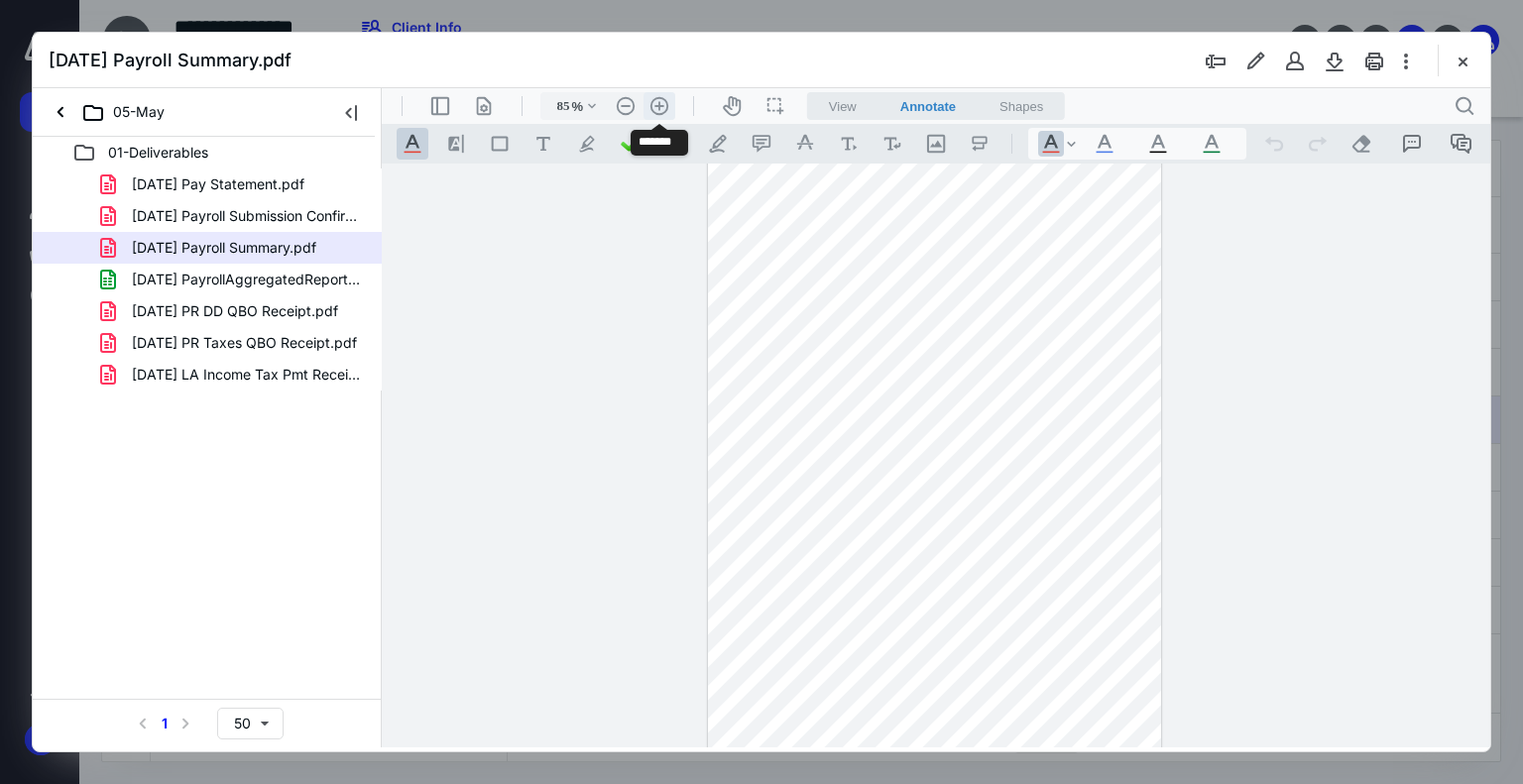 click on ".cls-1{fill:#abb0c4;} icon - header - zoom - in - line" at bounding box center [659, 106] 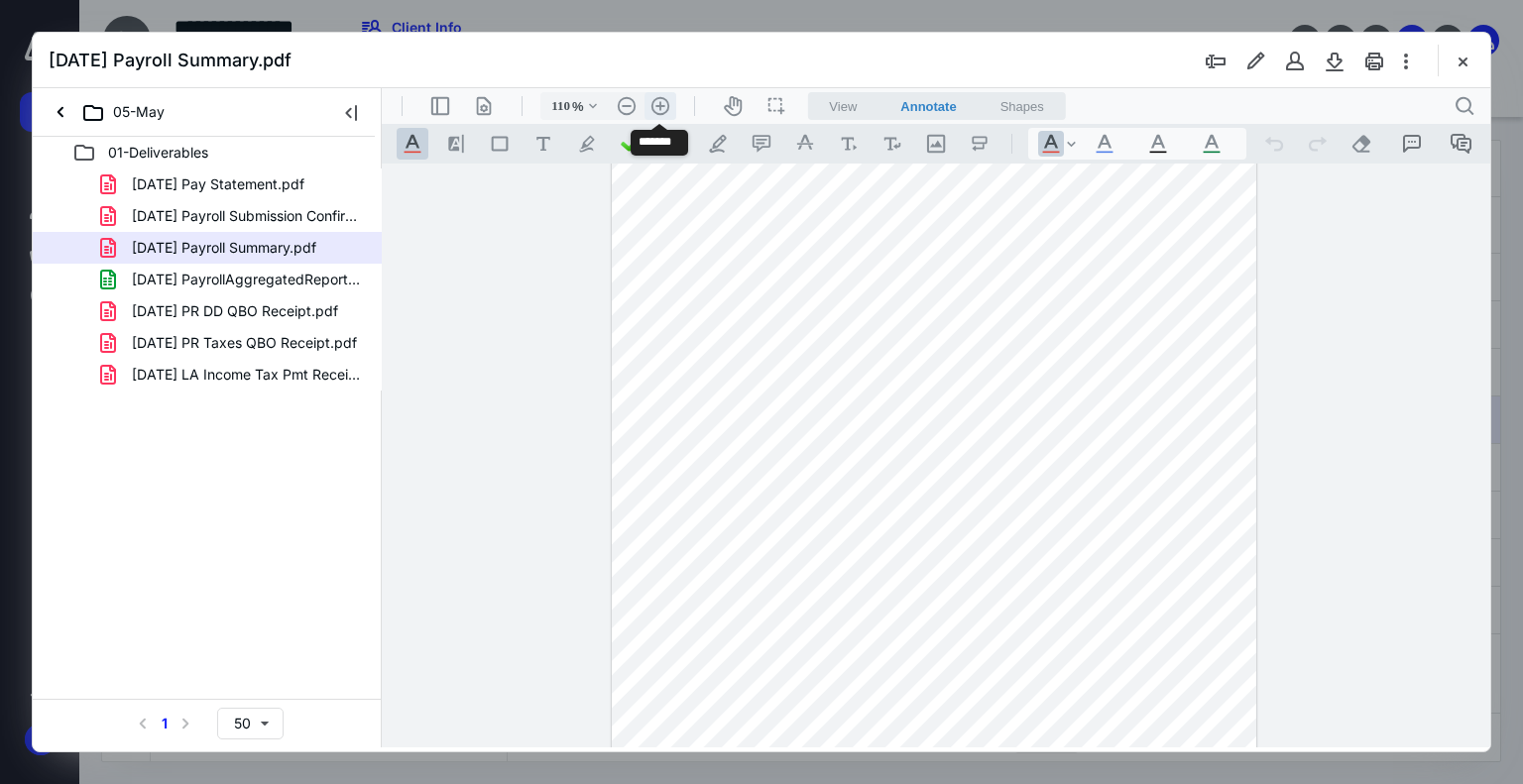 click on ".cls-1{fill:#abb0c4;} icon - header - zoom - in - line" at bounding box center [660, 106] 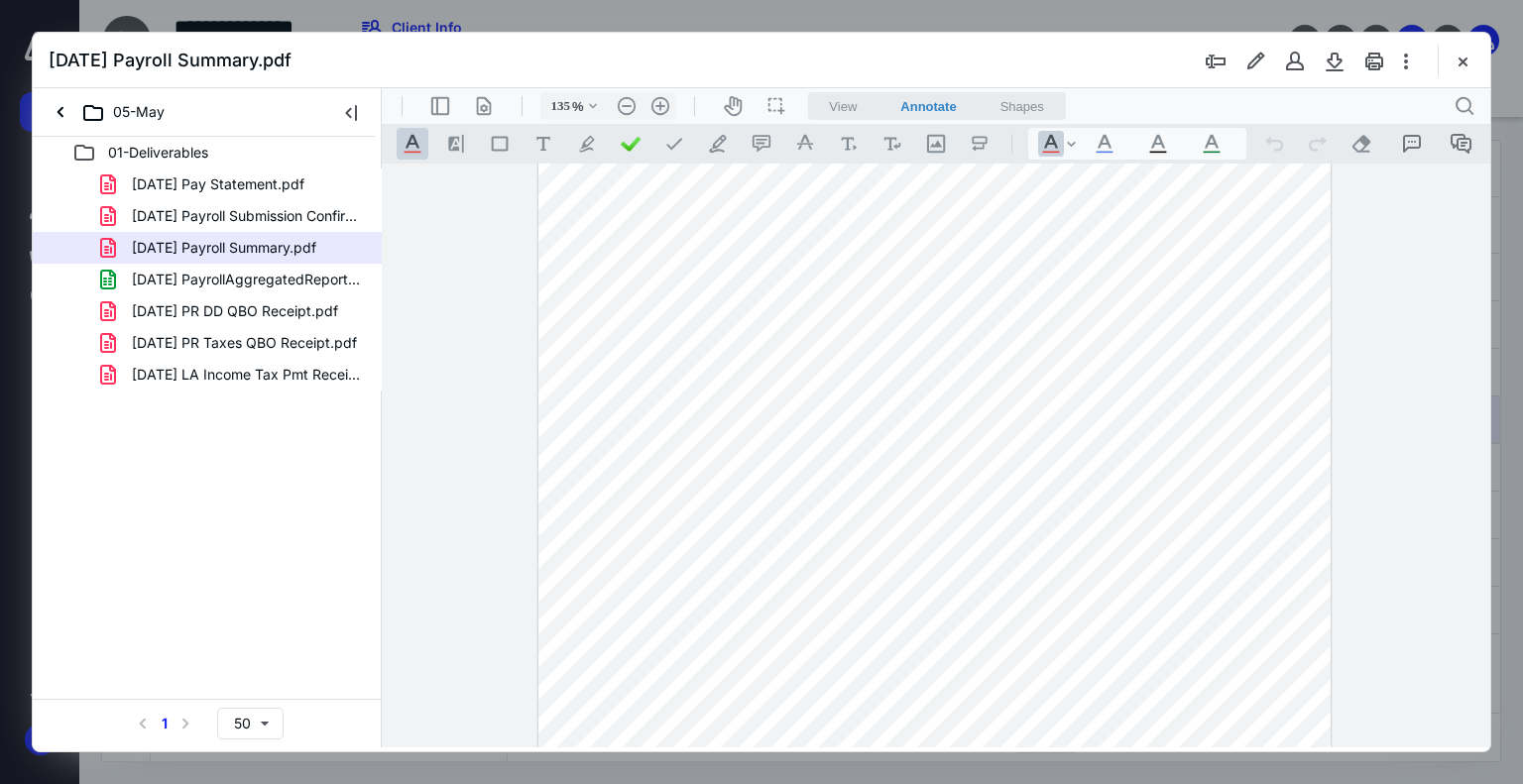 scroll, scrollTop: 0, scrollLeft: 0, axis: both 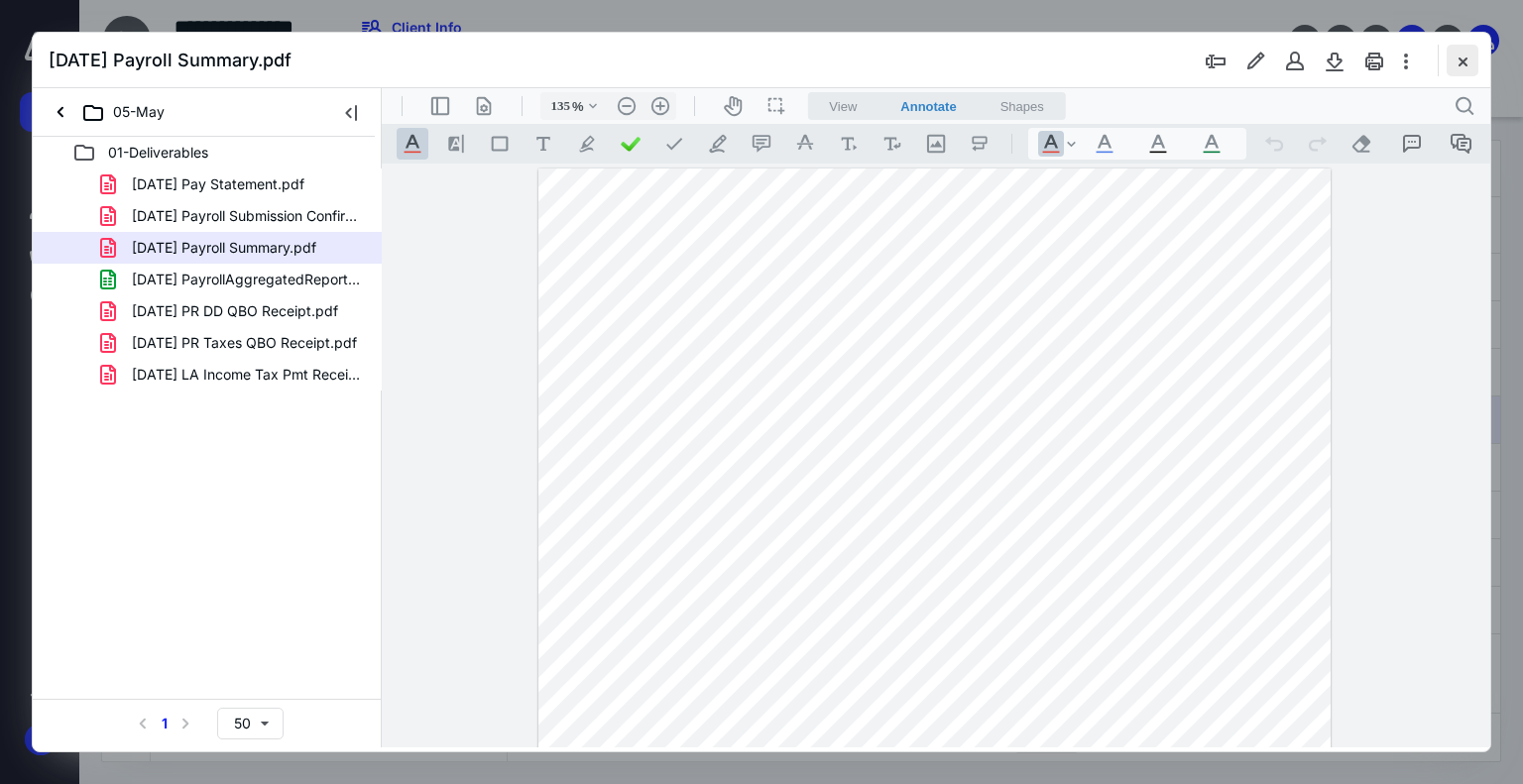 click at bounding box center (1463, 60) 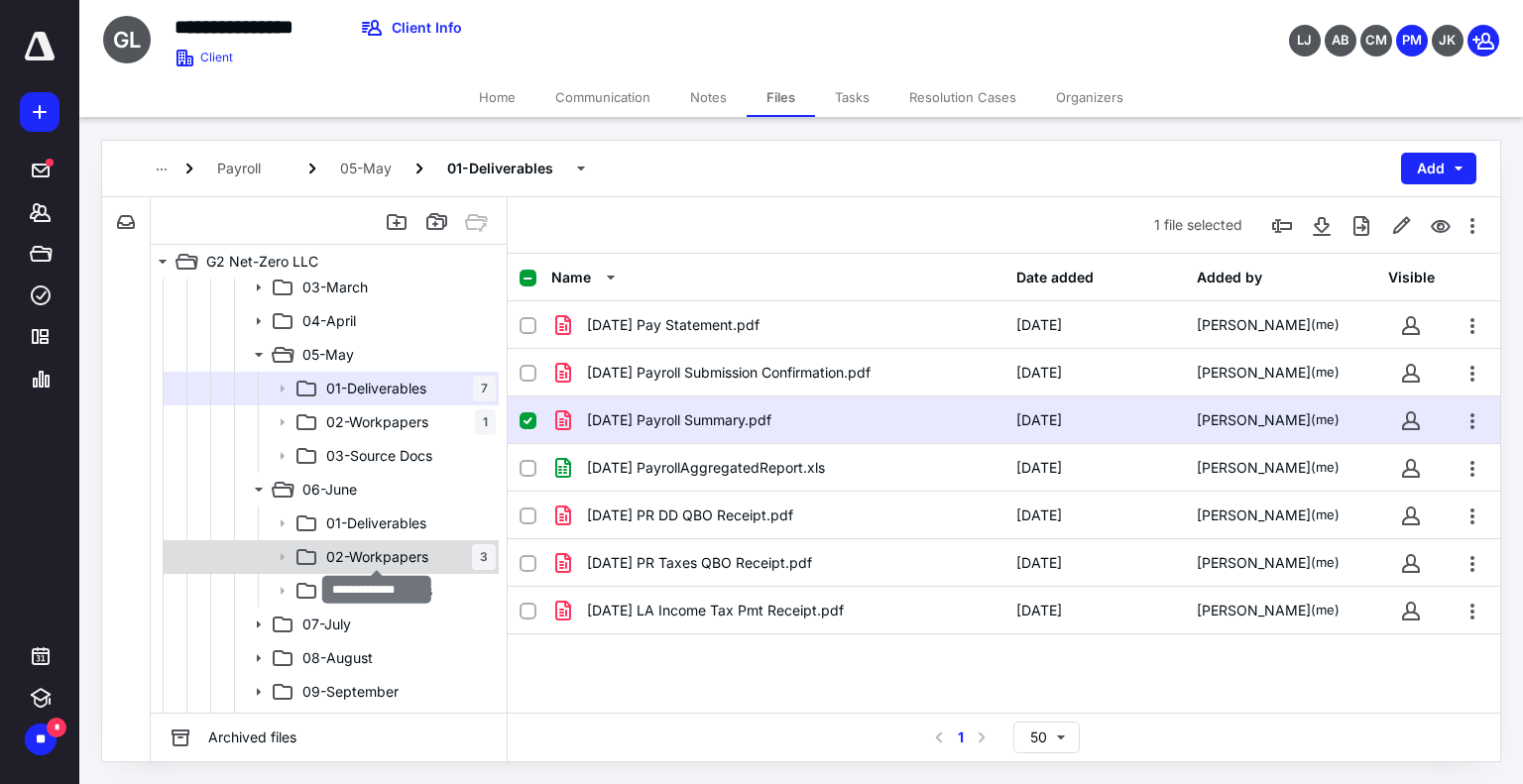 click on "02-Workpapers" at bounding box center [377, 557] 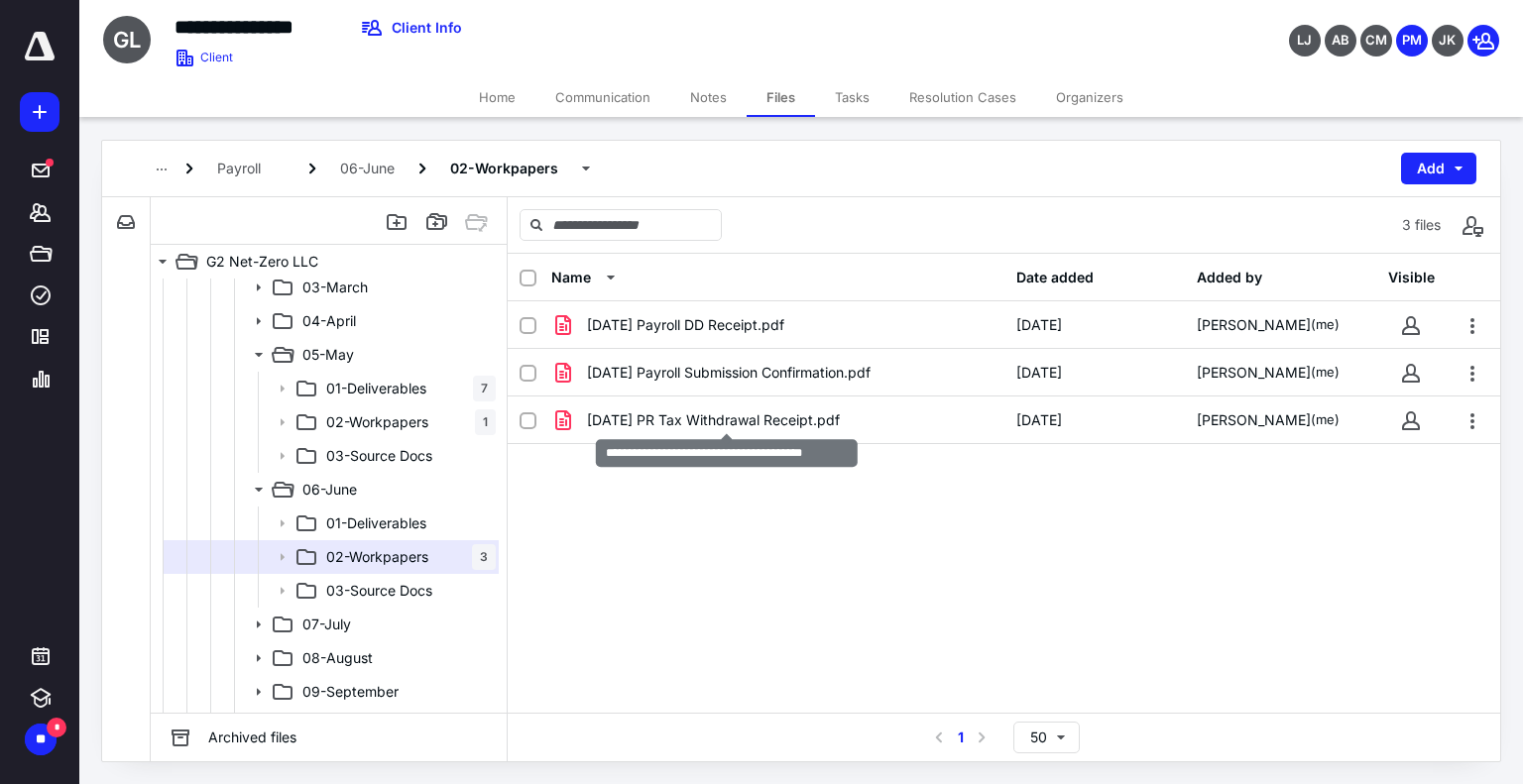 click on "[DATE] PR Tax Withdrawal Receipt.pdf" at bounding box center [713, 420] 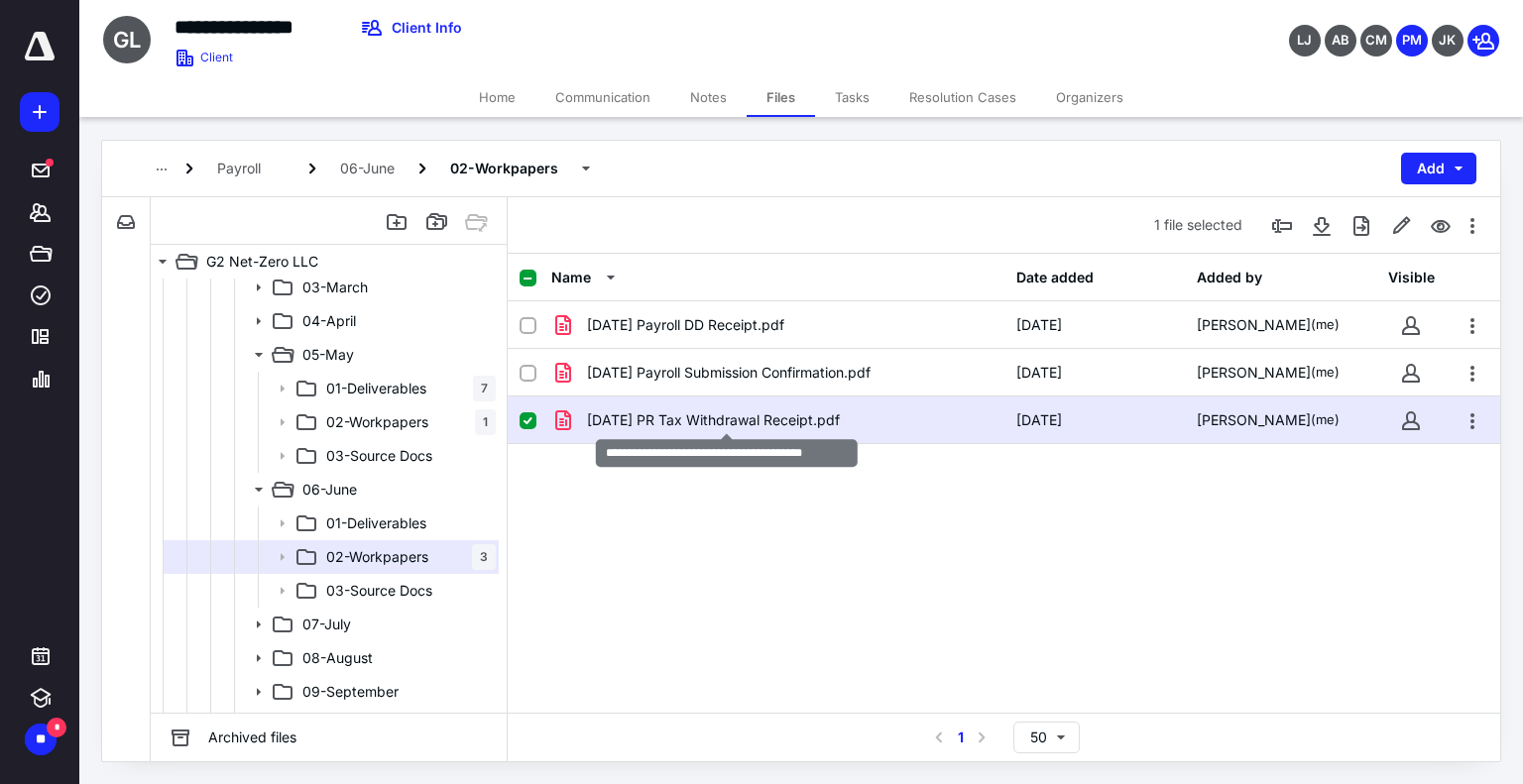 click on "[DATE] PR Tax Withdrawal Receipt.pdf" at bounding box center [713, 420] 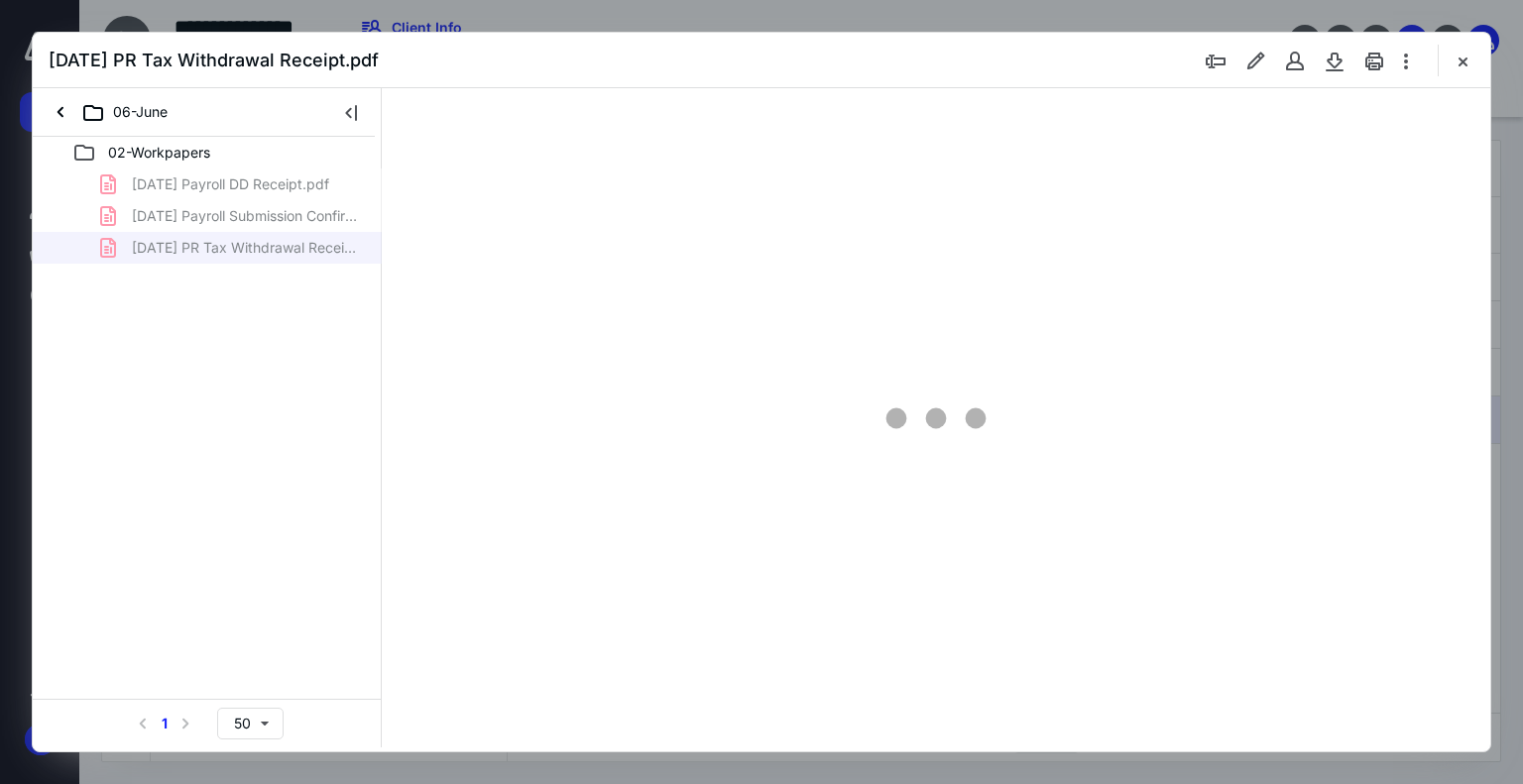 scroll, scrollTop: 0, scrollLeft: 0, axis: both 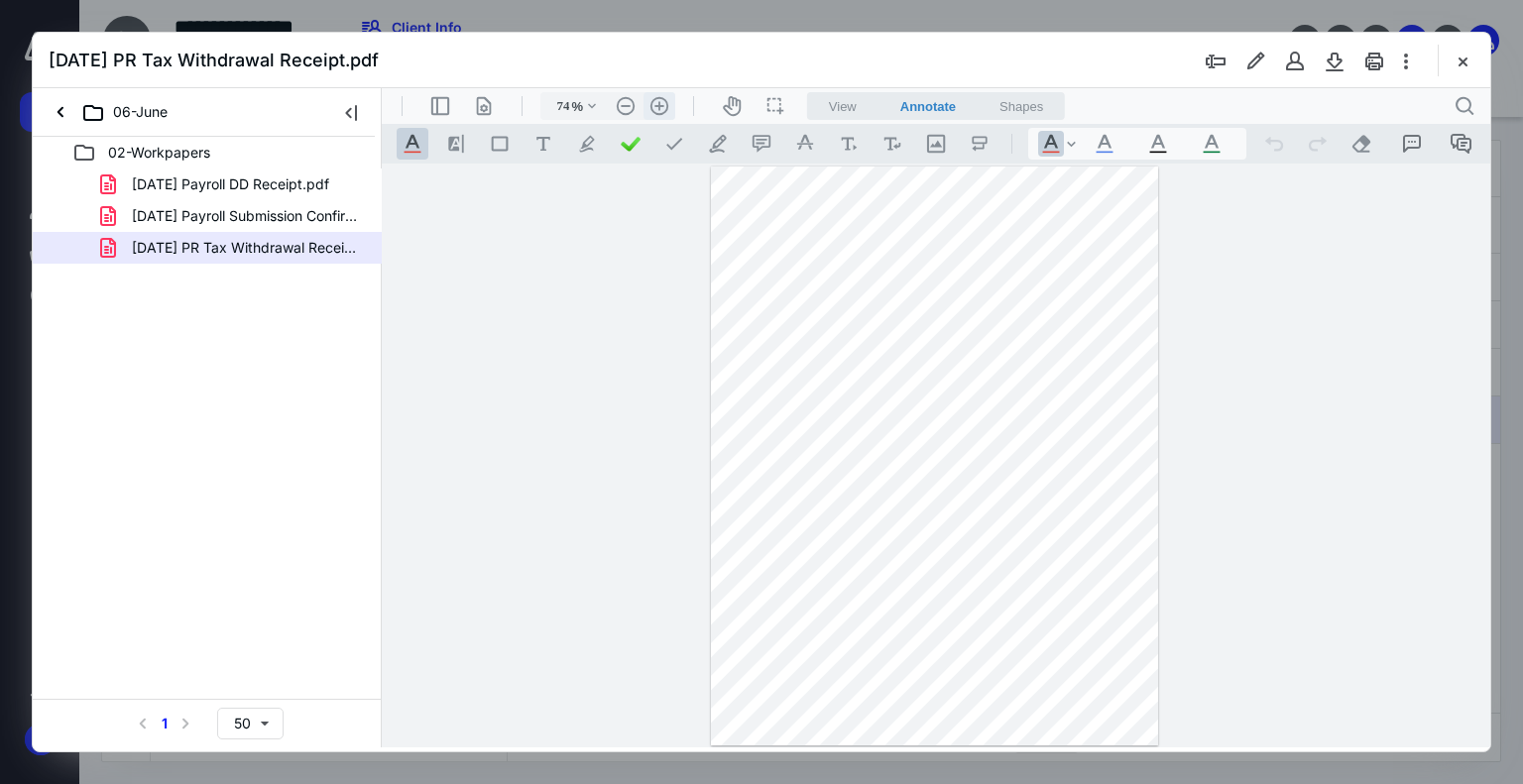 click on ".cls-1{fill:#abb0c4;} icon - header - zoom - in - line" at bounding box center [659, 106] 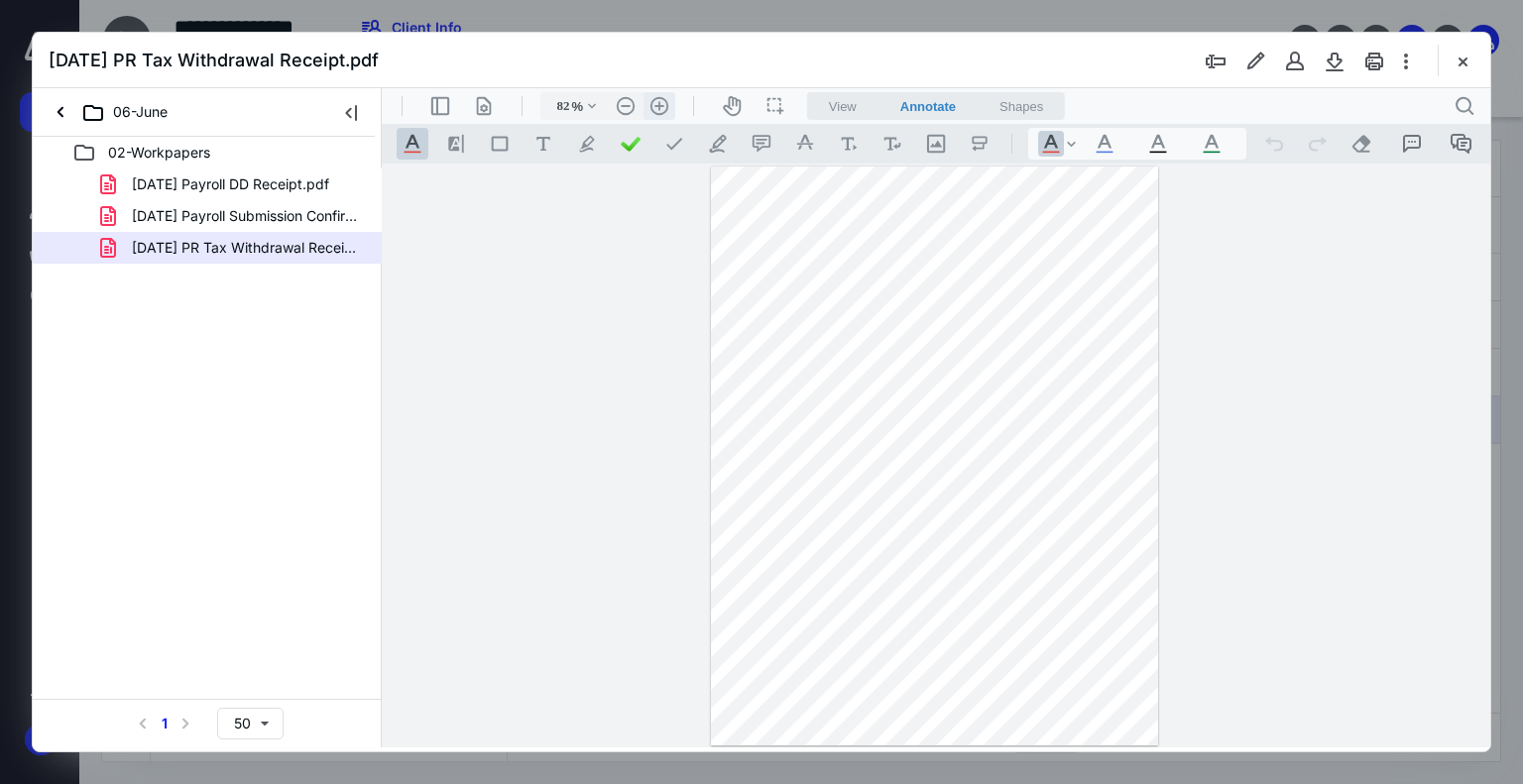 click on ".cls-1{fill:#abb0c4;} icon - header - zoom - in - line" at bounding box center [659, 106] 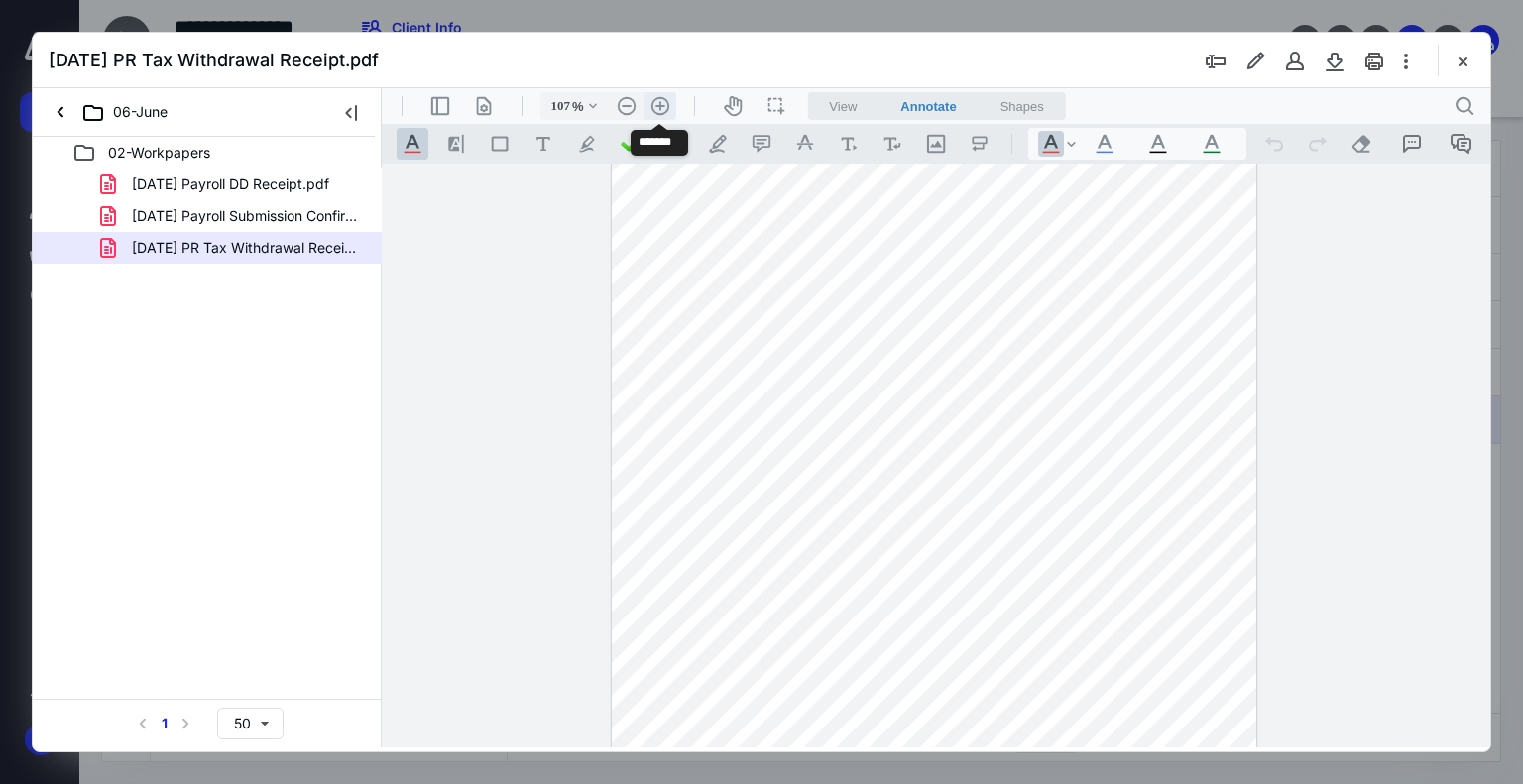 click on ".cls-1{fill:#abb0c4;} icon - header - zoom - in - line" at bounding box center [660, 106] 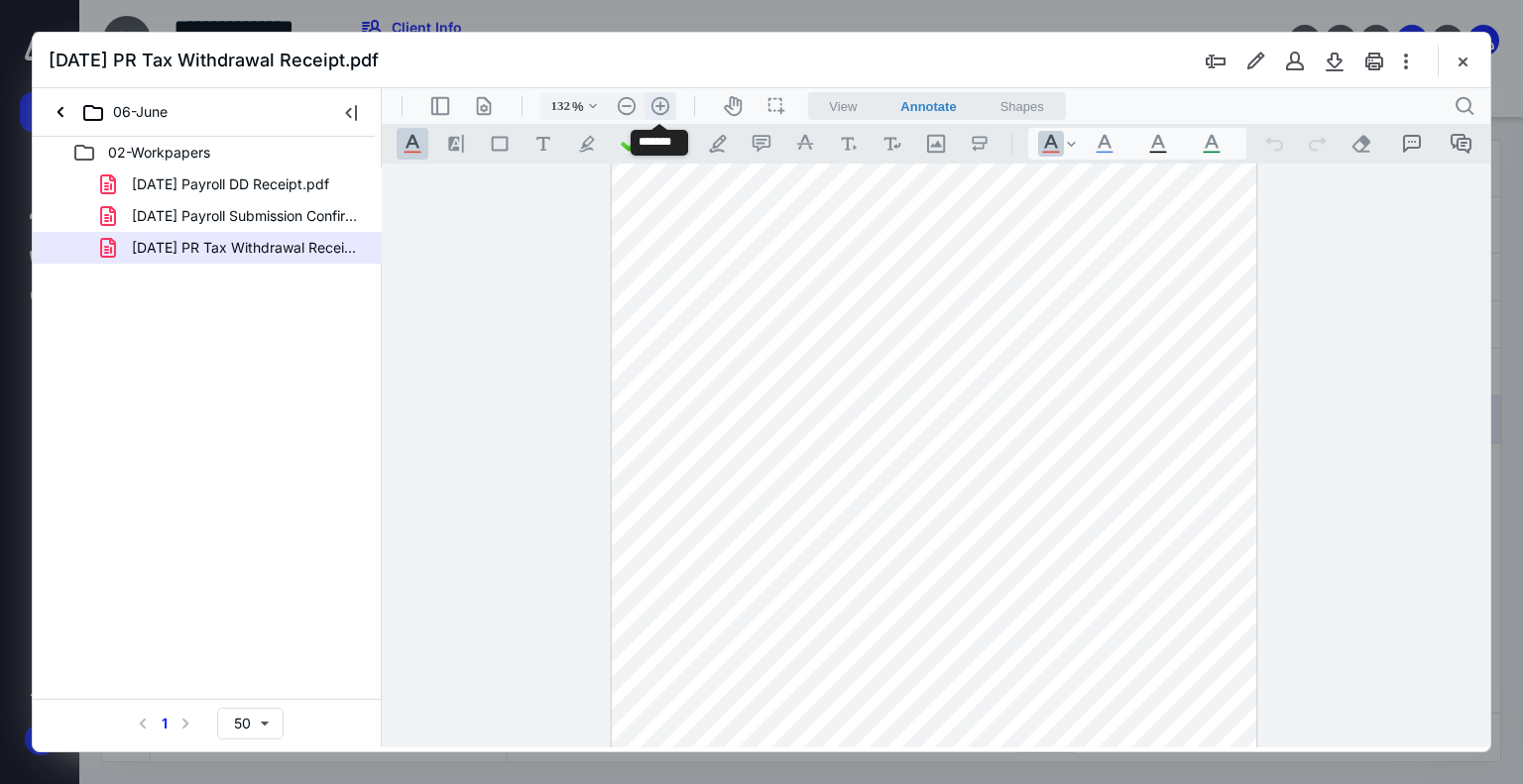 scroll, scrollTop: 198, scrollLeft: 0, axis: vertical 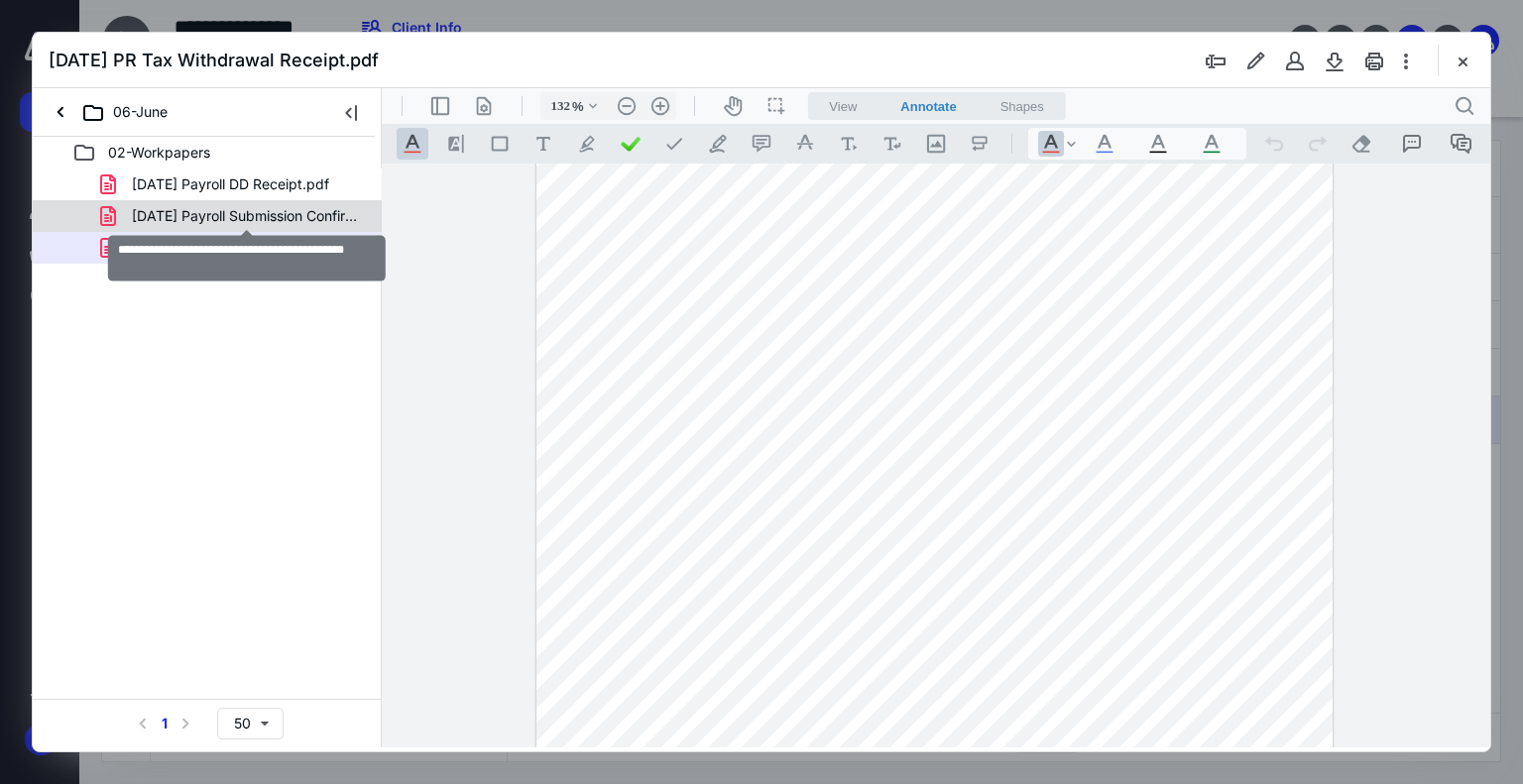 click on "[DATE] Payroll Submission Confirmation.pdf" at bounding box center [247, 216] 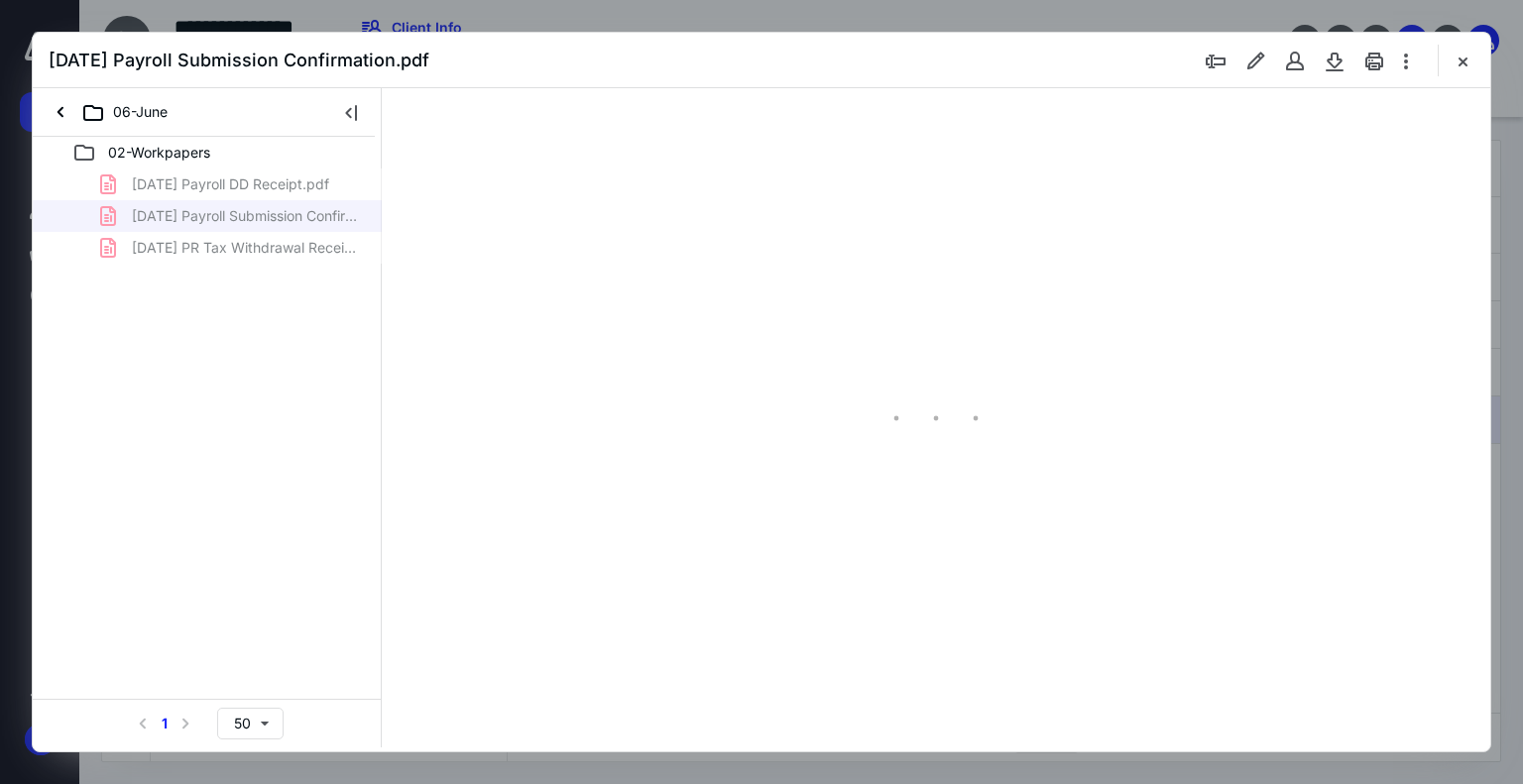 type on "74" 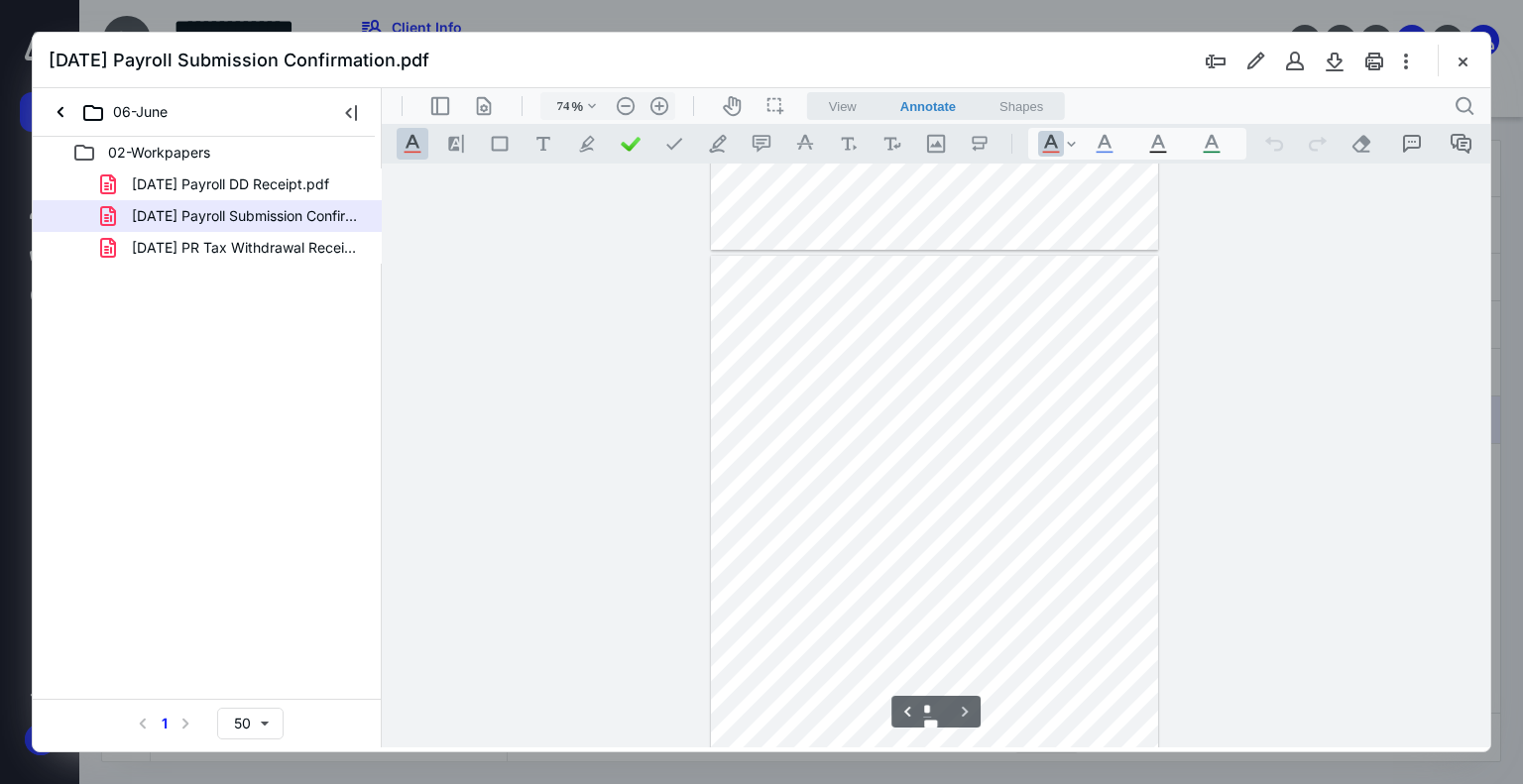 scroll, scrollTop: 165, scrollLeft: 0, axis: vertical 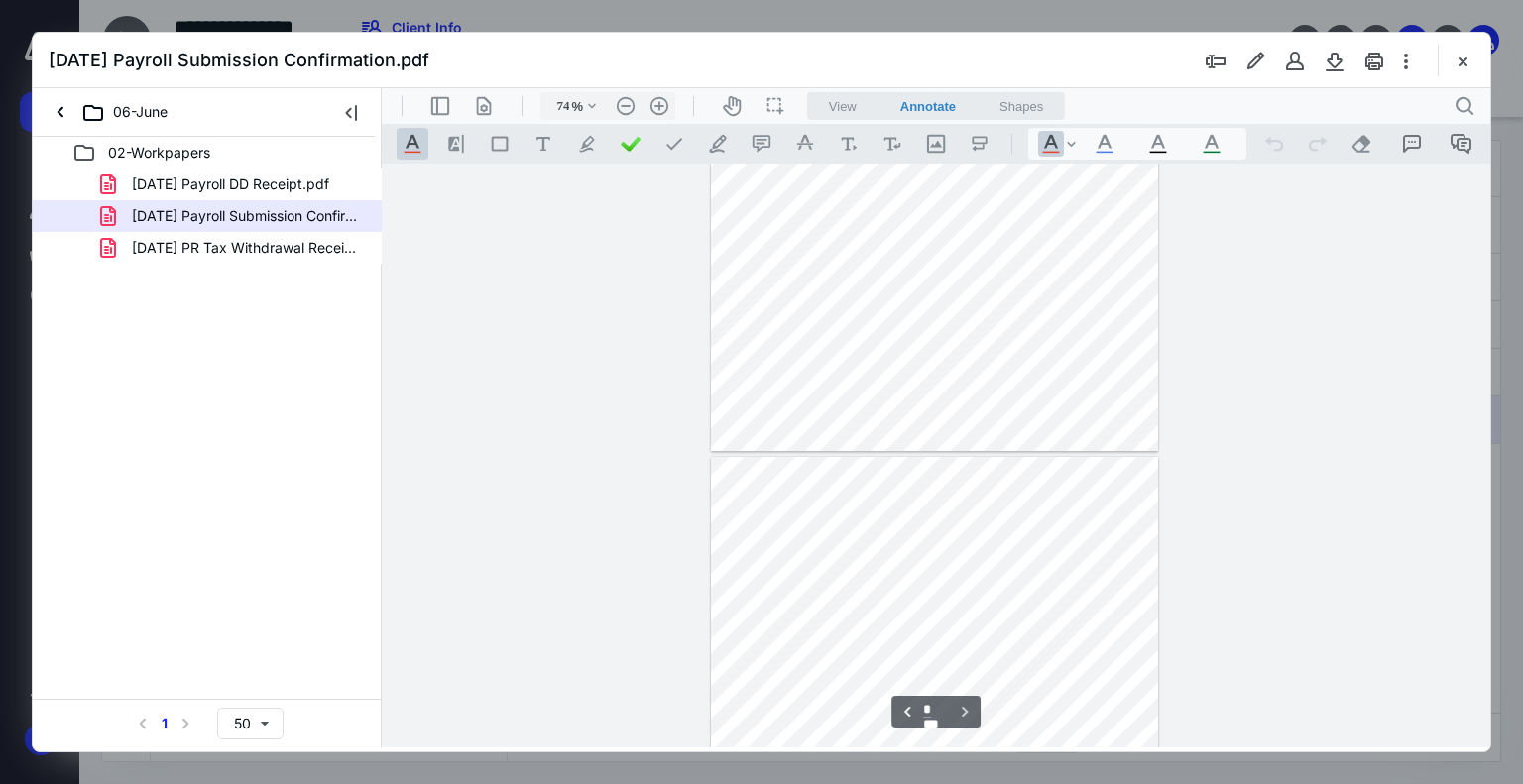 type on "*" 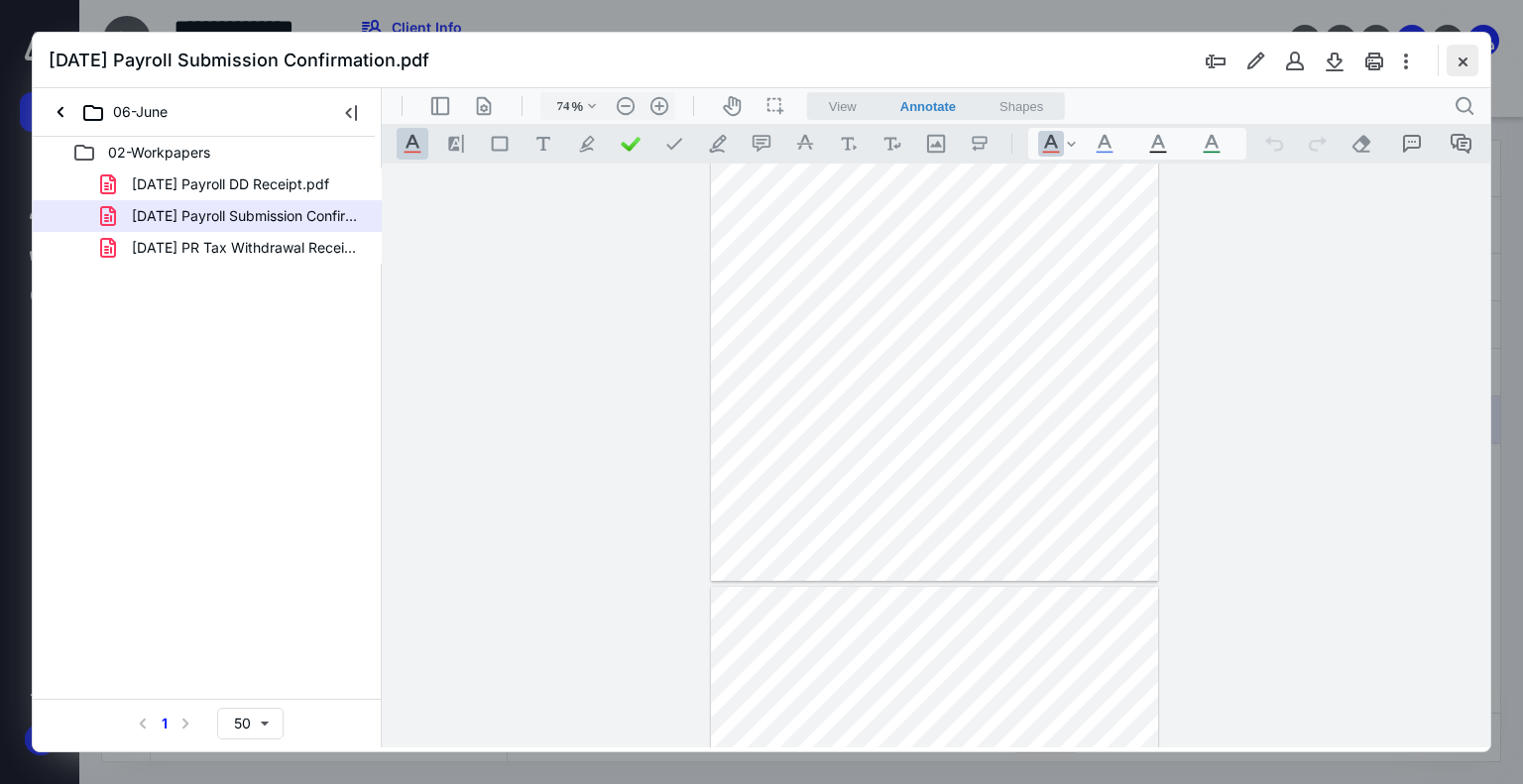 click at bounding box center [1463, 60] 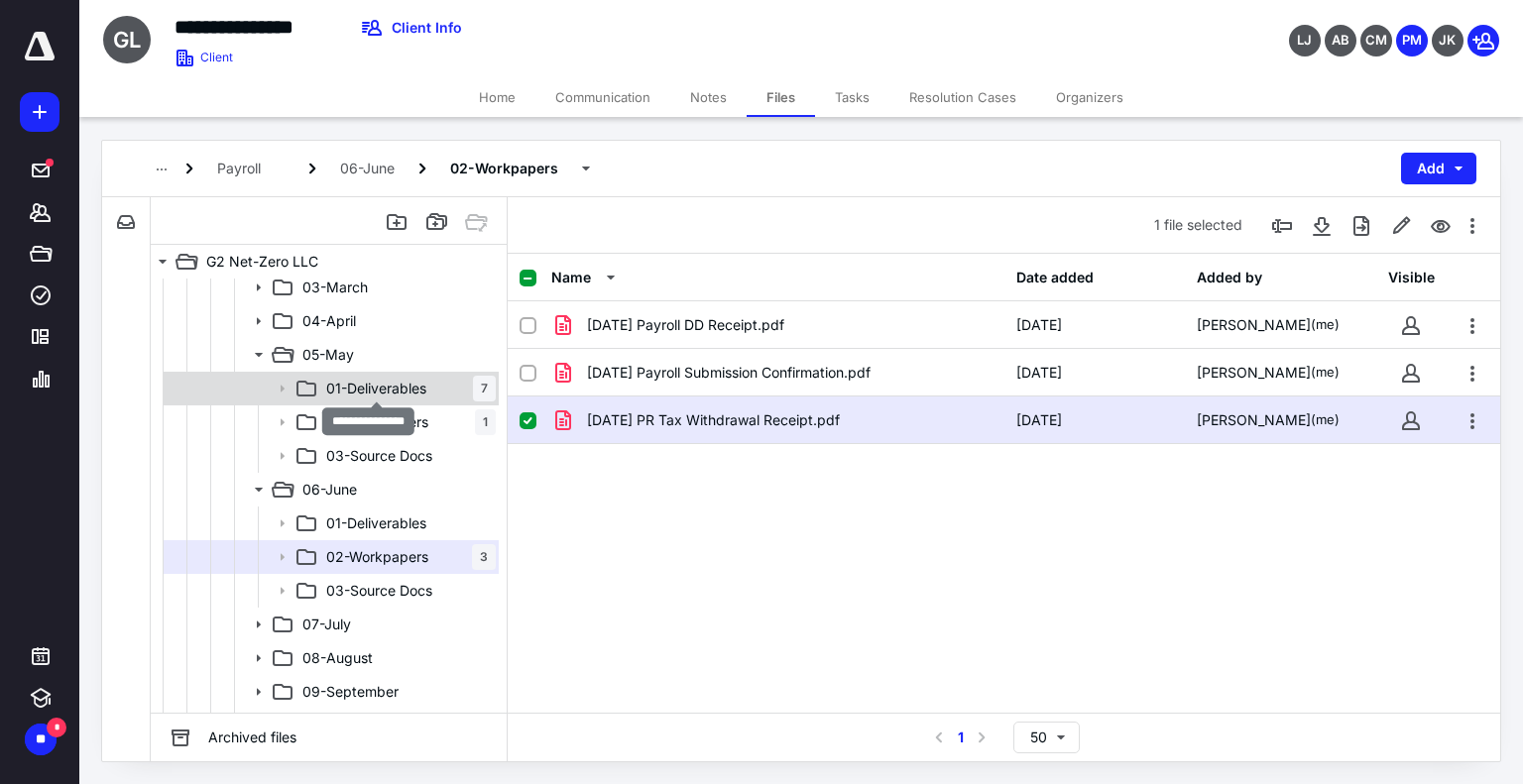 click on "01-Deliverables" at bounding box center (376, 389) 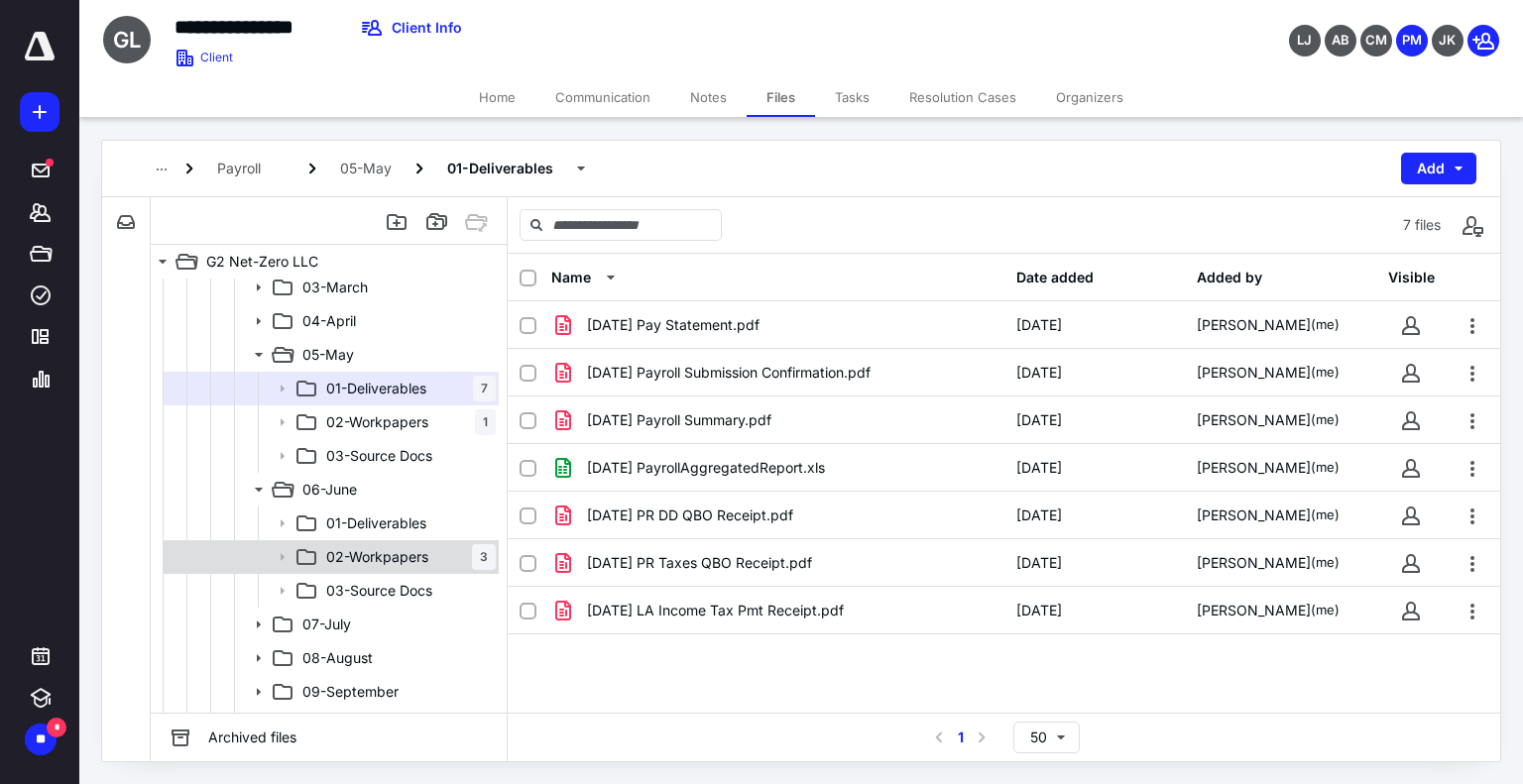 click on "02-Workpapers" at bounding box center [377, 557] 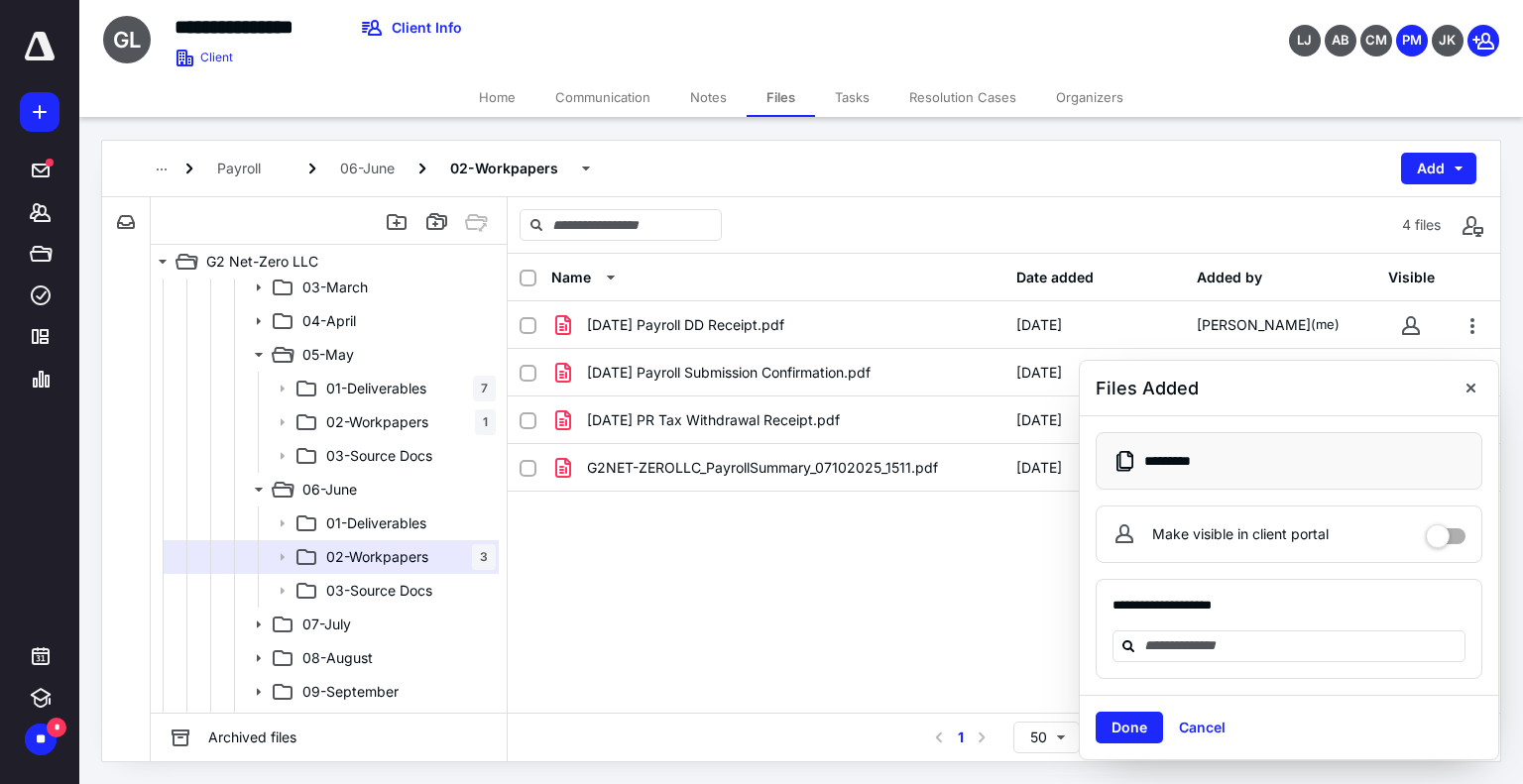 click on "**********" at bounding box center (1289, 555) 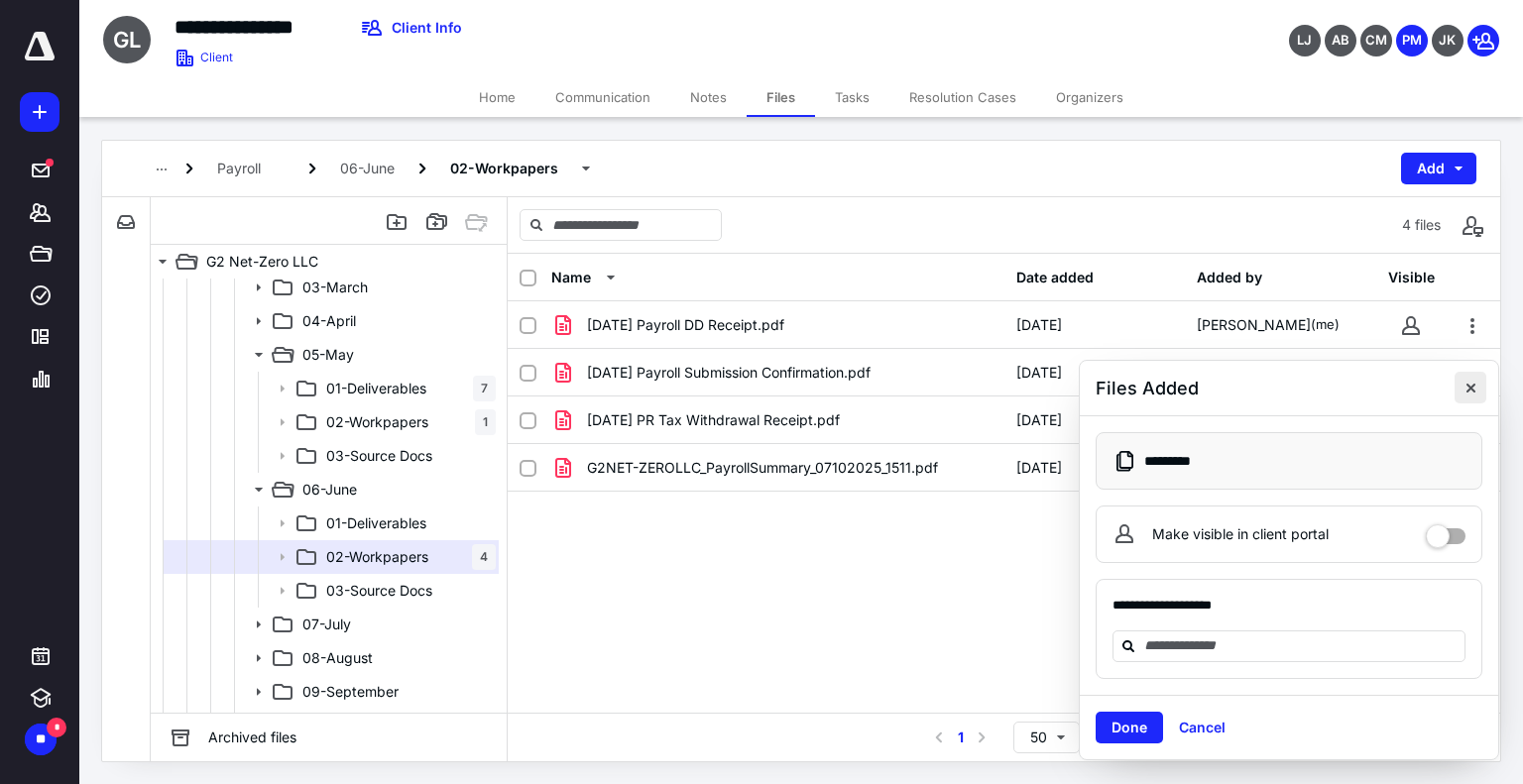click at bounding box center (1470, 388) 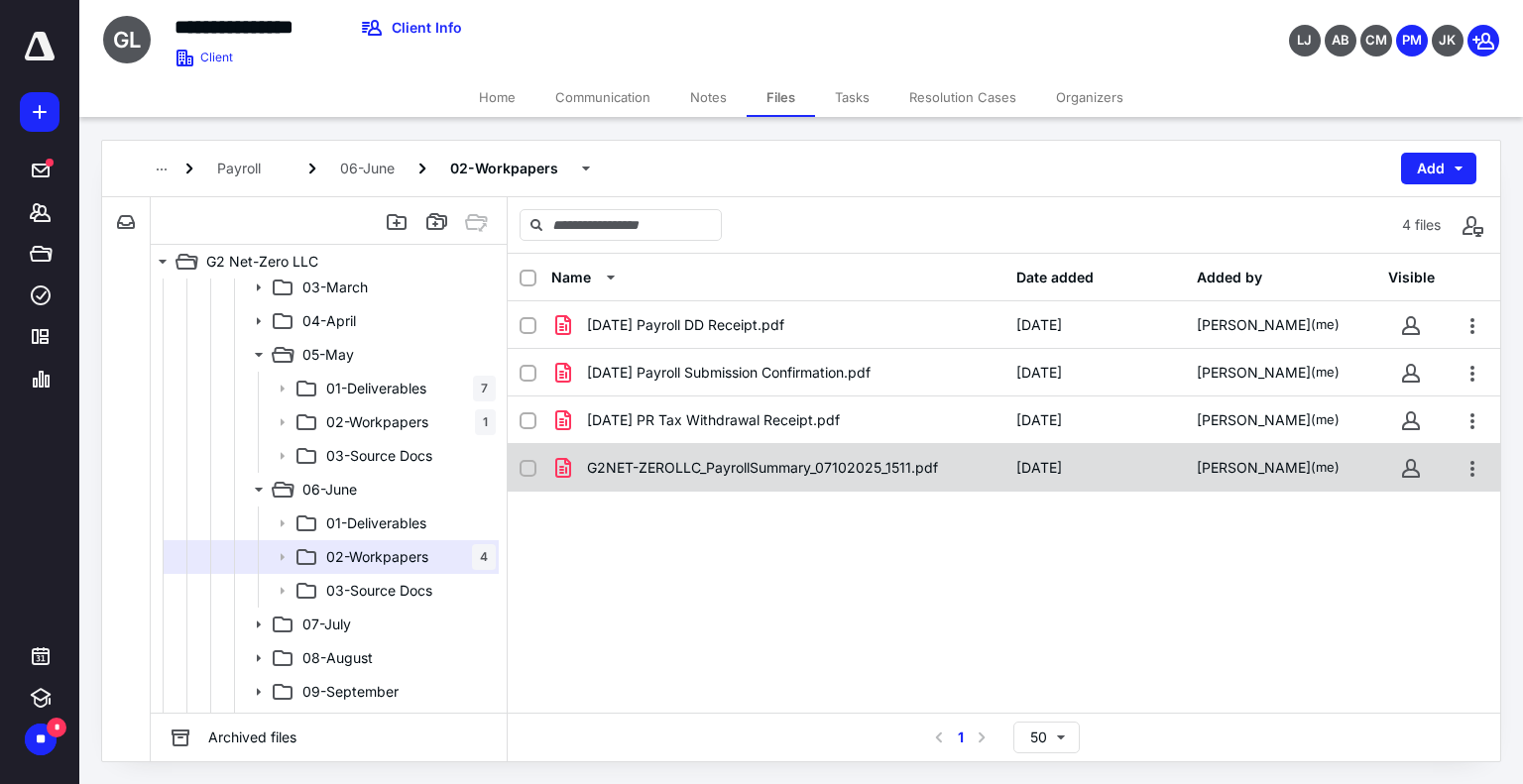 click on "G2NET-ZEROLLC_PayrollSummary_07102025_1511.pdf" at bounding box center [762, 468] 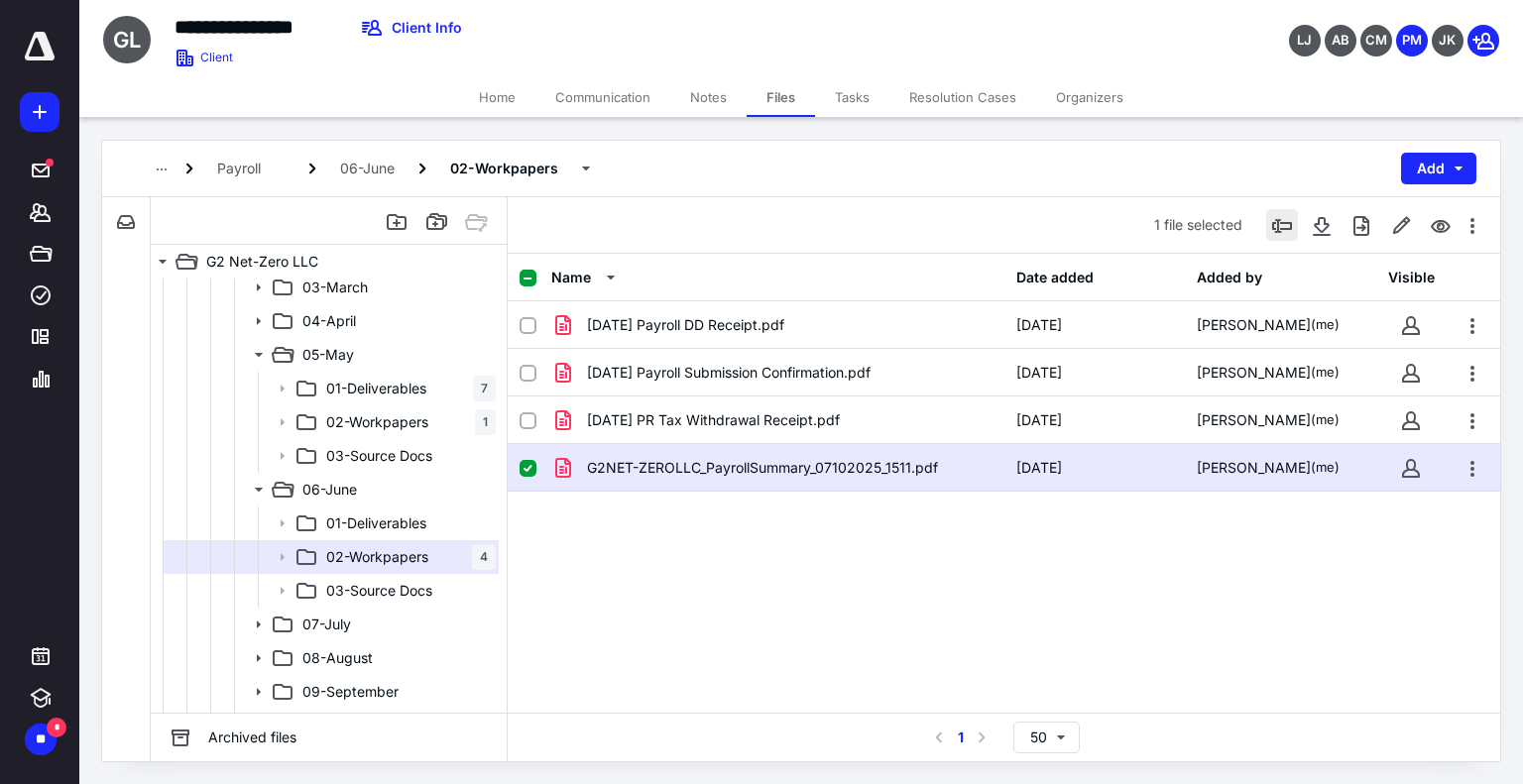 click at bounding box center (1282, 225) 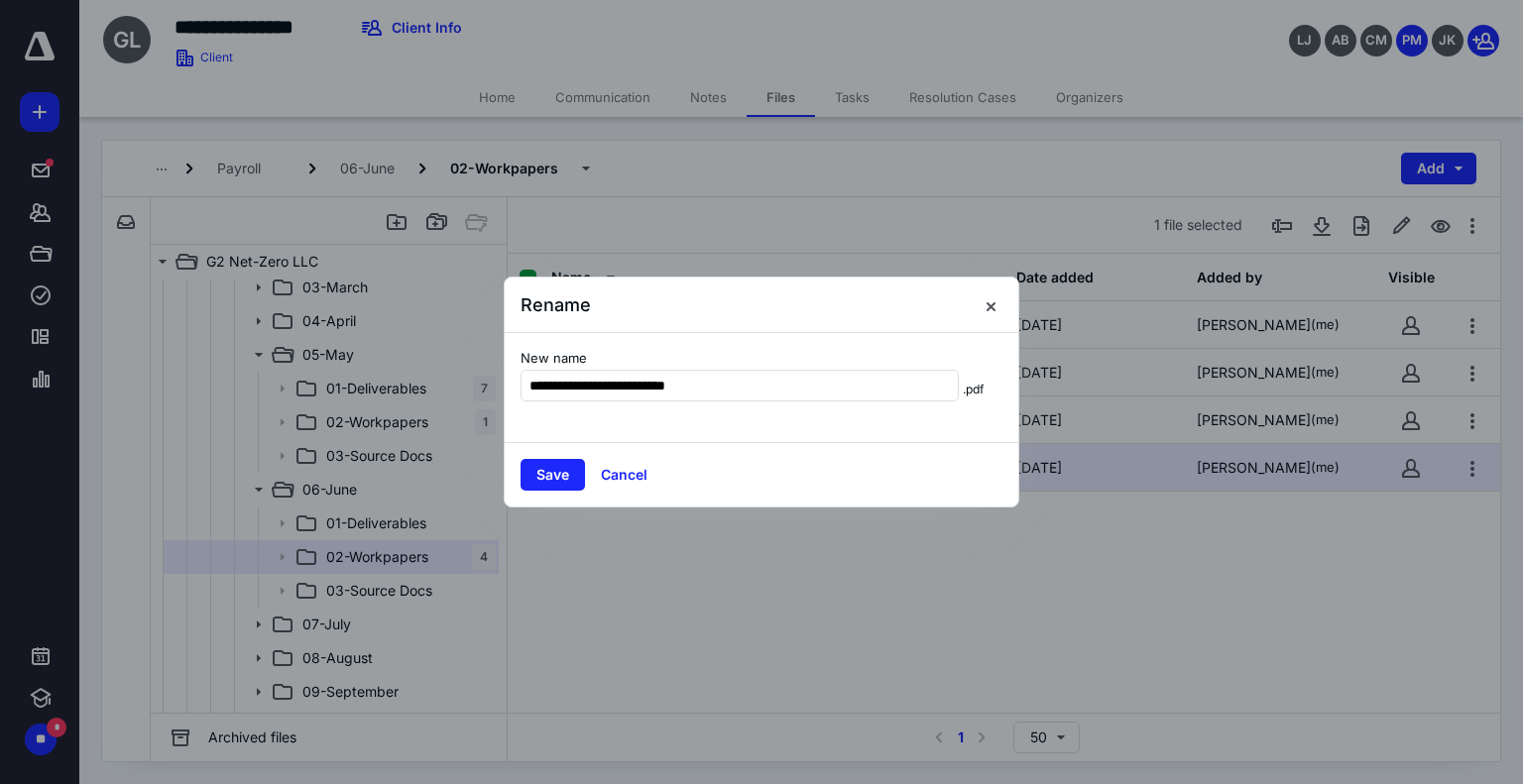 type on "**********" 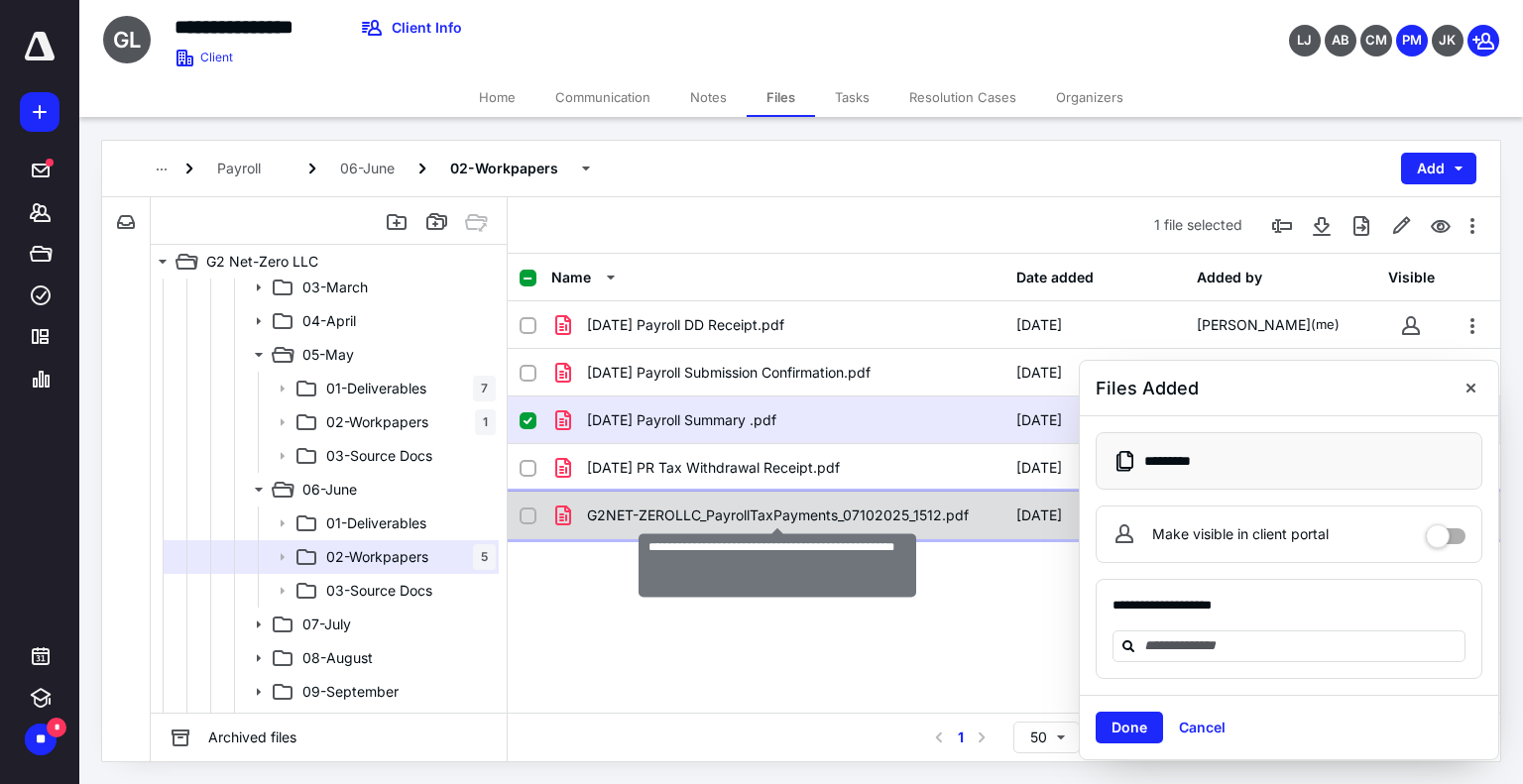 click on "G2NET-ZEROLLC_PayrollTaxPayments_07102025_1512.pdf" at bounding box center [777, 515] 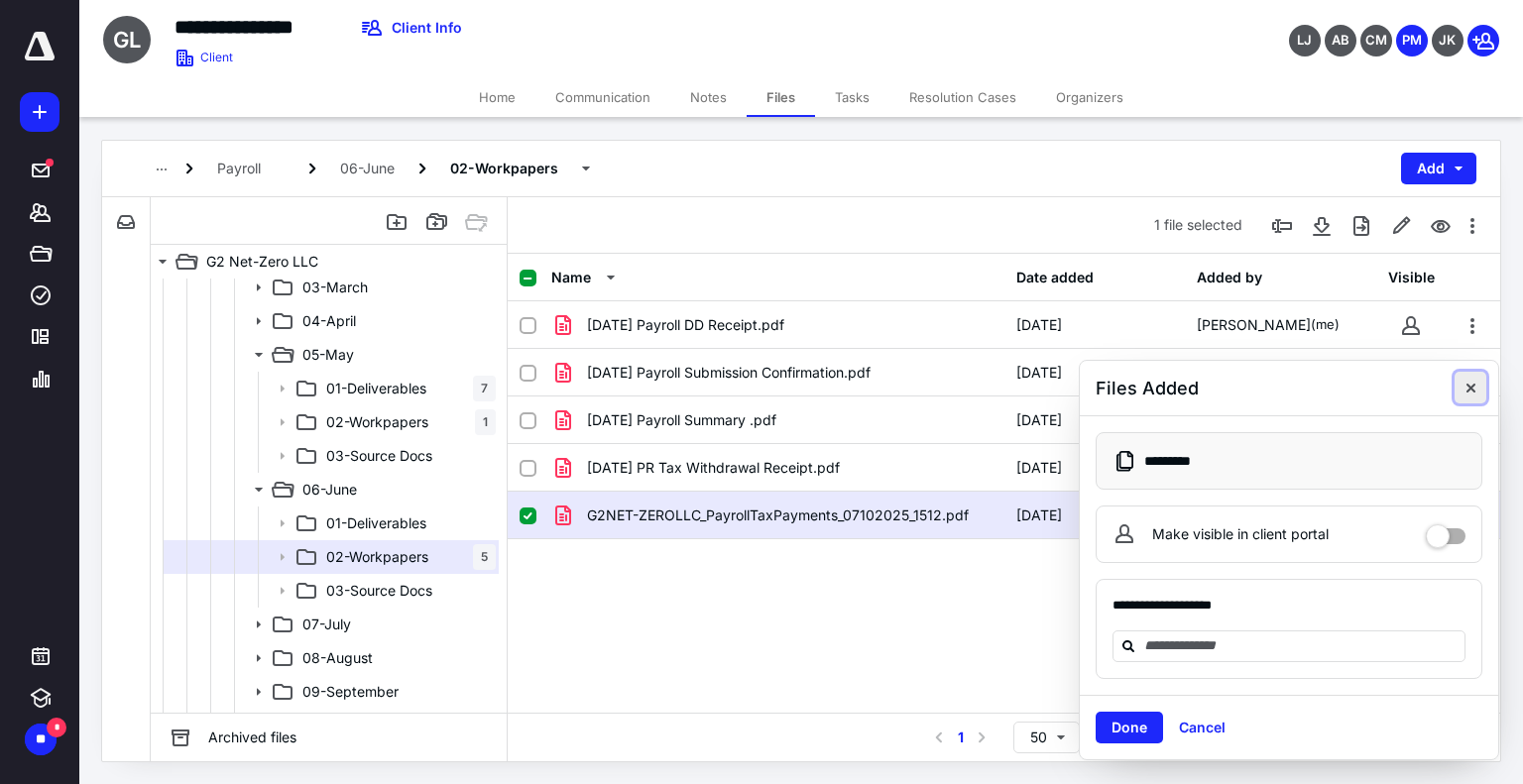 click at bounding box center [1470, 388] 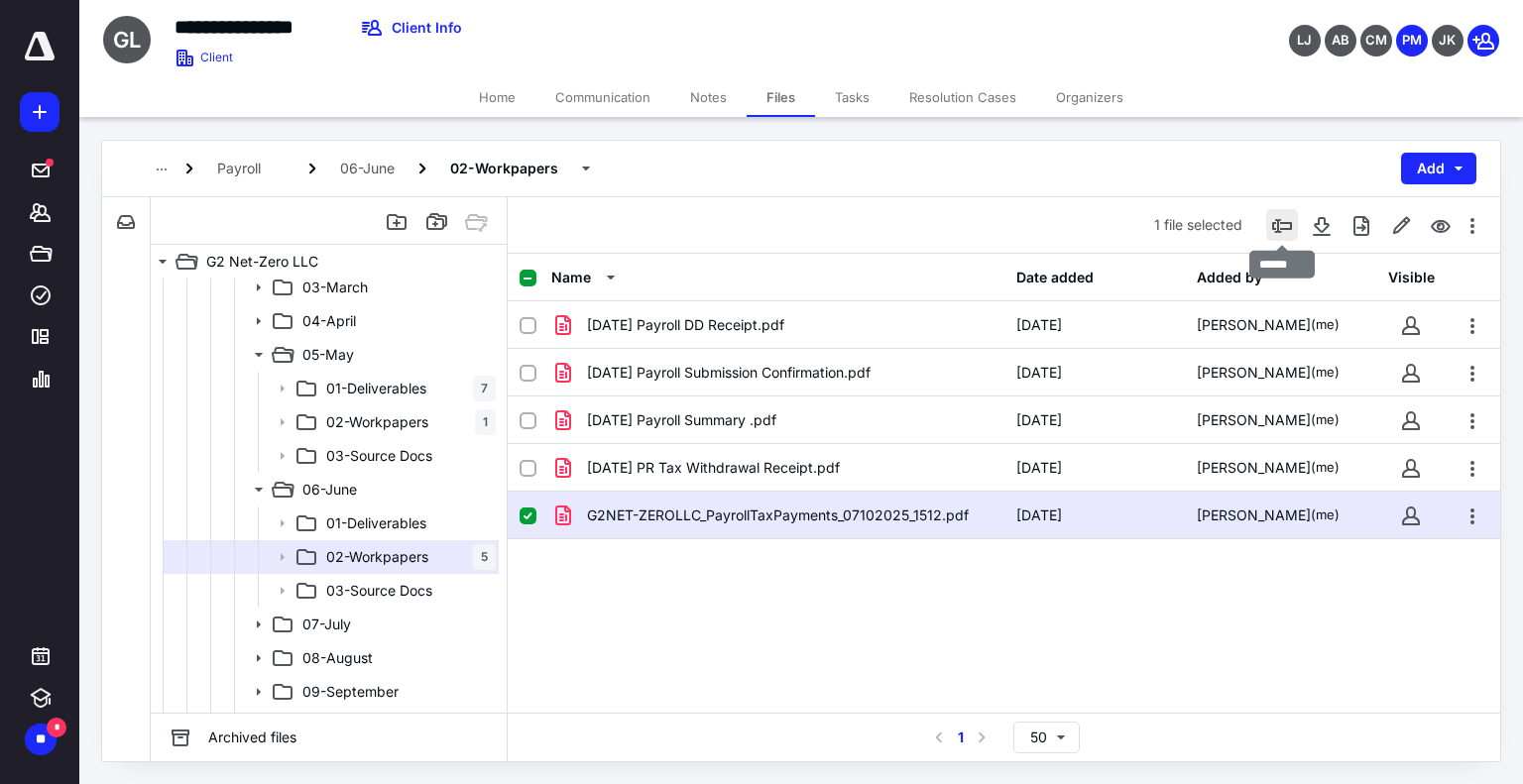 click at bounding box center [1282, 225] 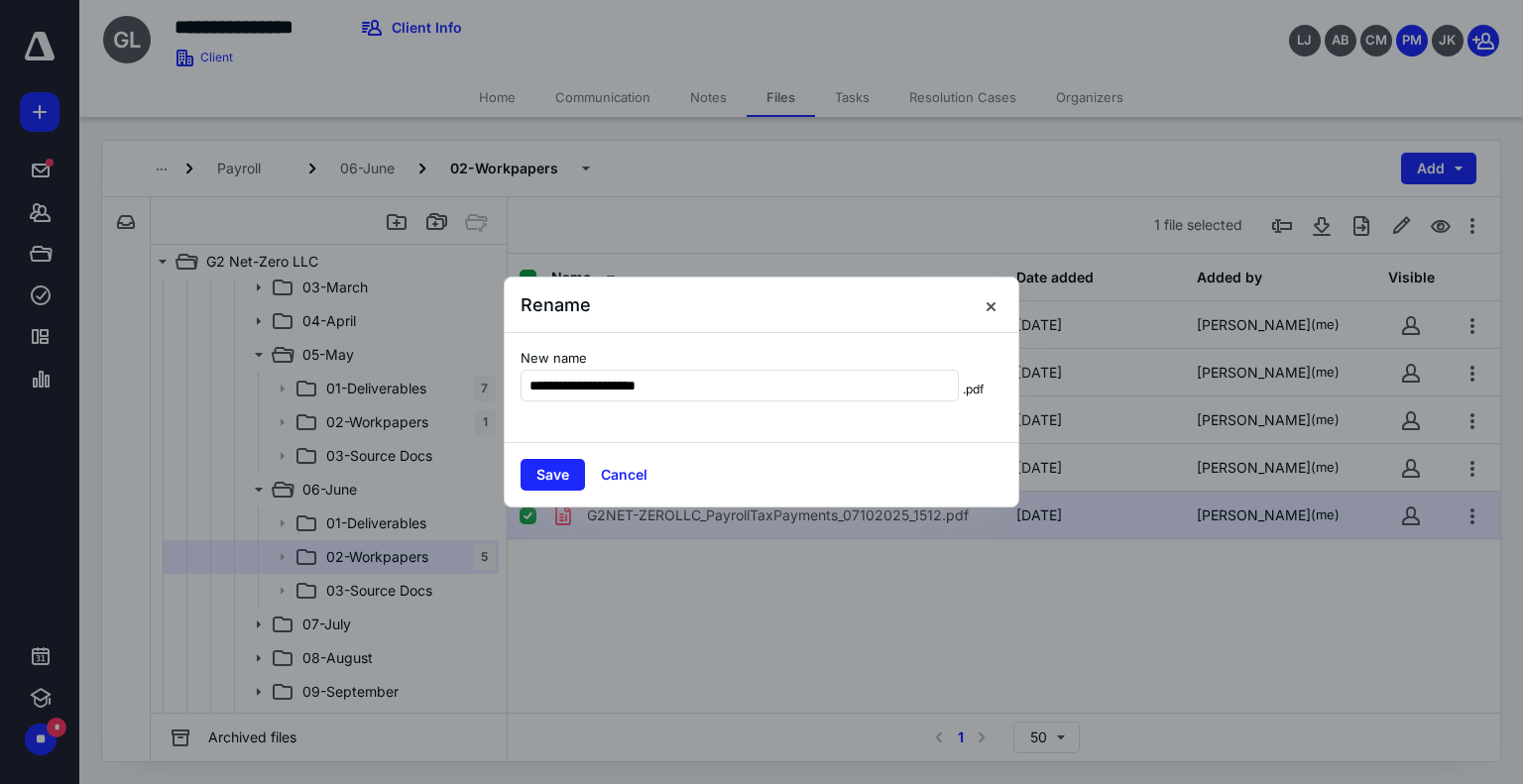 type on "**********" 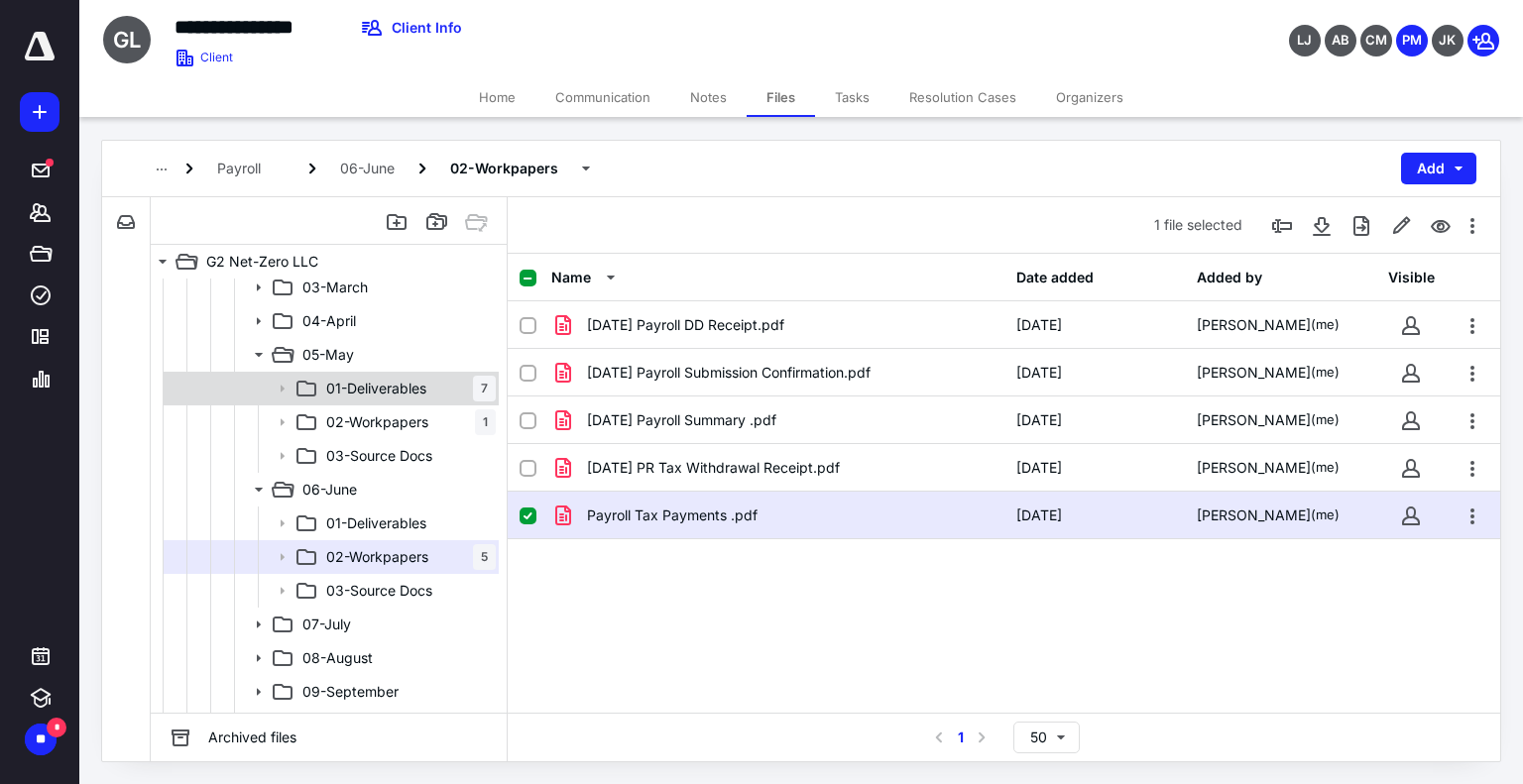 click on "01-Deliverables 7" at bounding box center [329, 389] 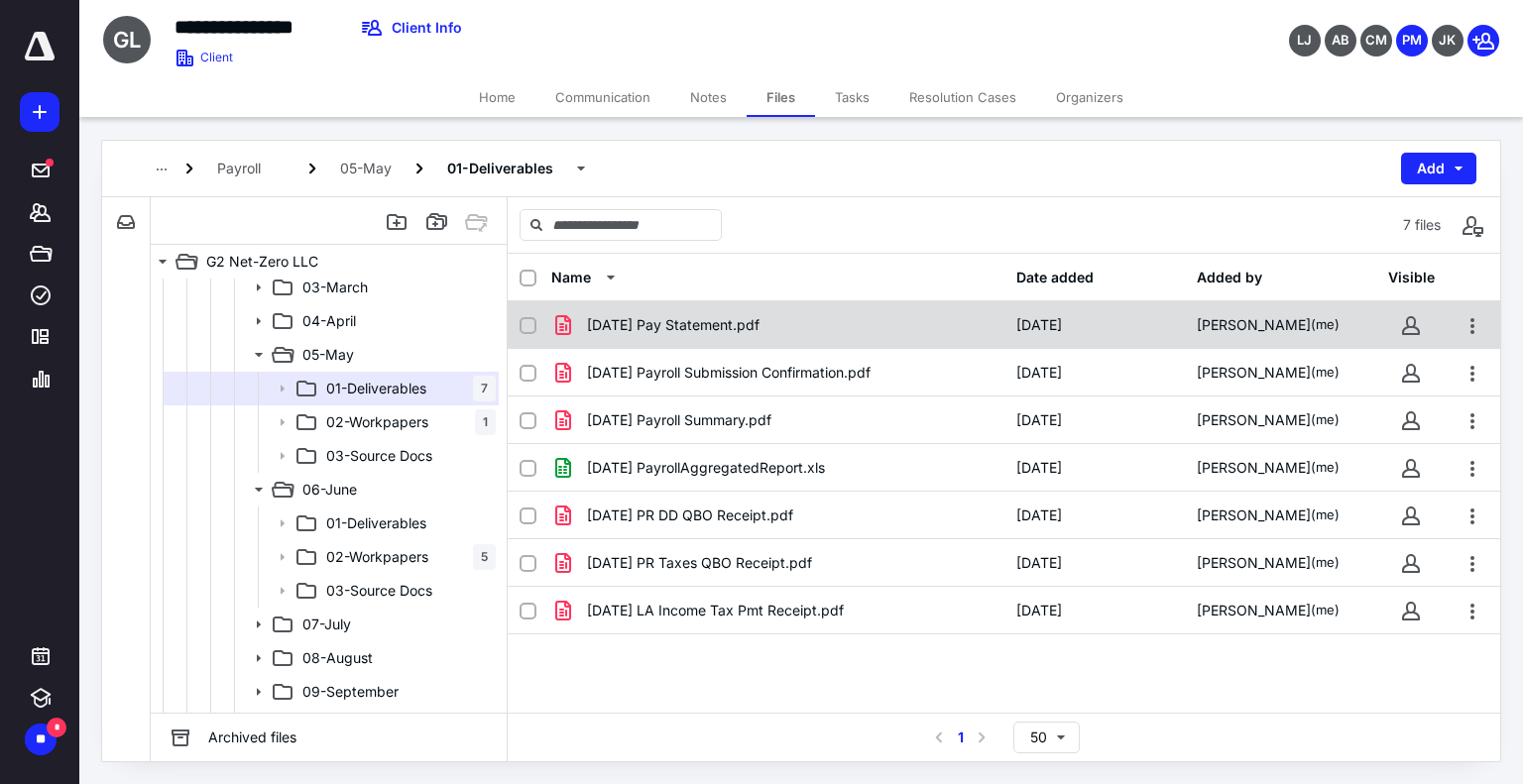 click on "[DATE] Pay Statement.pdf [DATE] [PERSON_NAME]  (me)" at bounding box center [1003, 325] 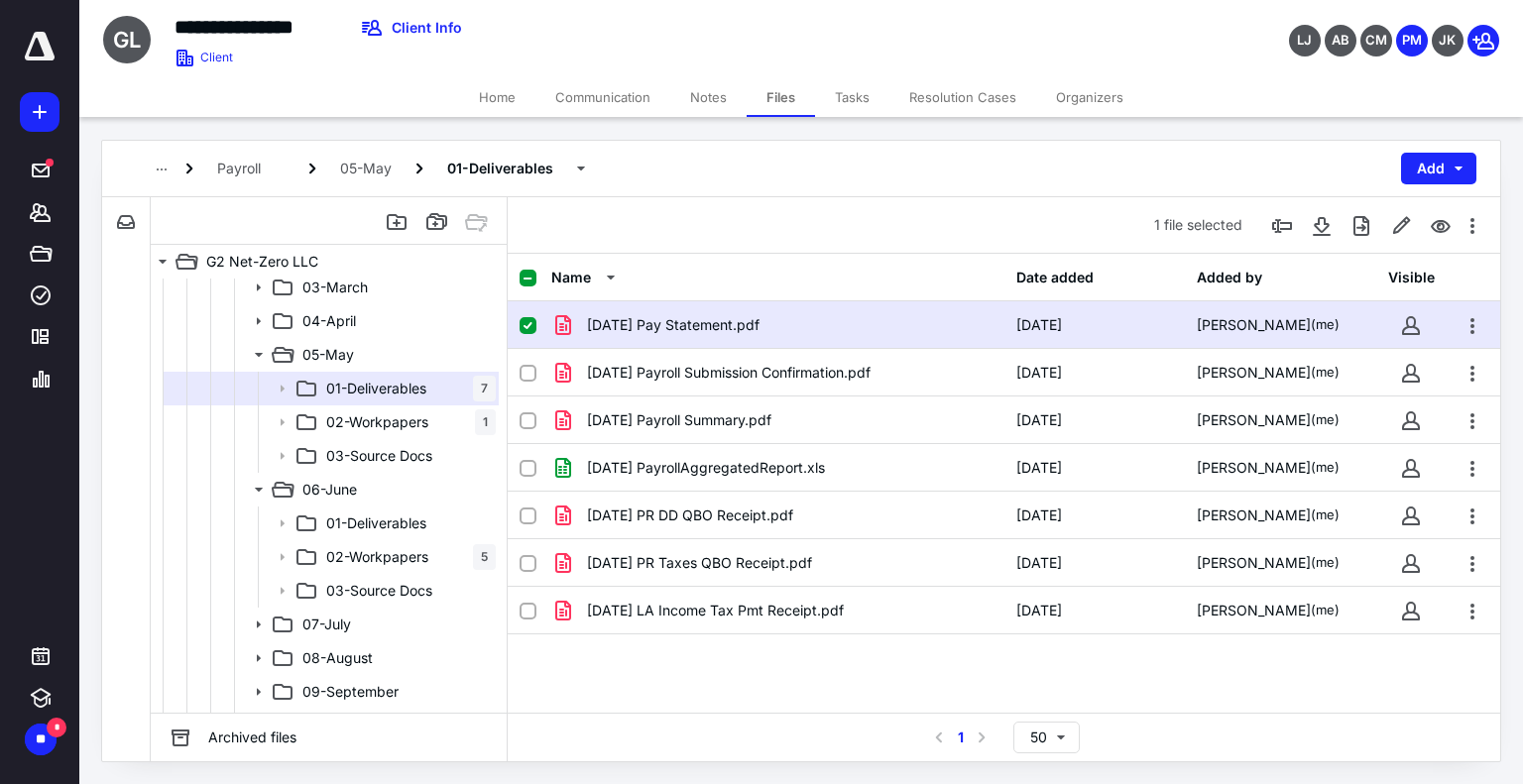 click on "[DATE] Pay Statement.pdf [DATE] [PERSON_NAME]  (me)" at bounding box center [1003, 325] 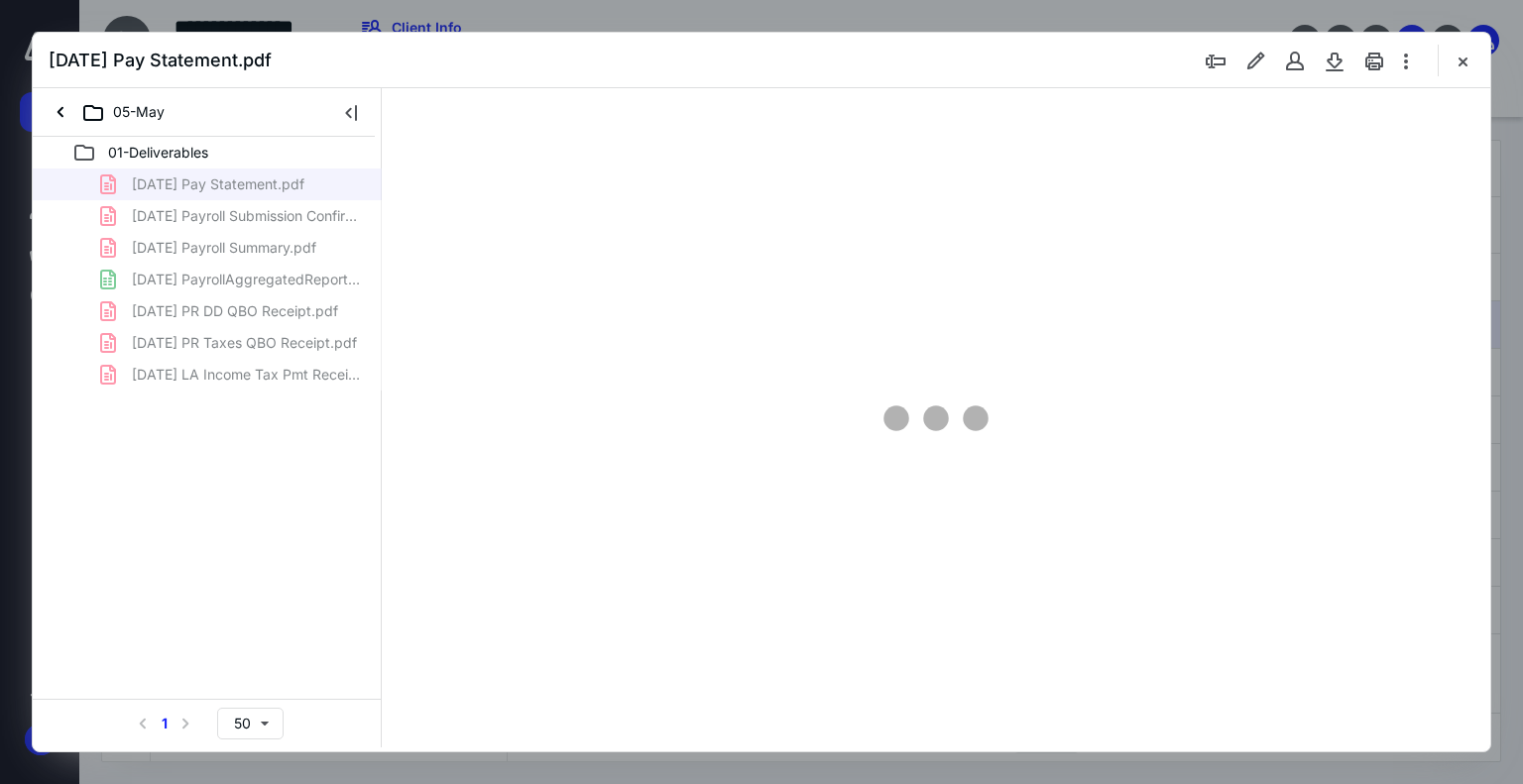 scroll, scrollTop: 0, scrollLeft: 0, axis: both 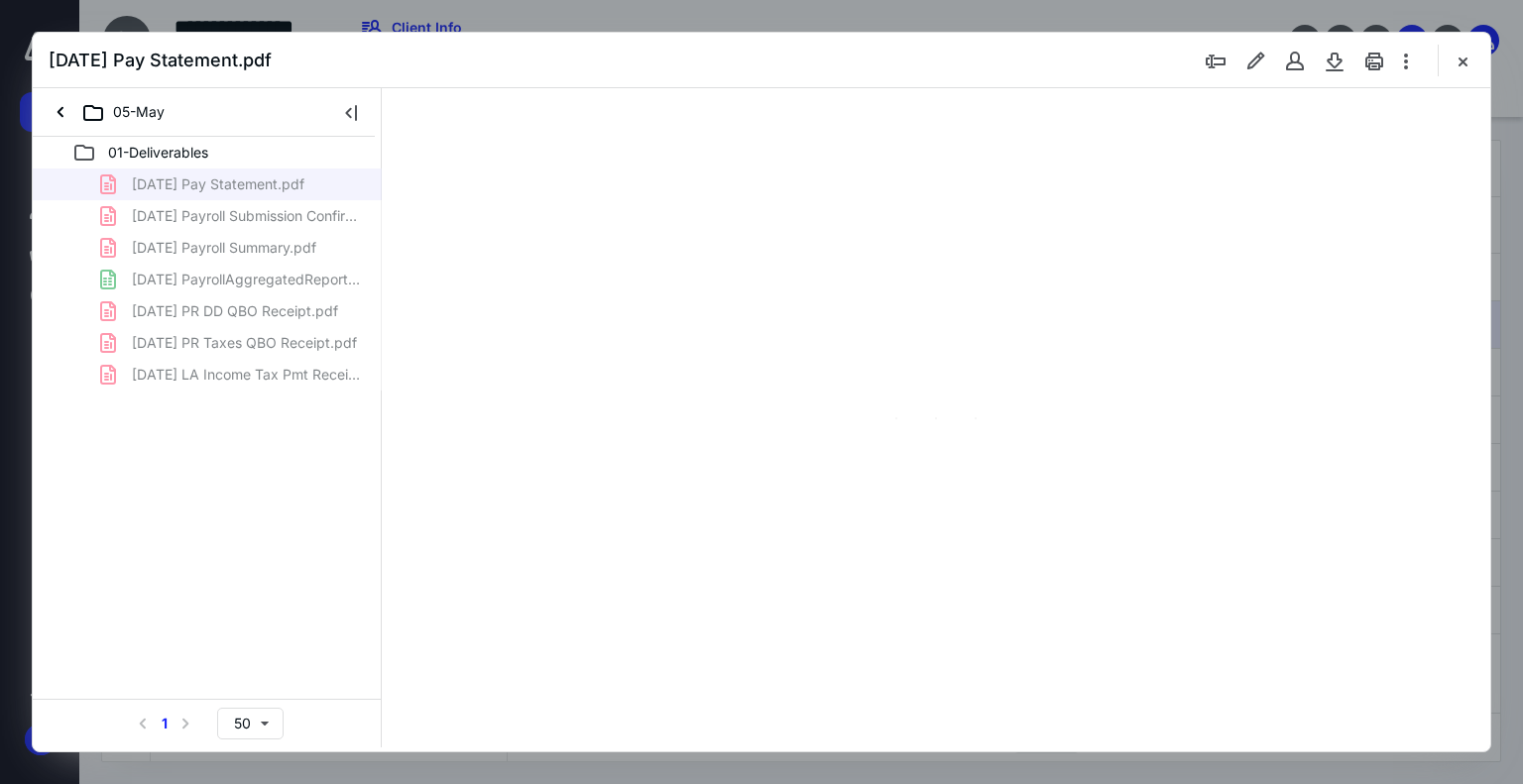 type on "74" 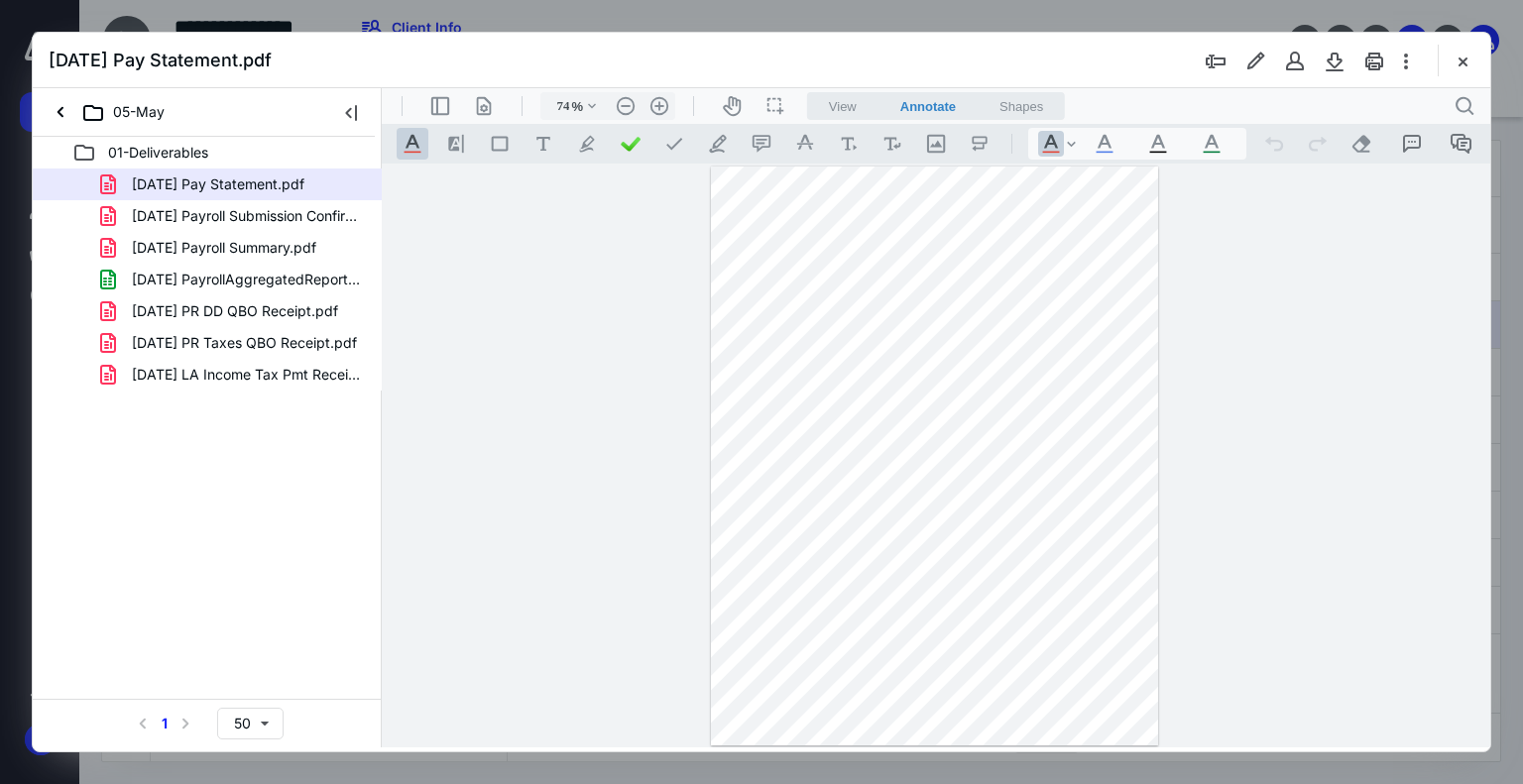 scroll, scrollTop: 0, scrollLeft: 0, axis: both 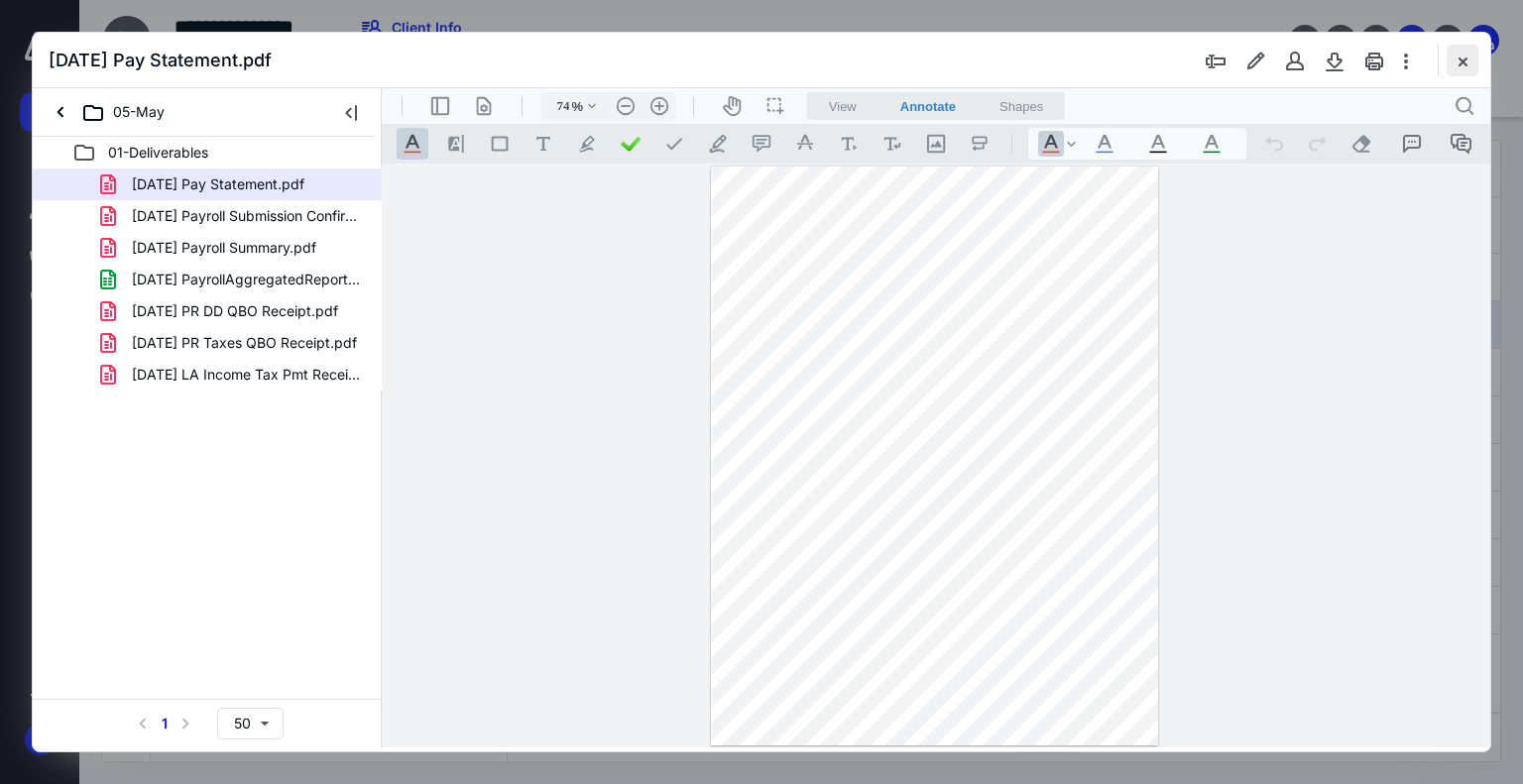 click at bounding box center (1463, 60) 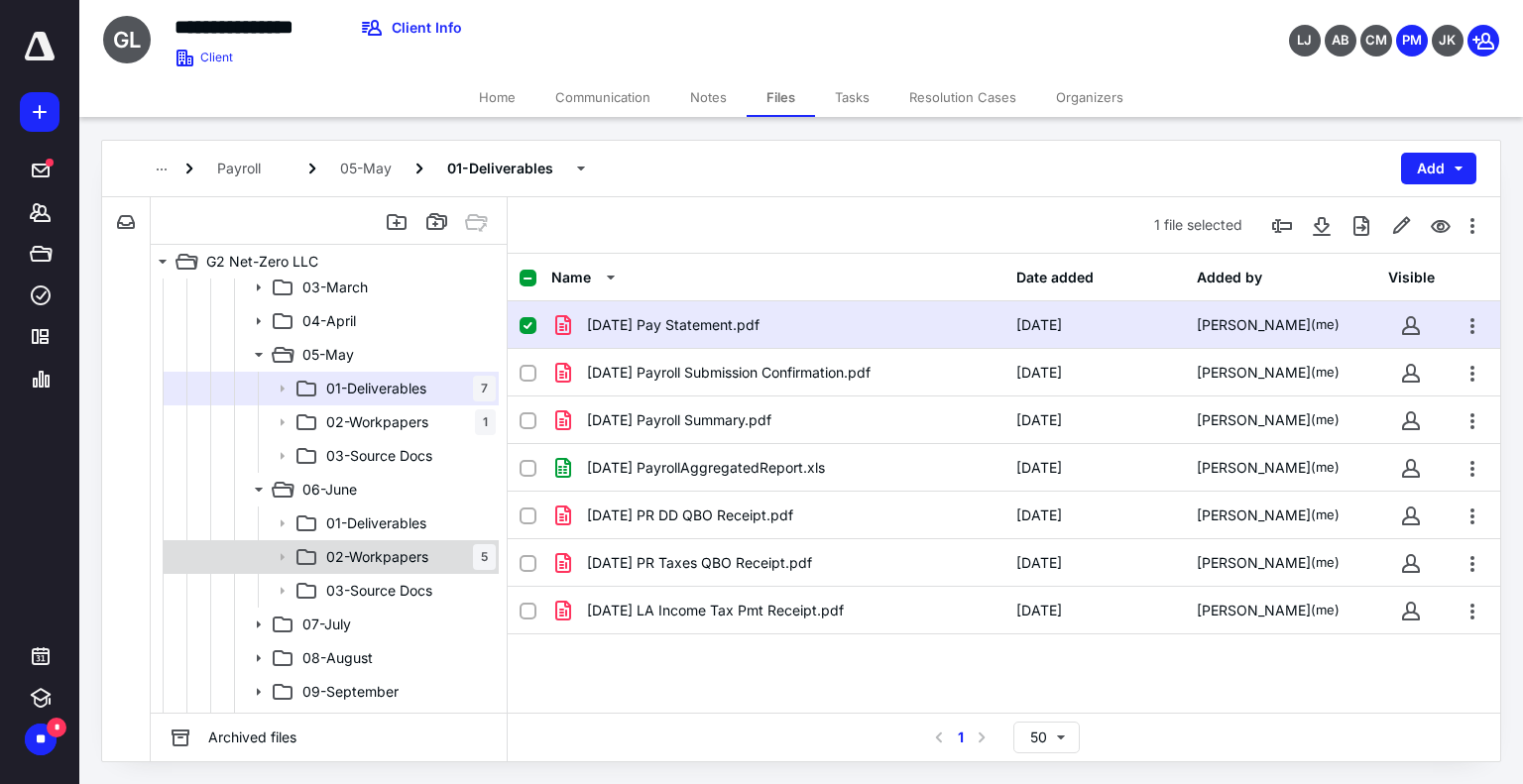 click on "02-Workpapers 5" at bounding box center (407, 557) 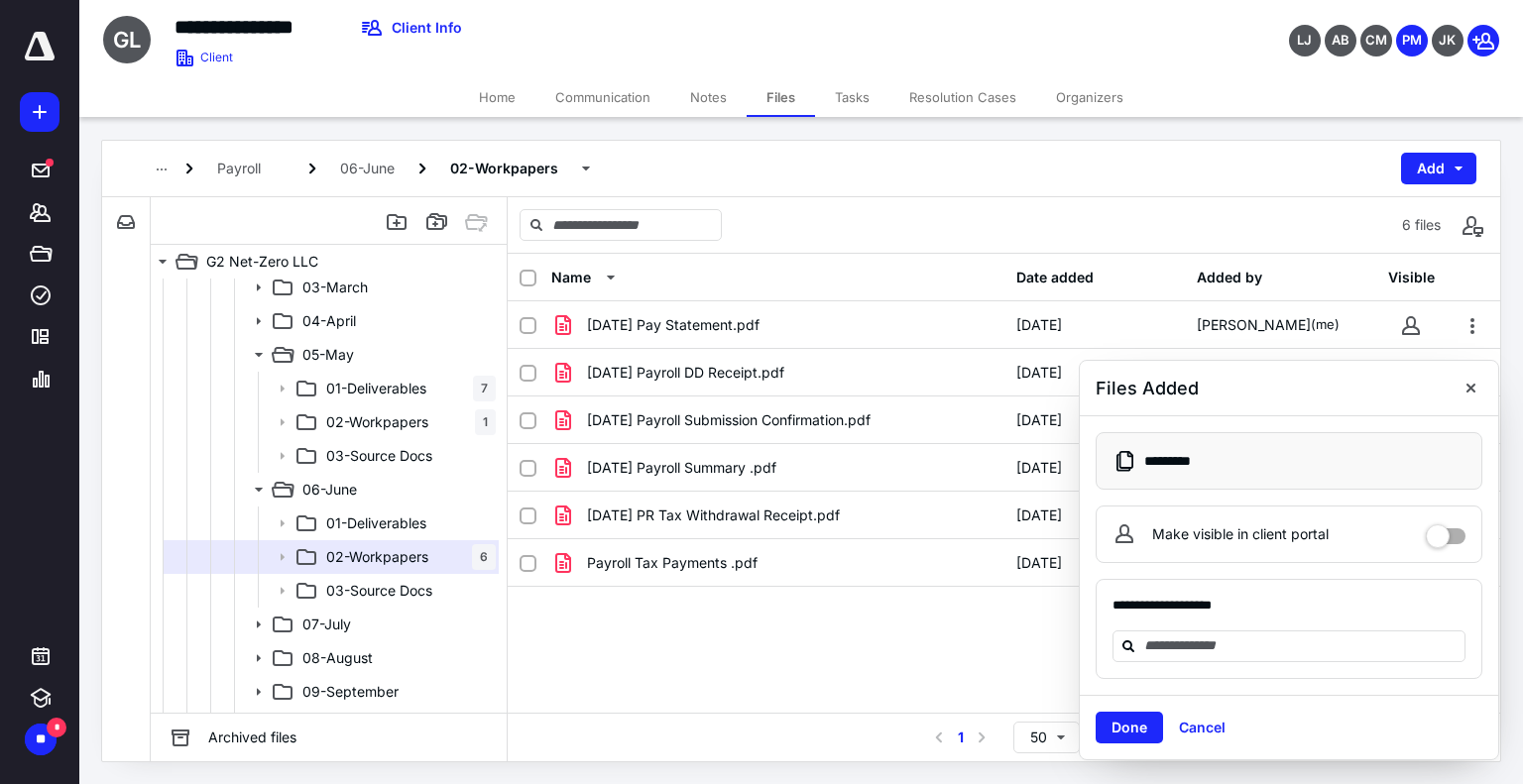 click on "Payroll [DATE]-Workpapers   Add" at bounding box center [801, 168] 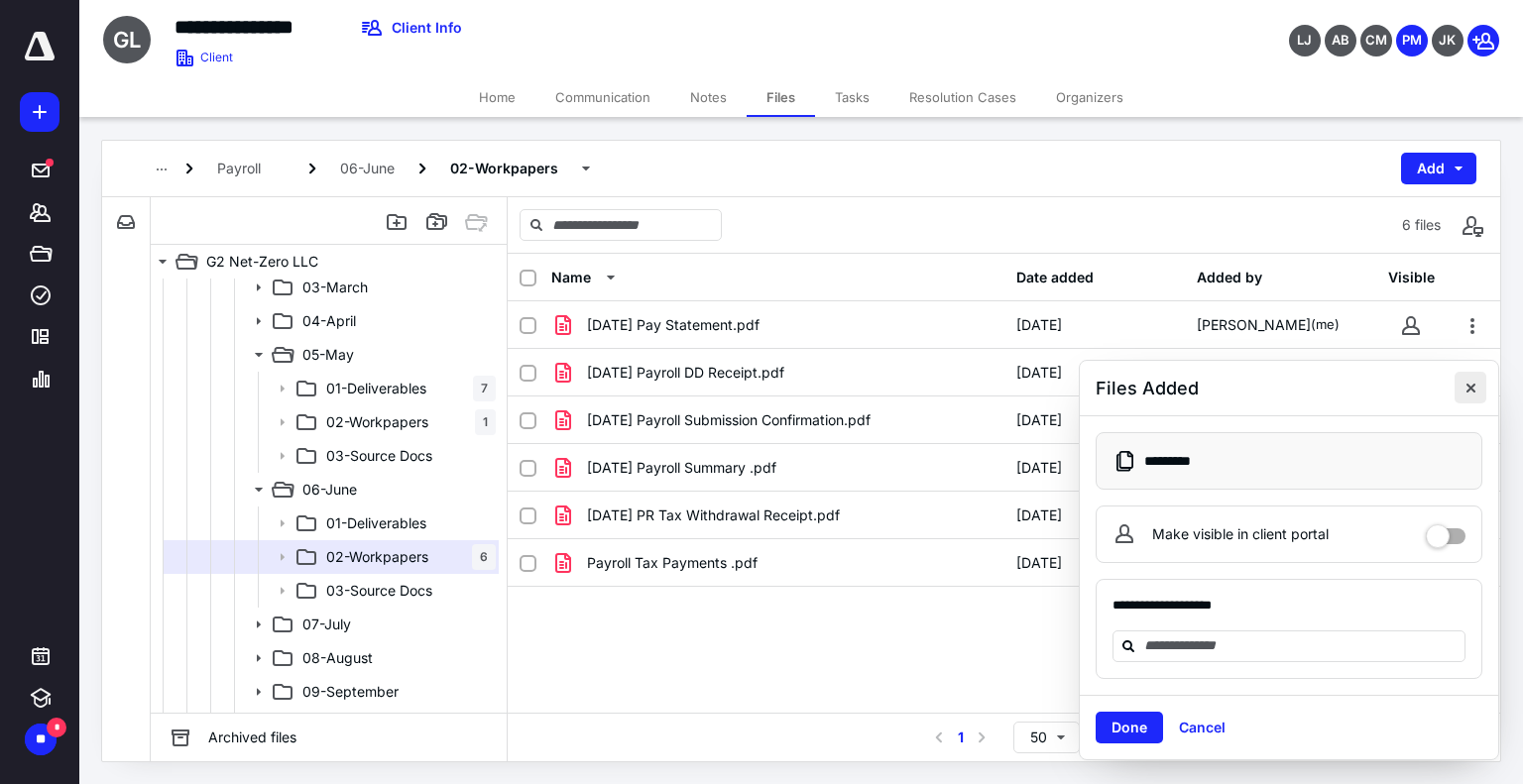 click at bounding box center [1470, 388] 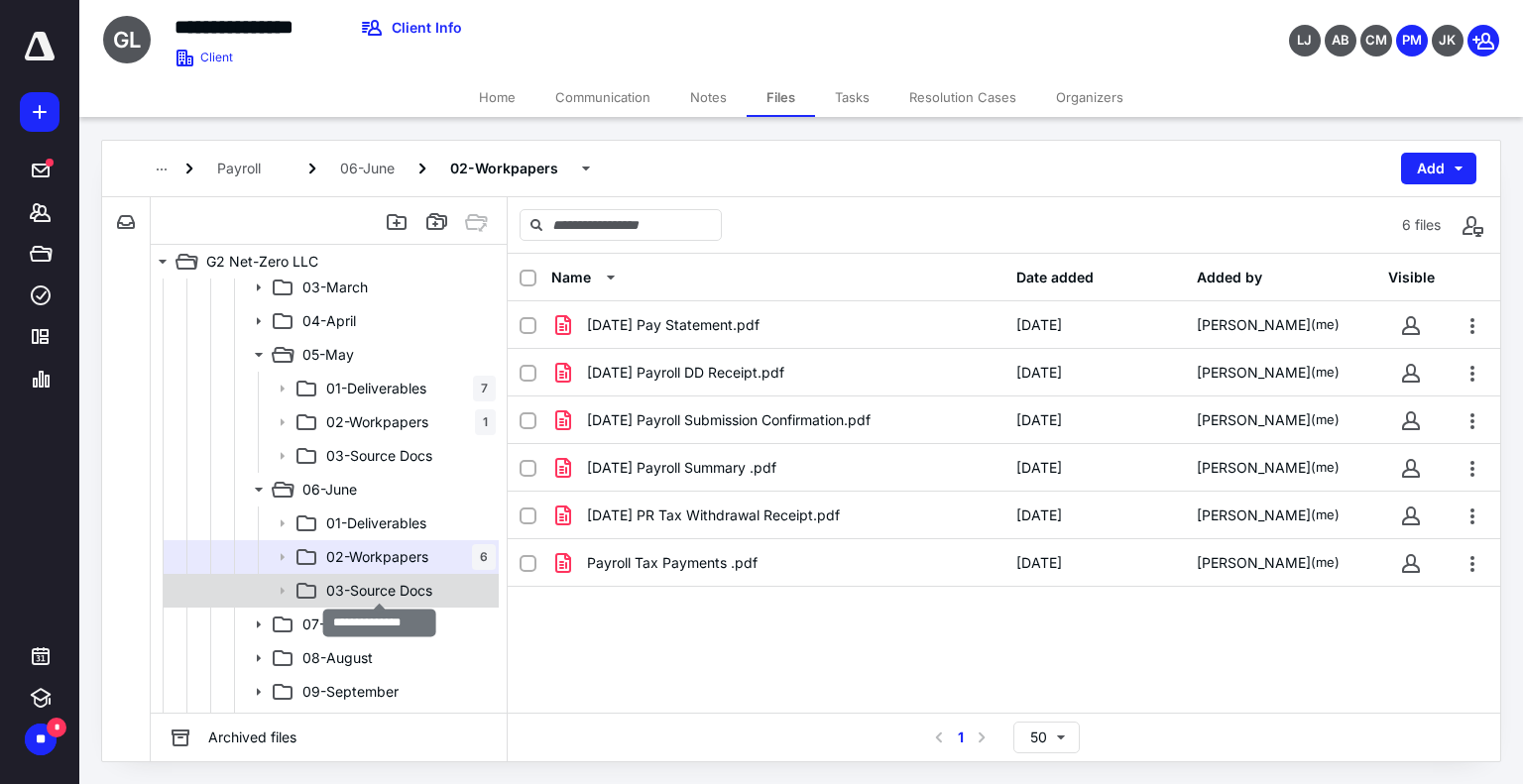 click on "03-Source Docs" at bounding box center [379, 591] 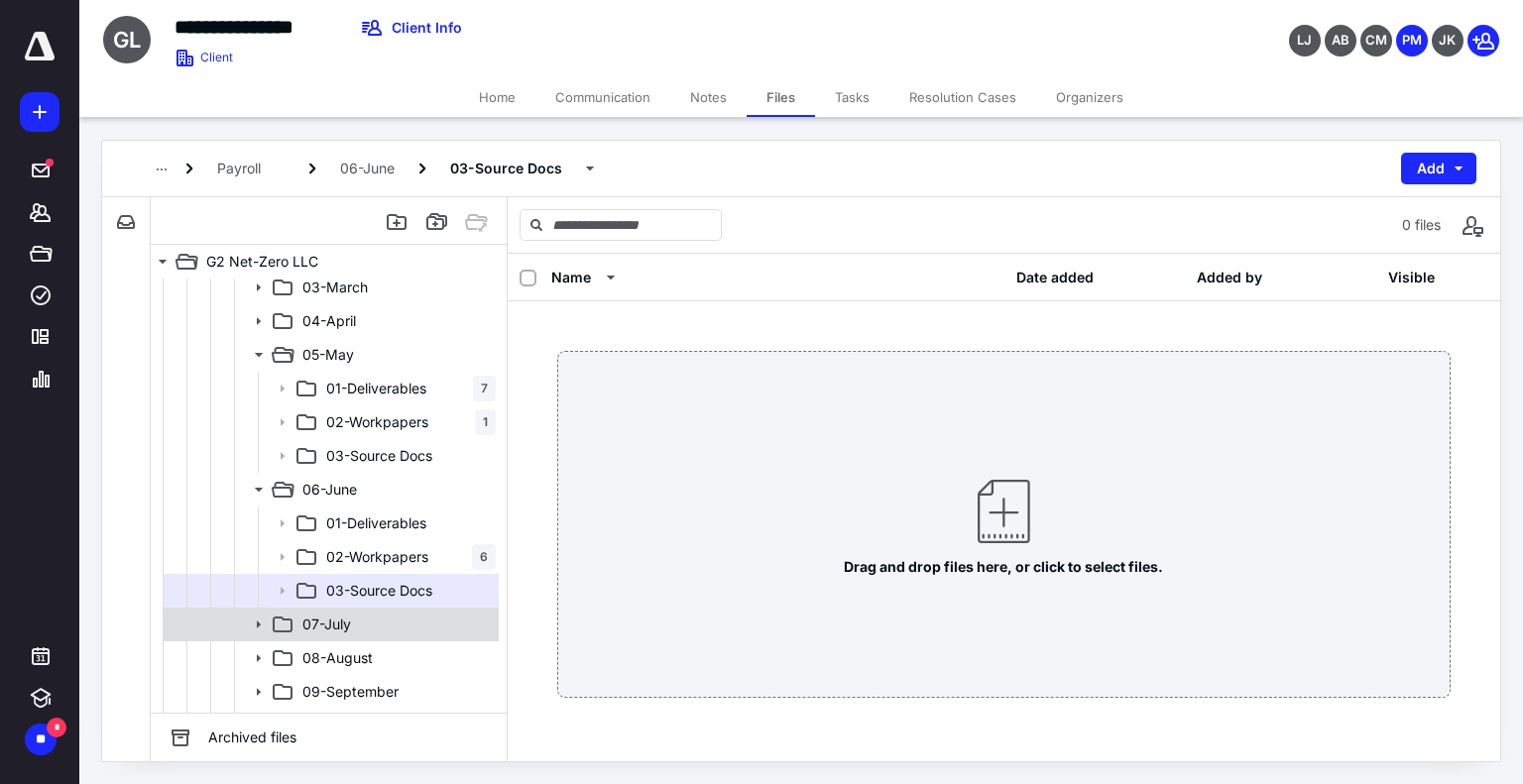 click 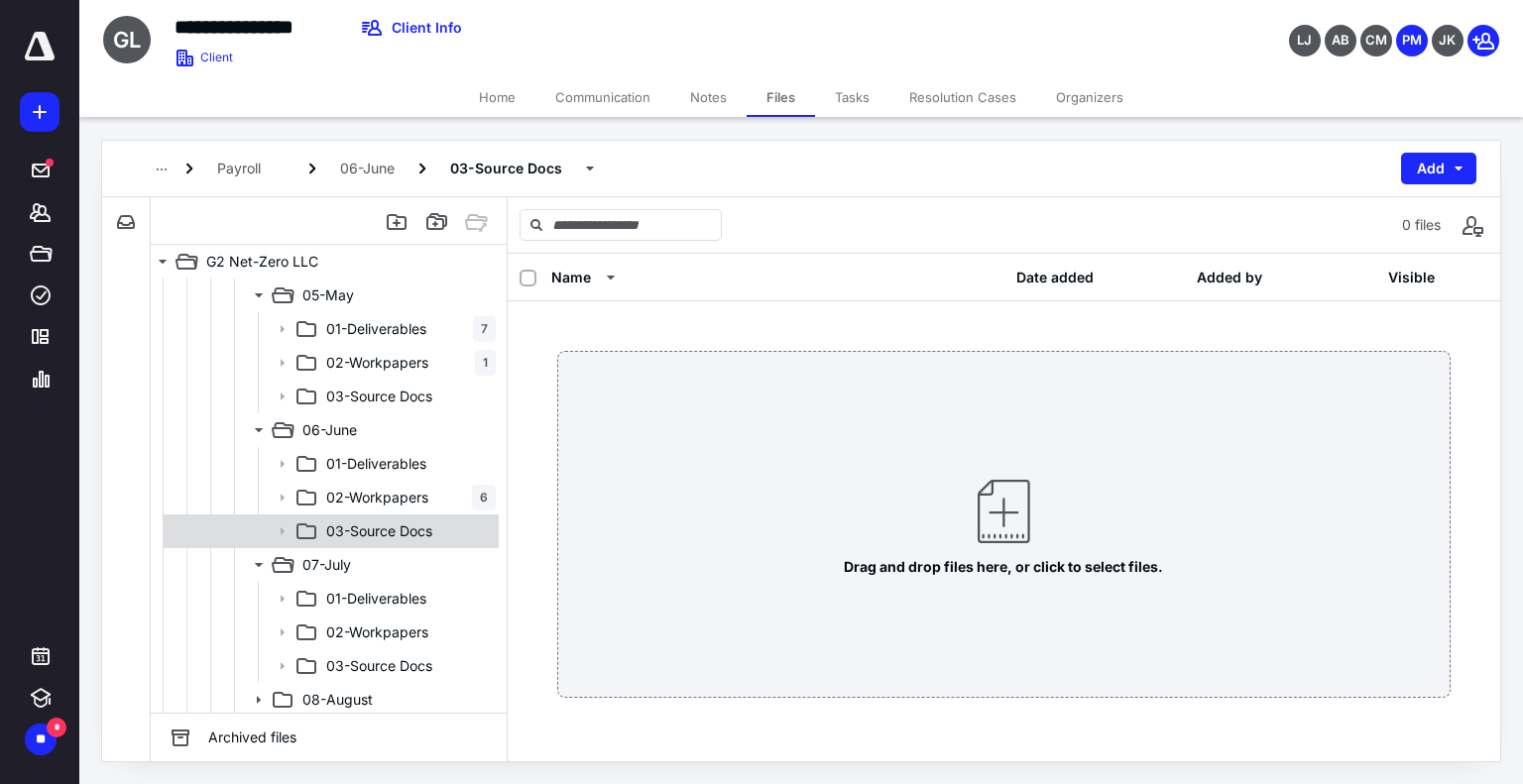 scroll, scrollTop: 1253, scrollLeft: 0, axis: vertical 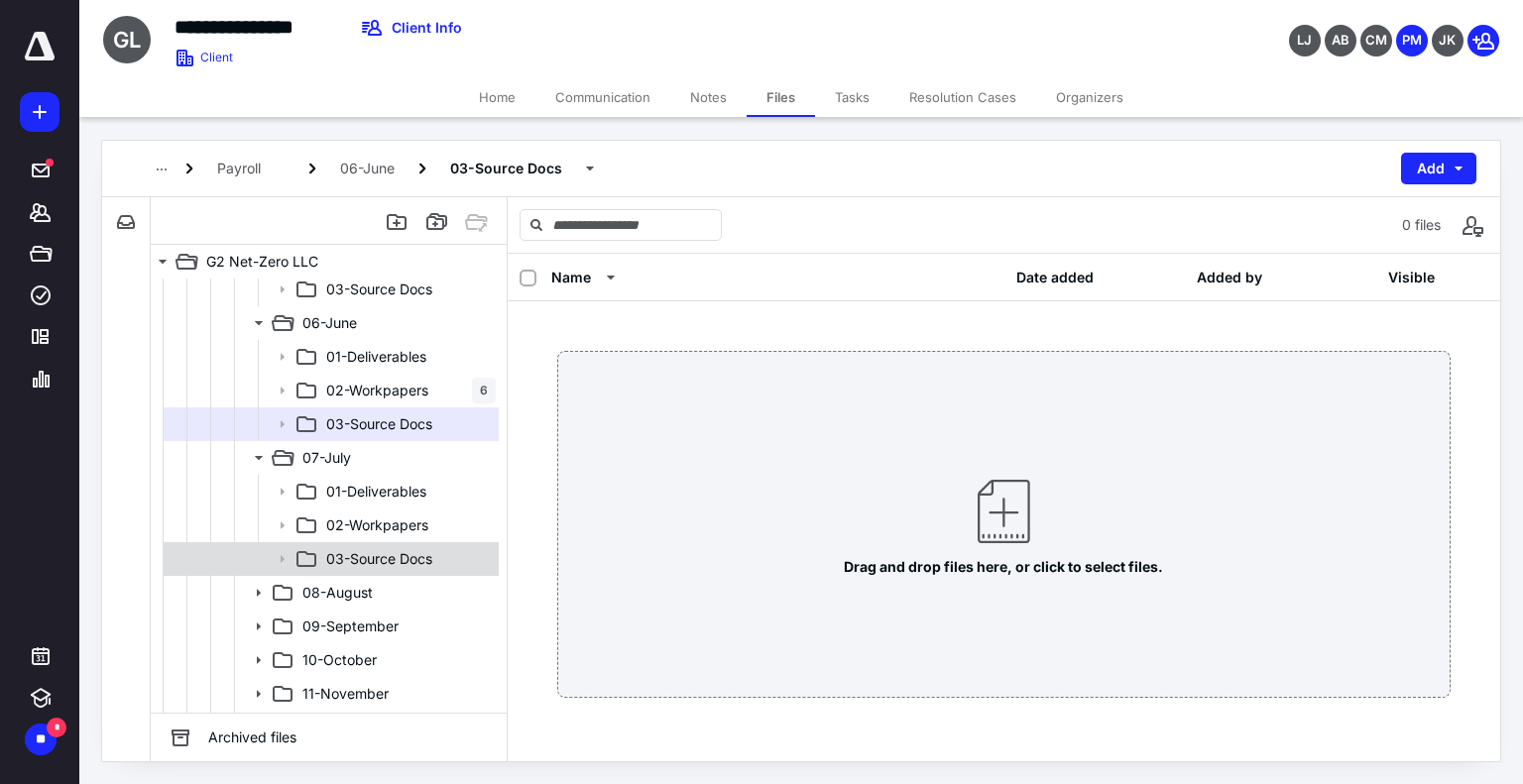 click on "03-Source Docs" at bounding box center (329, 559) 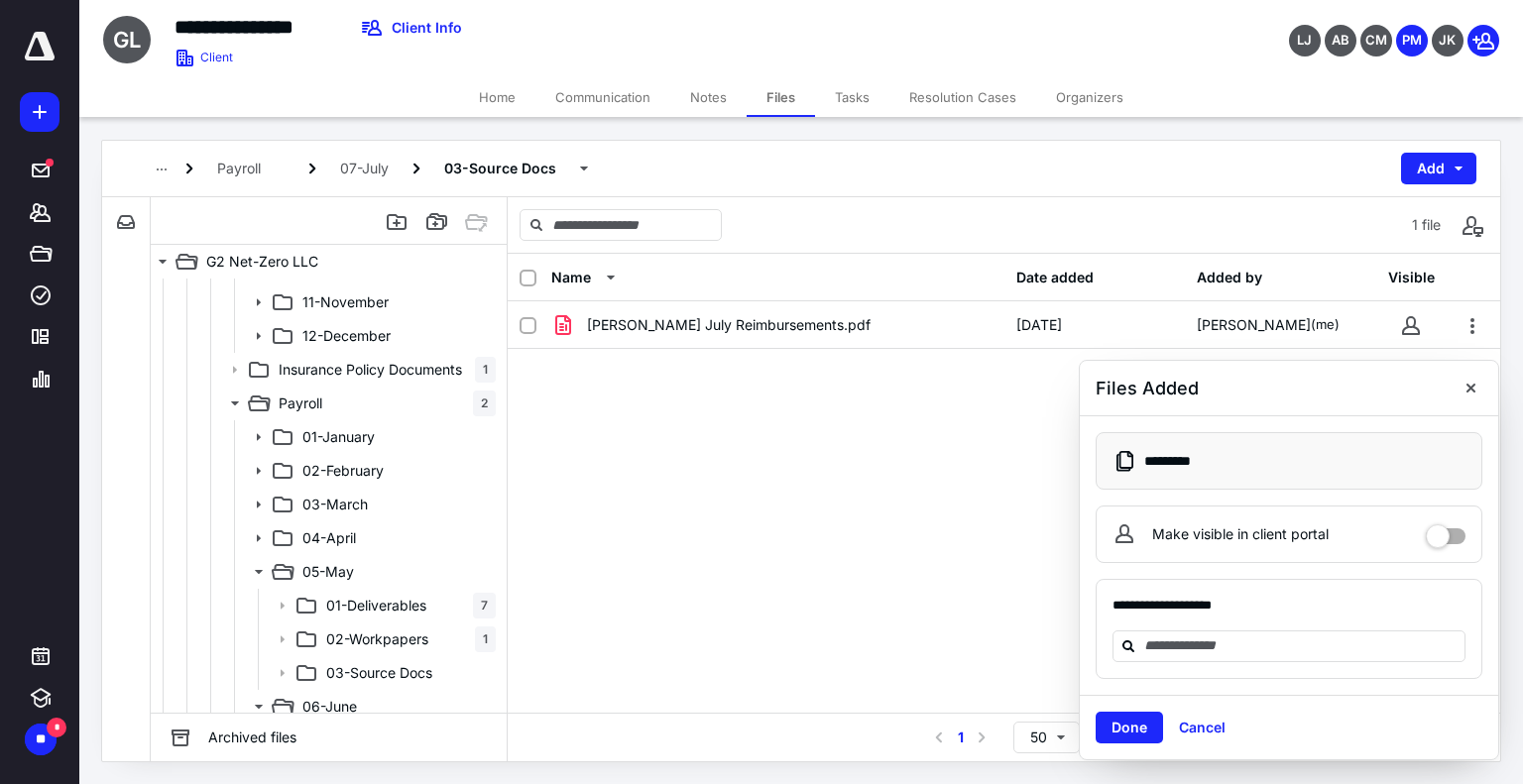 scroll, scrollTop: 757, scrollLeft: 0, axis: vertical 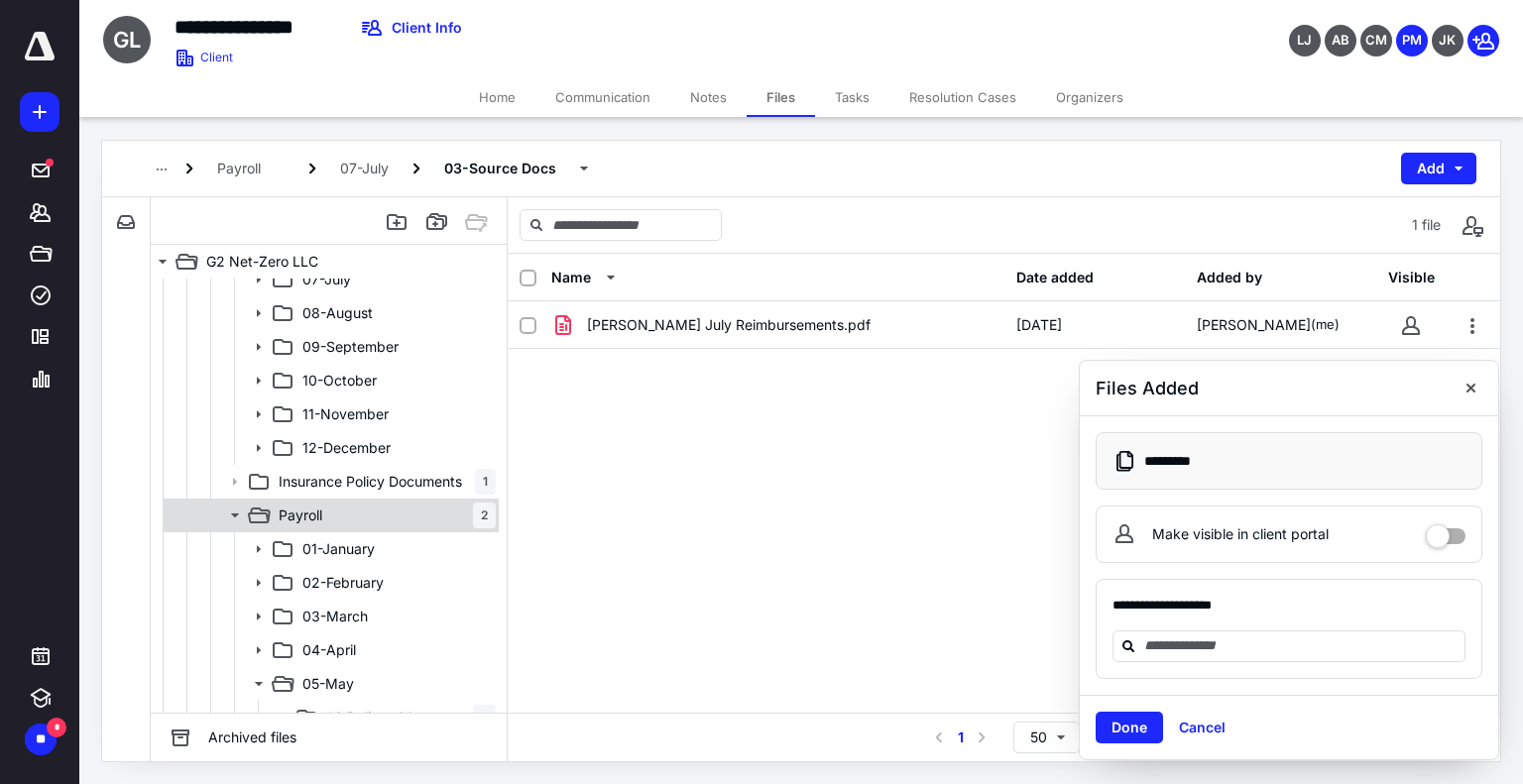 click 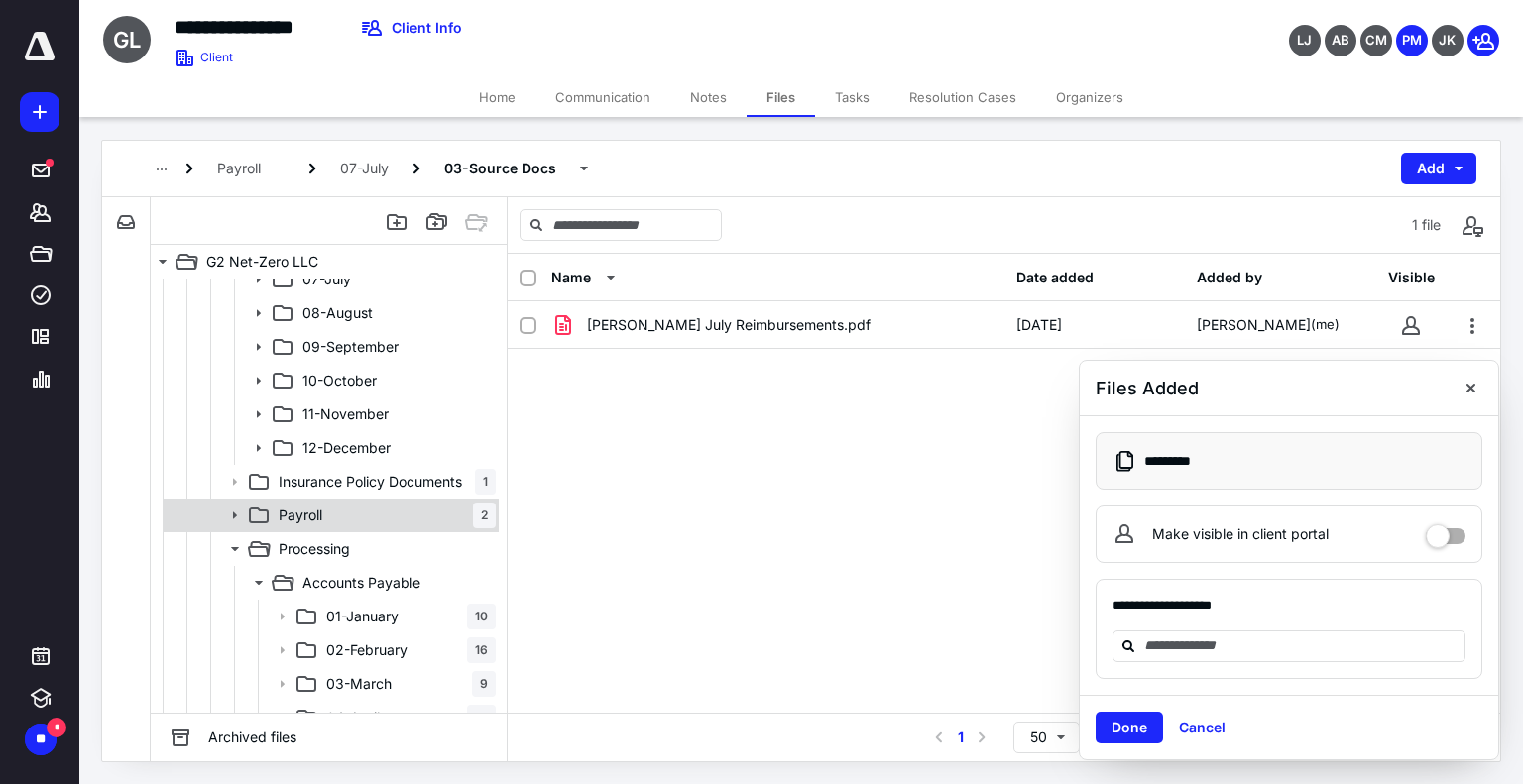 scroll, scrollTop: 1086, scrollLeft: 0, axis: vertical 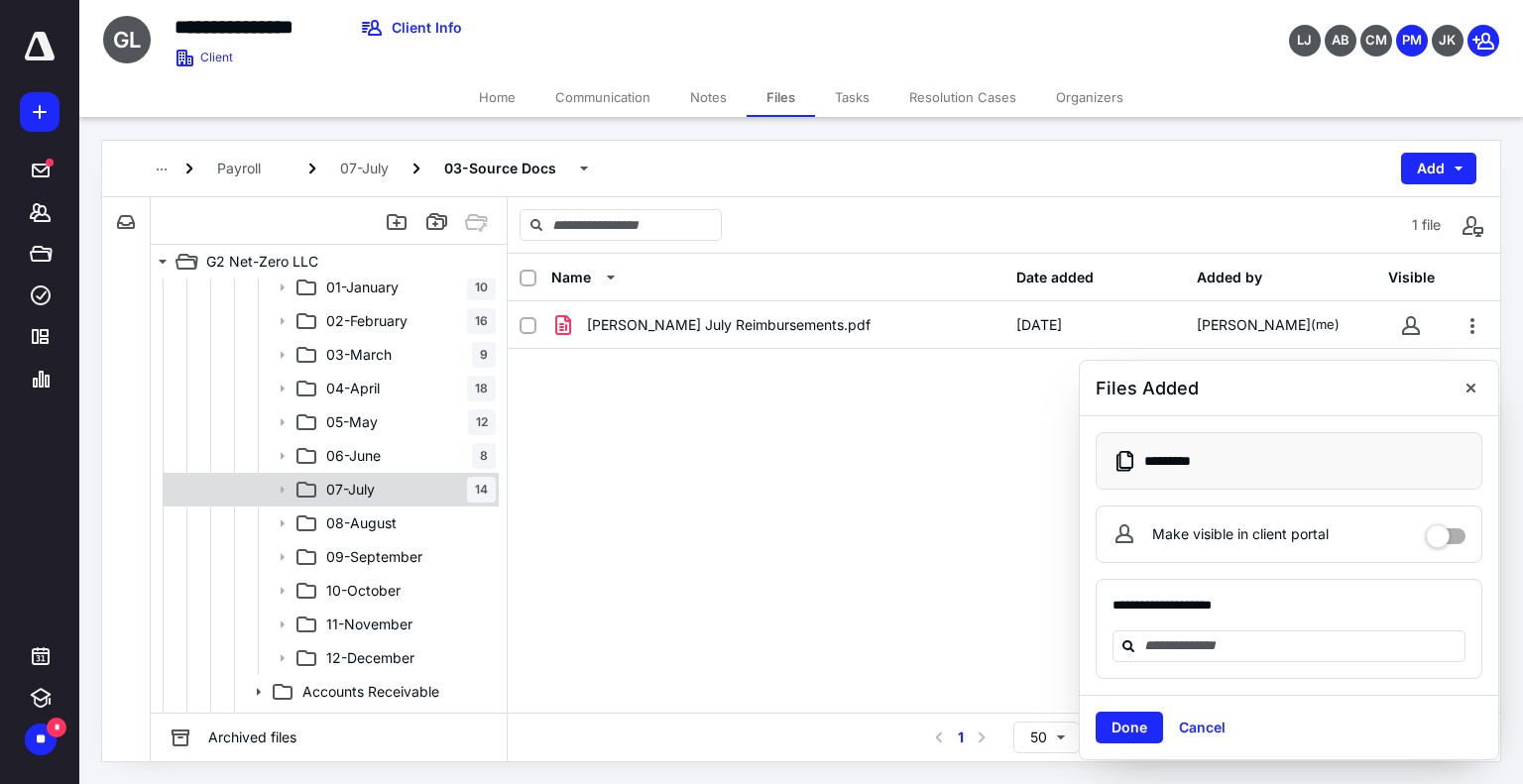 click on "07-July" at bounding box center [350, 490] 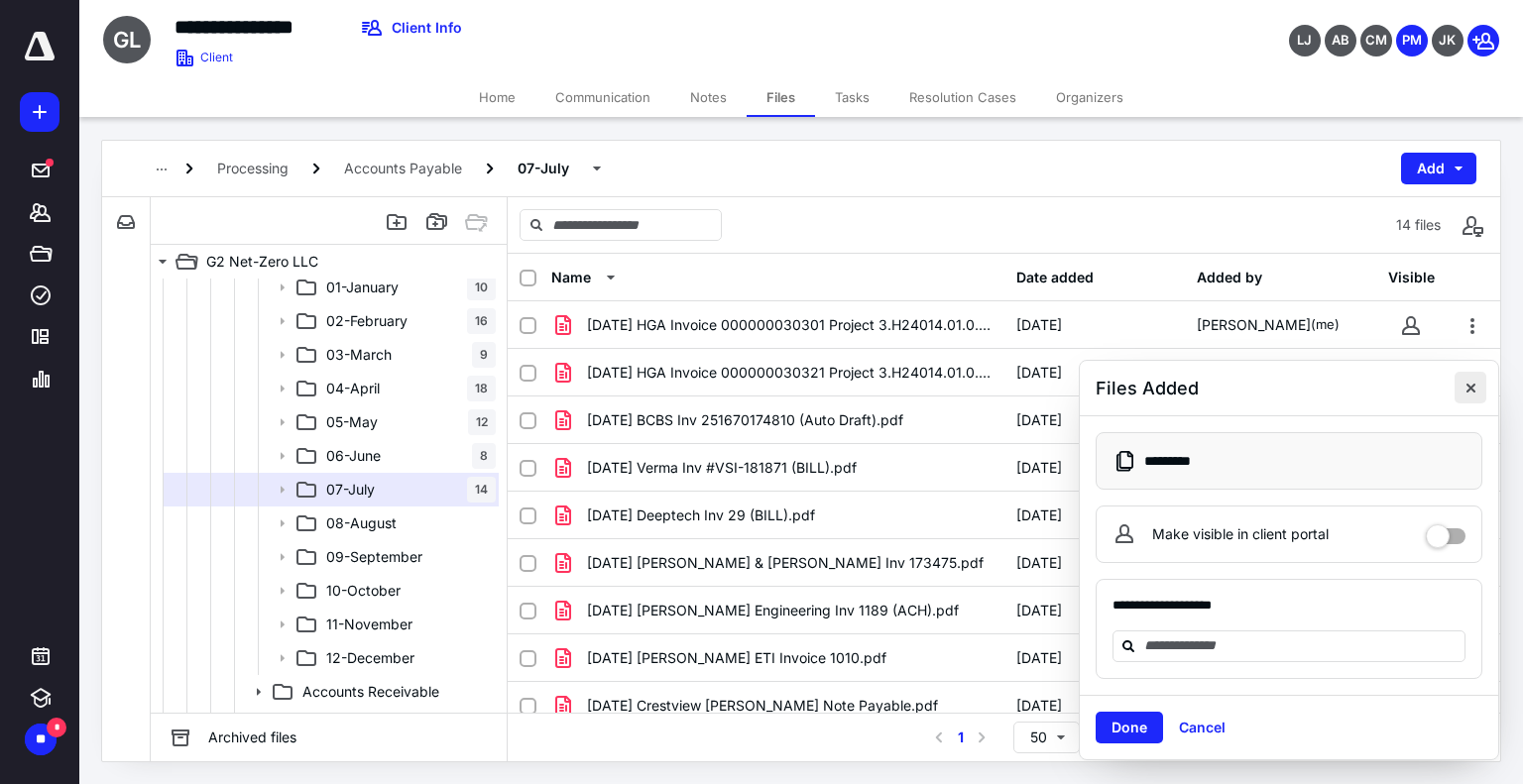 click at bounding box center [1470, 388] 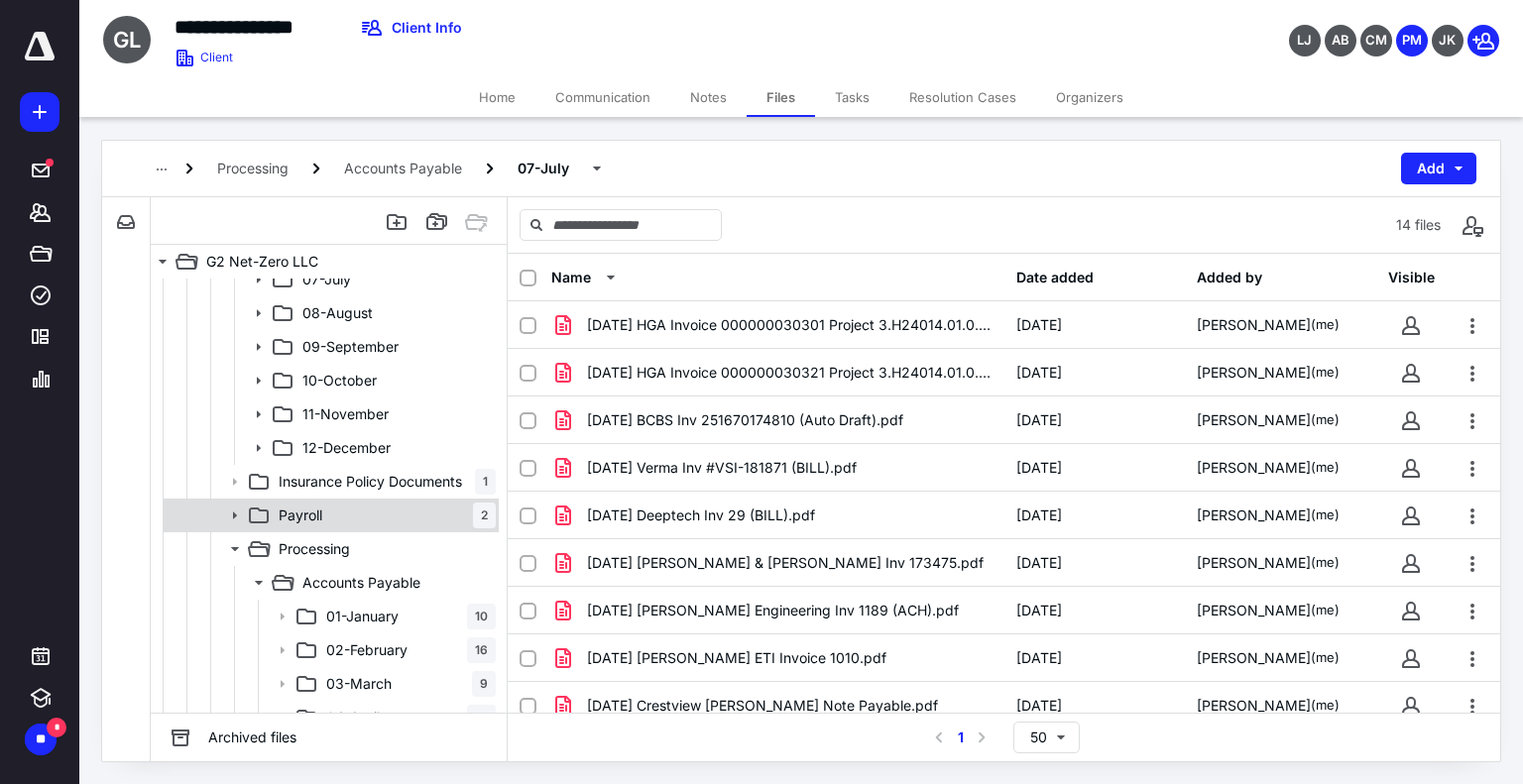 scroll, scrollTop: 922, scrollLeft: 0, axis: vertical 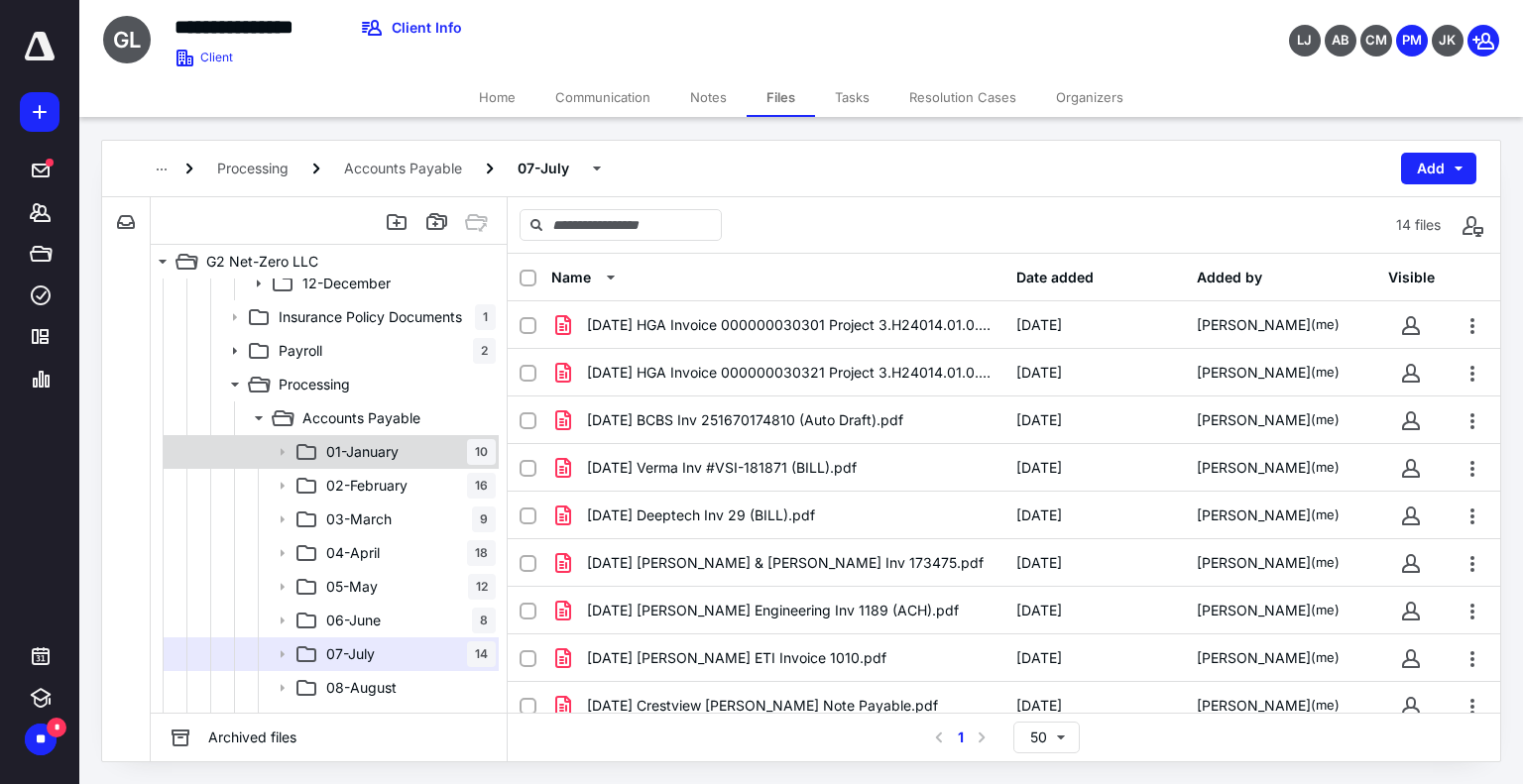 drag, startPoint x: 352, startPoint y: 451, endPoint x: 361, endPoint y: 462, distance: 14.21267 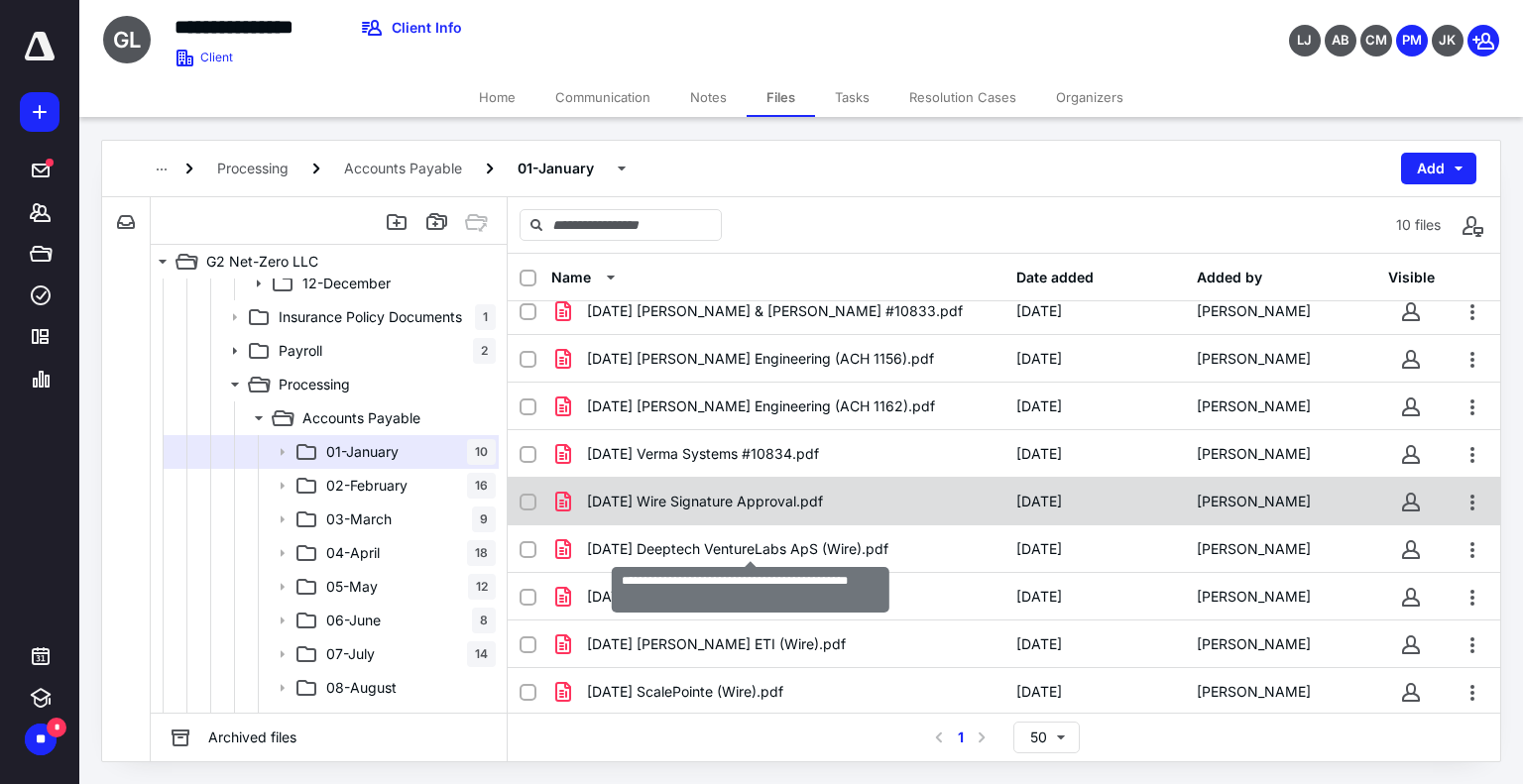 scroll, scrollTop: 0, scrollLeft: 0, axis: both 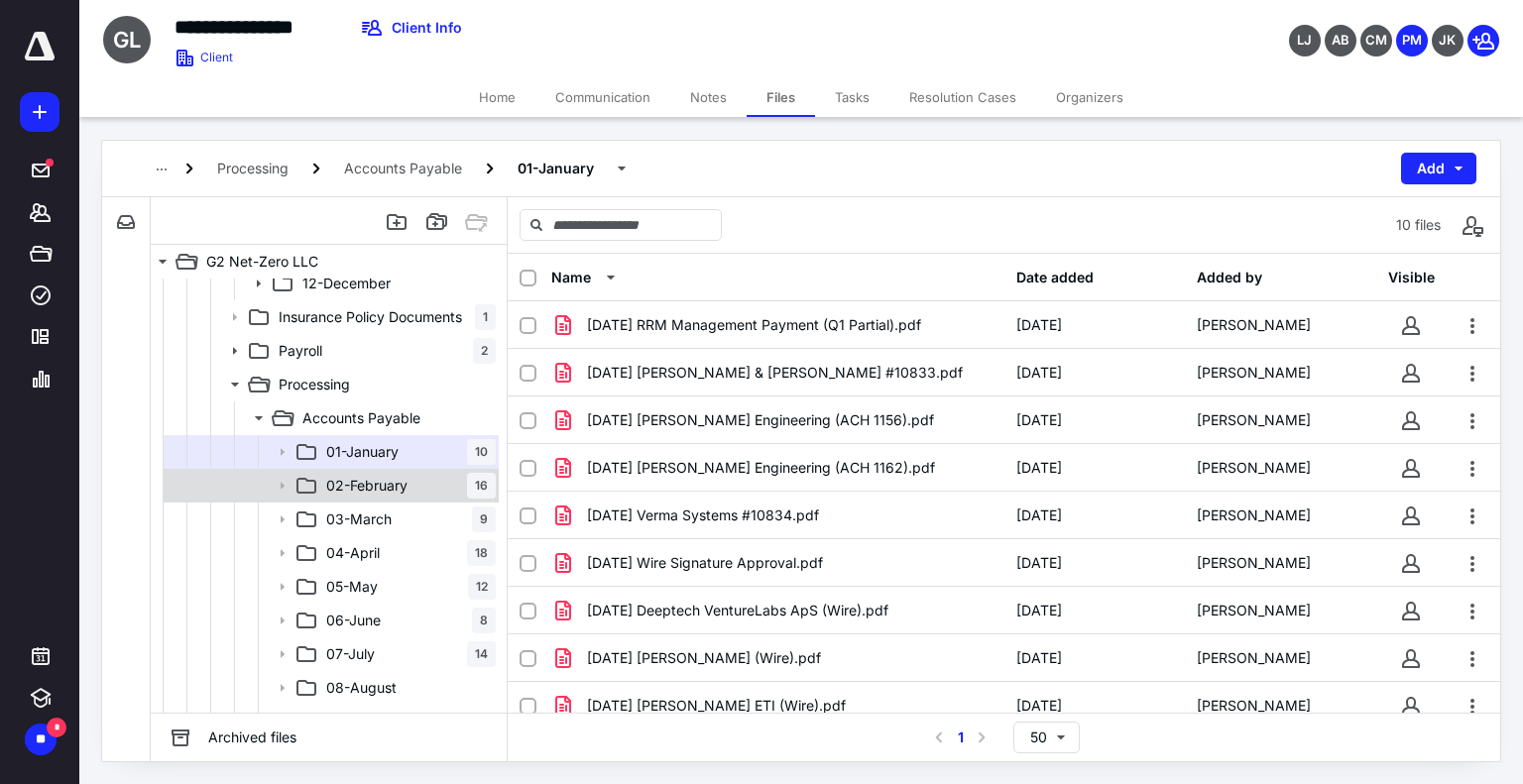 click on "02-February" at bounding box center (367, 486) 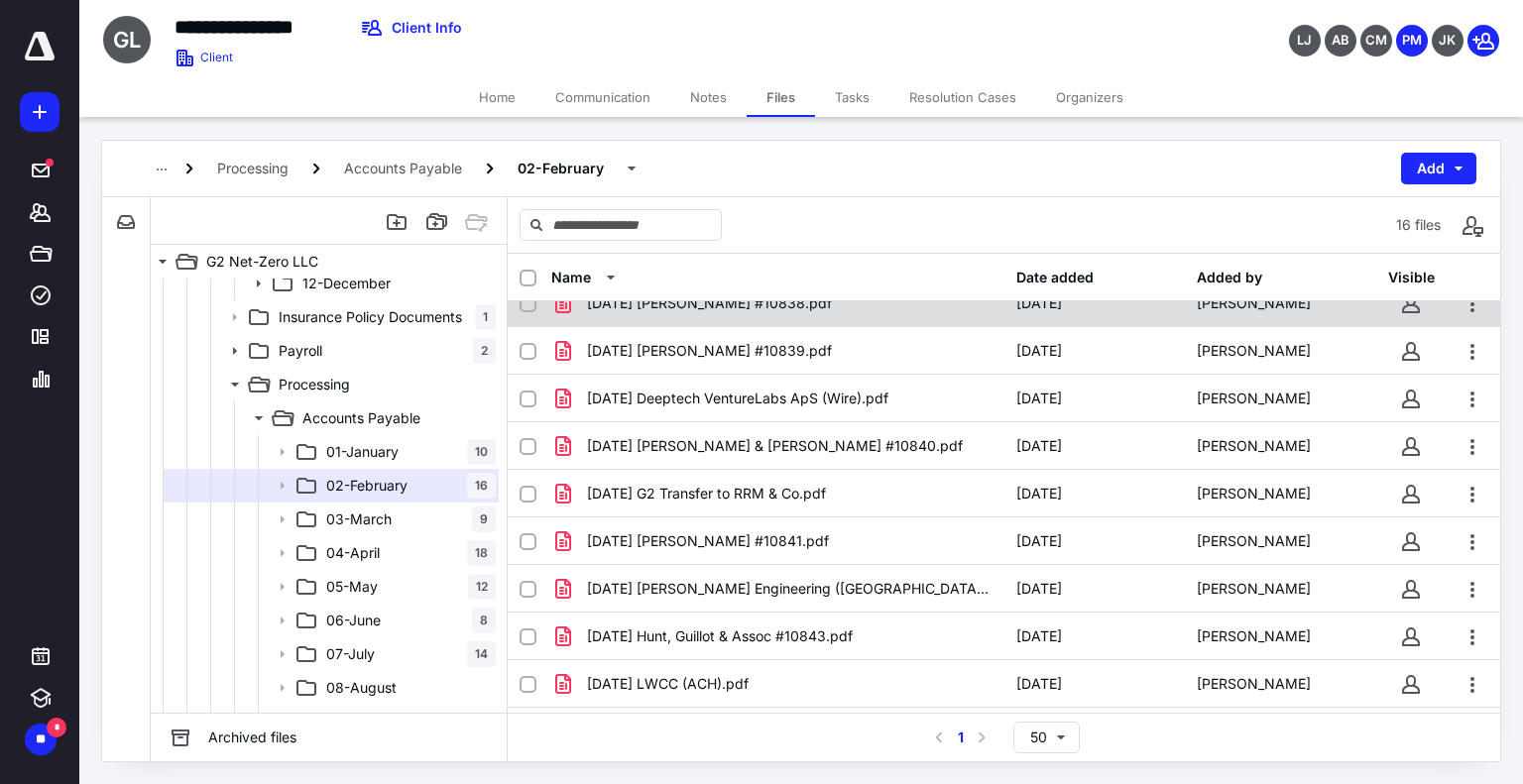 scroll, scrollTop: 345, scrollLeft: 0, axis: vertical 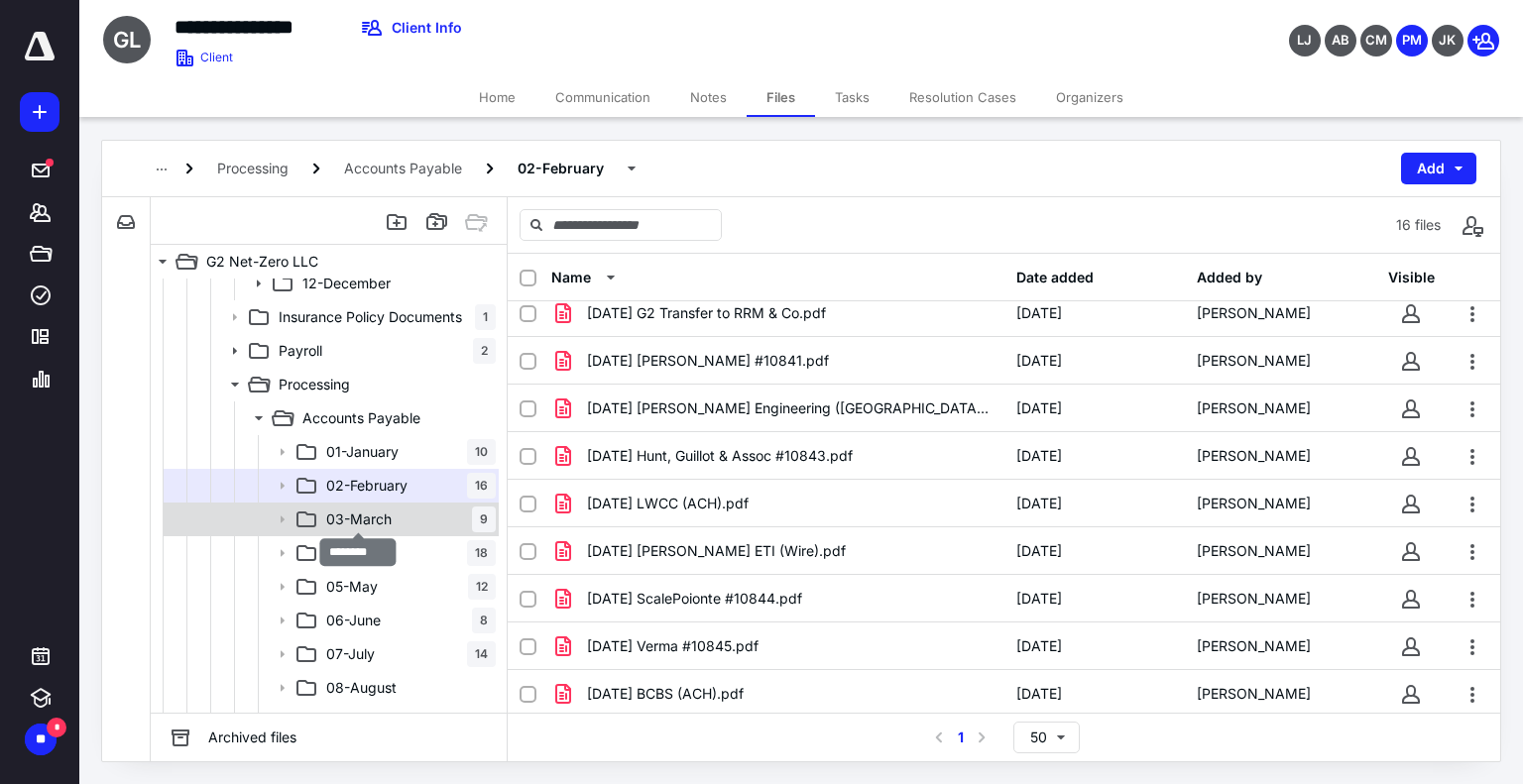 click on "03-March" at bounding box center (359, 519) 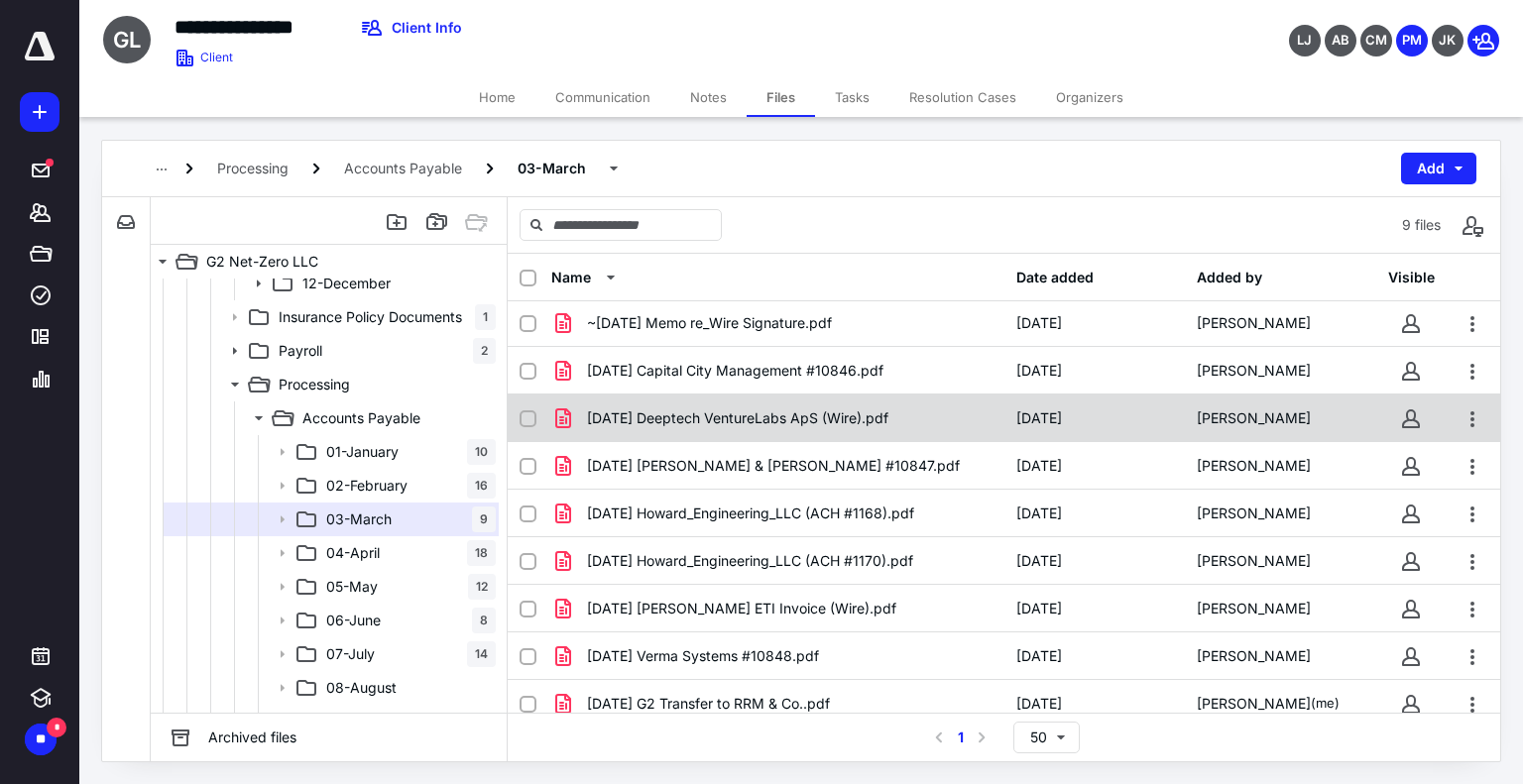 scroll, scrollTop: 0, scrollLeft: 0, axis: both 